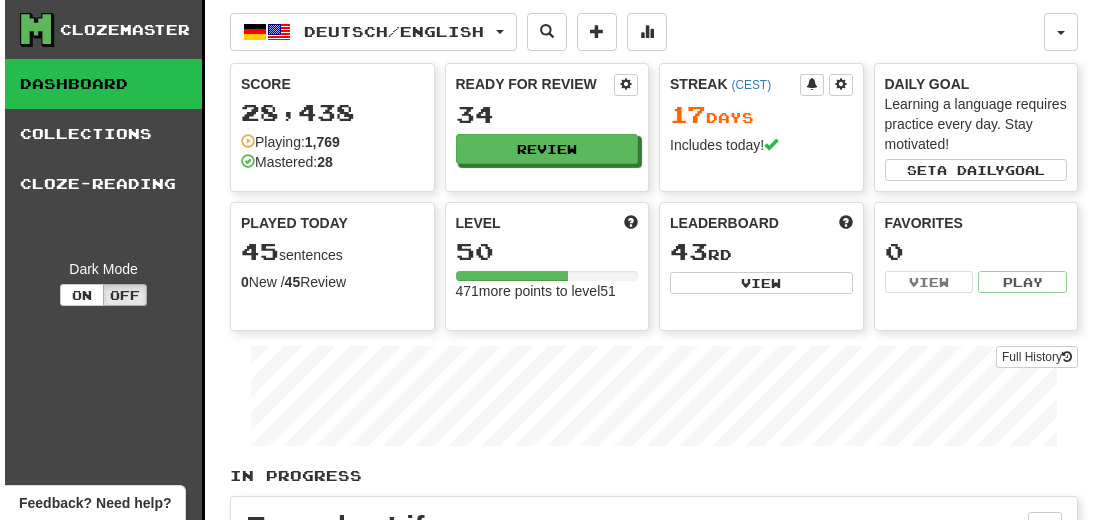 scroll, scrollTop: 0, scrollLeft: 0, axis: both 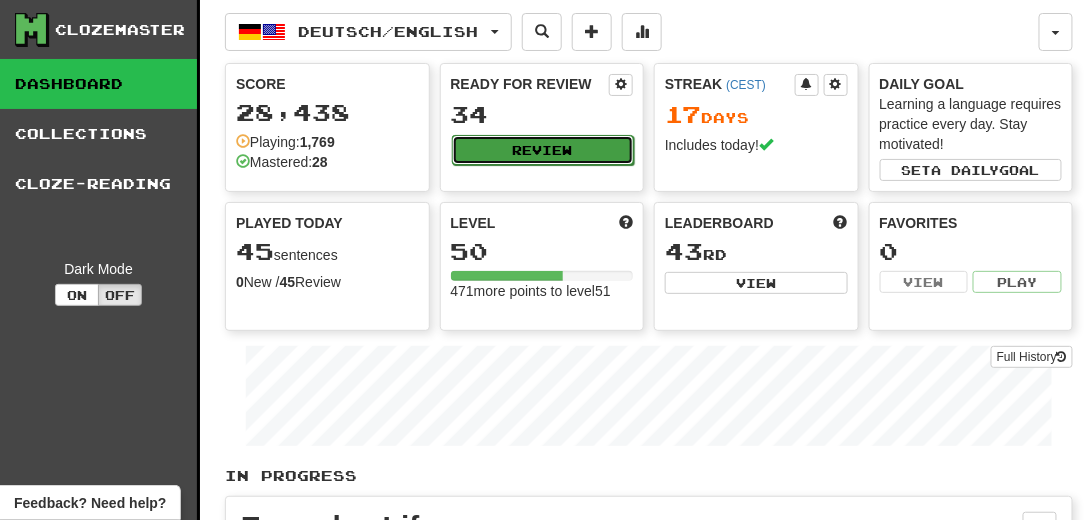 click on "Review" at bounding box center [543, 150] 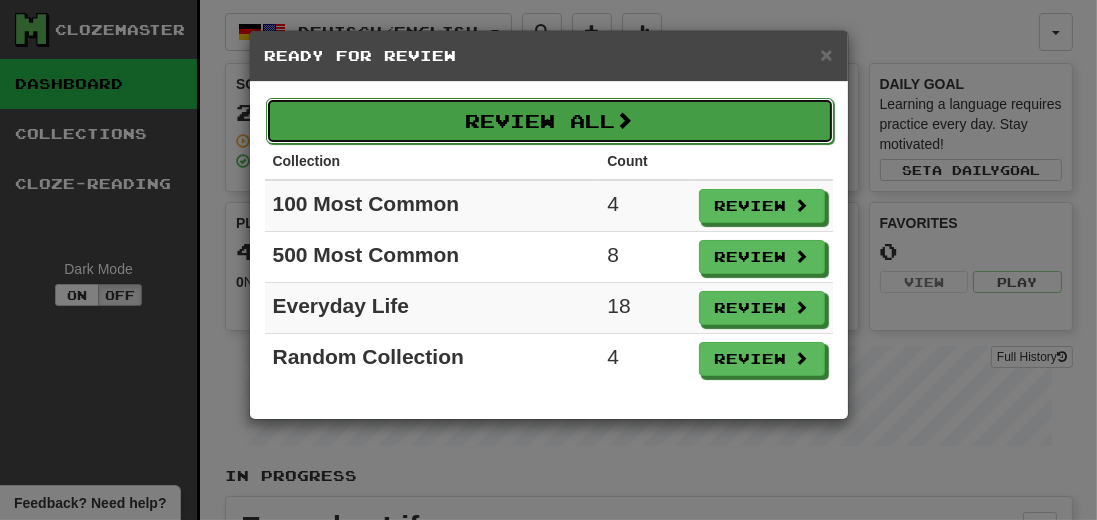 click on "Review All" at bounding box center [550, 121] 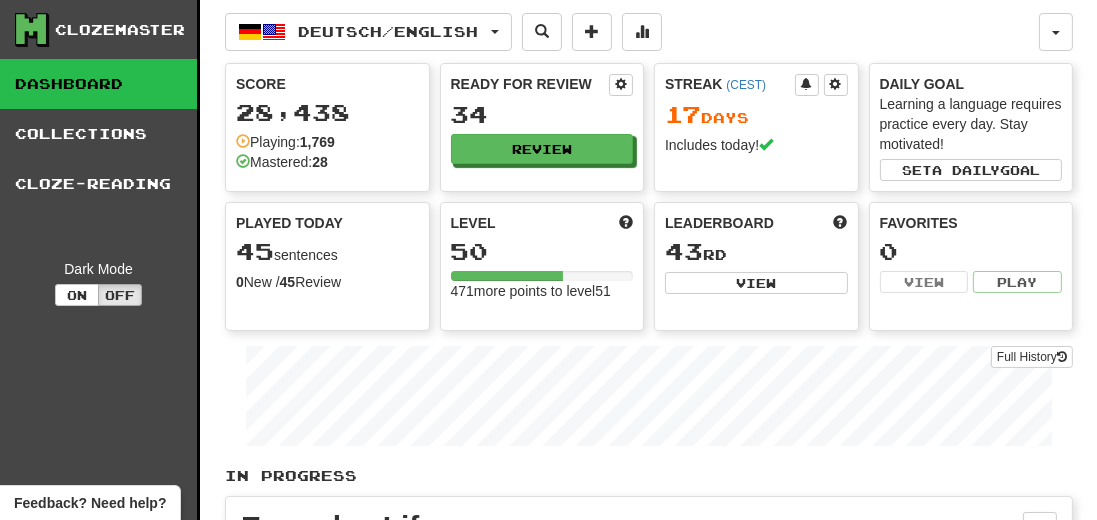 select on "**" 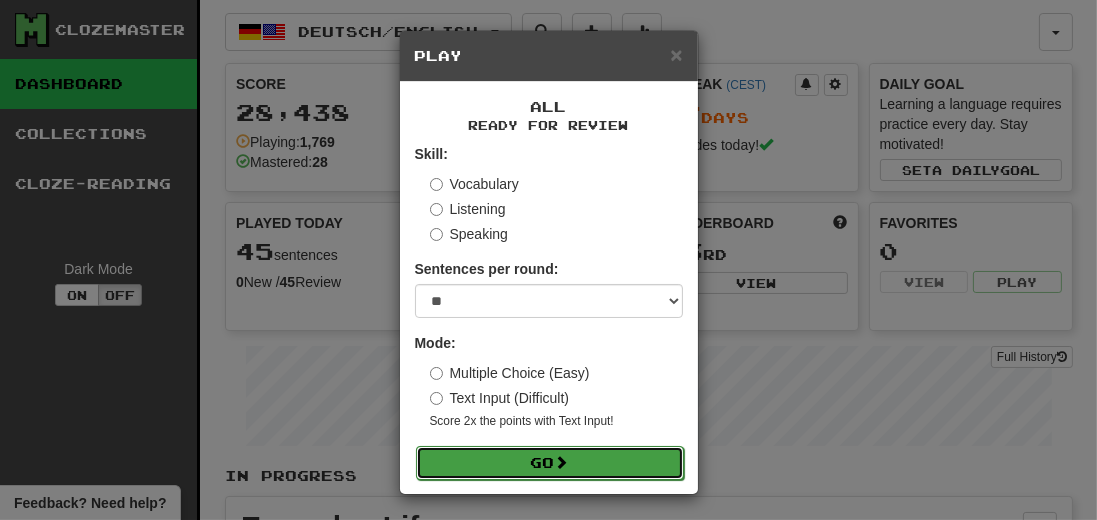 click on "Go" at bounding box center (550, 463) 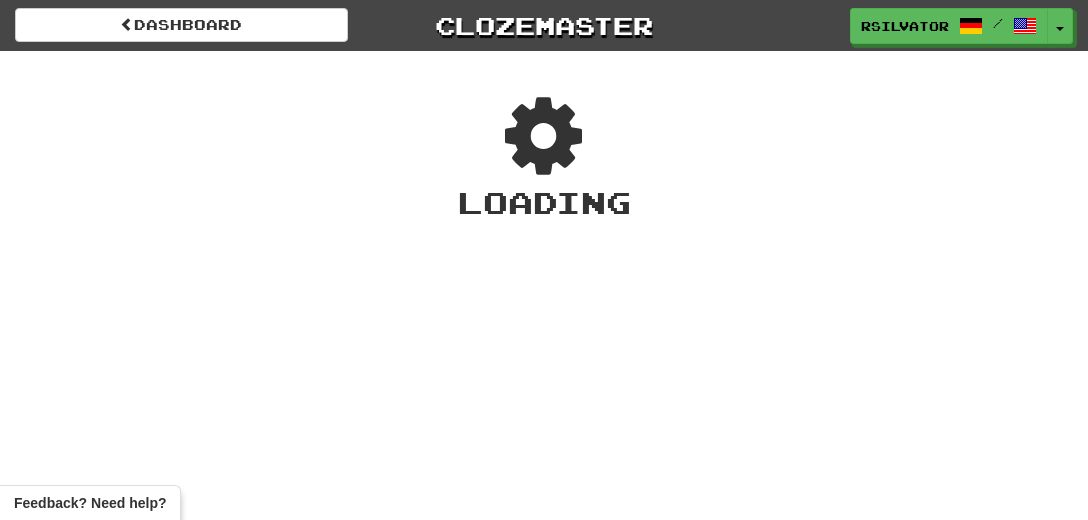 scroll, scrollTop: 0, scrollLeft: 0, axis: both 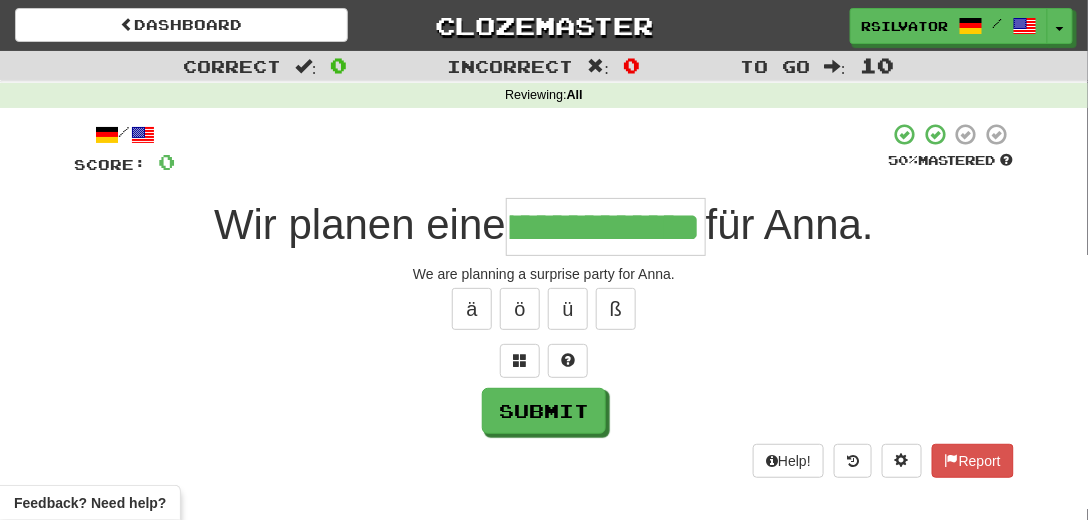 type on "**********" 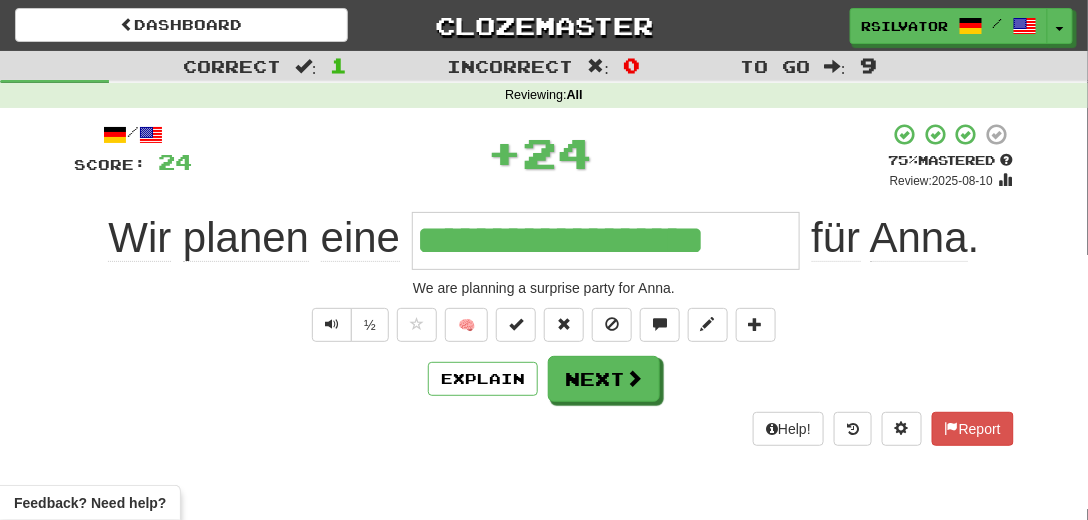 scroll, scrollTop: 0, scrollLeft: 0, axis: both 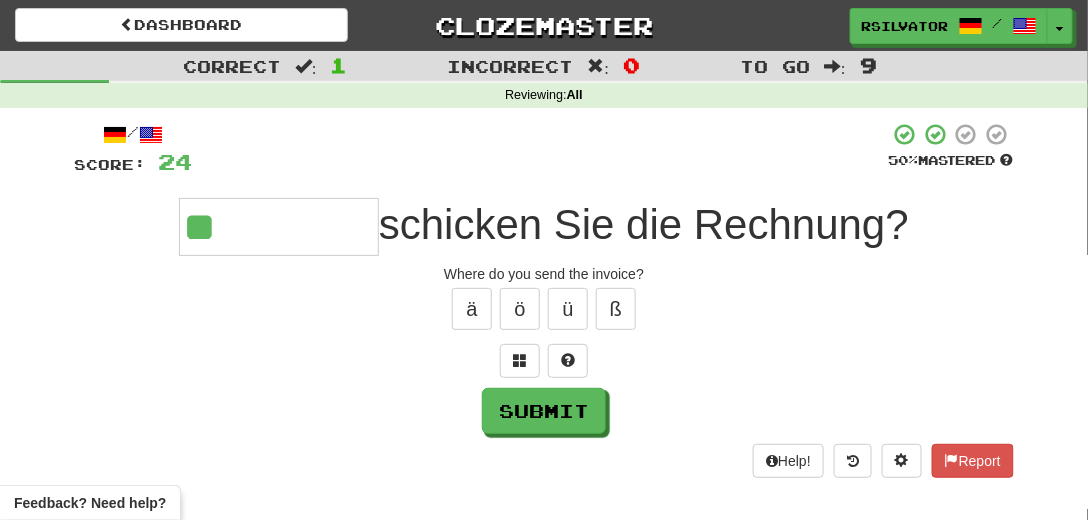 type on "*****" 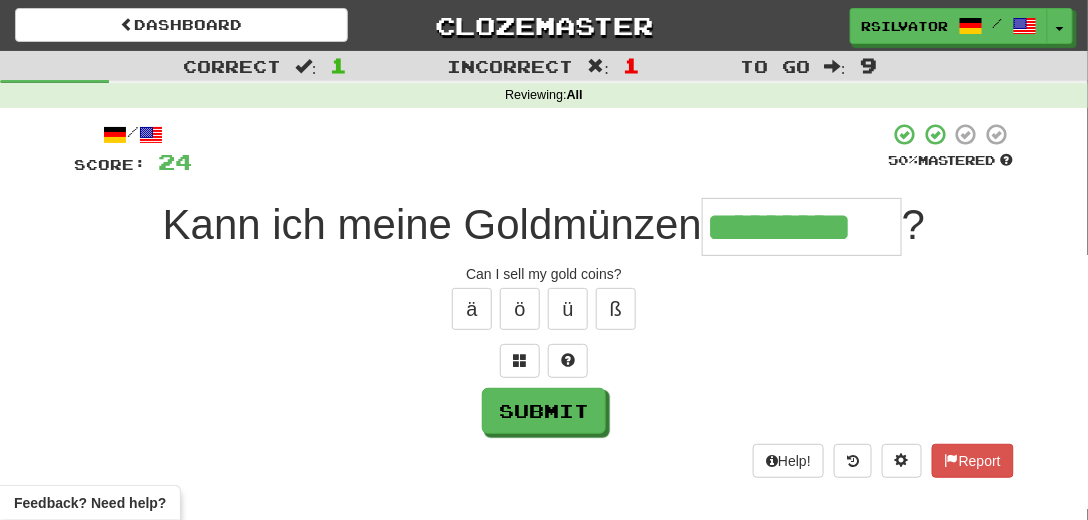type on "*********" 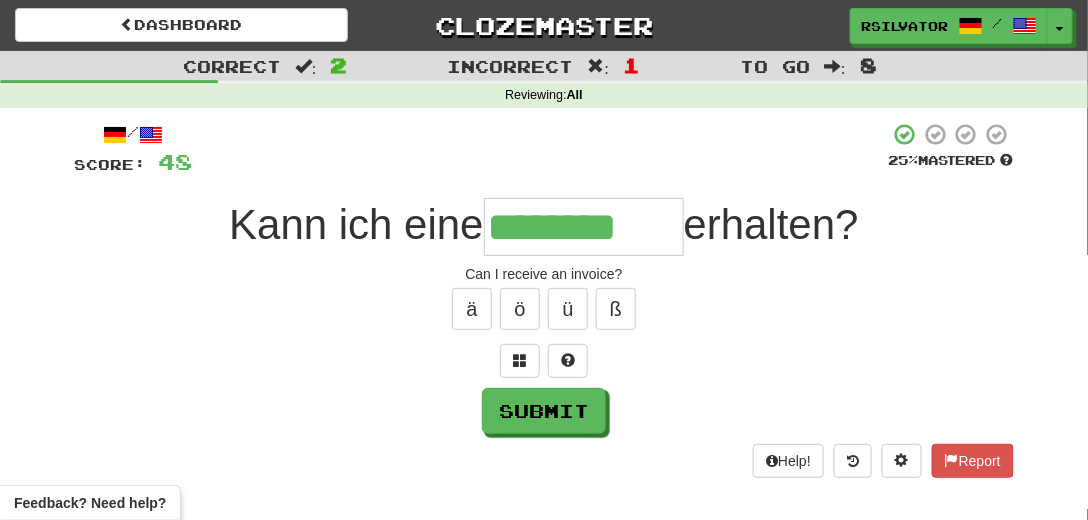 type on "********" 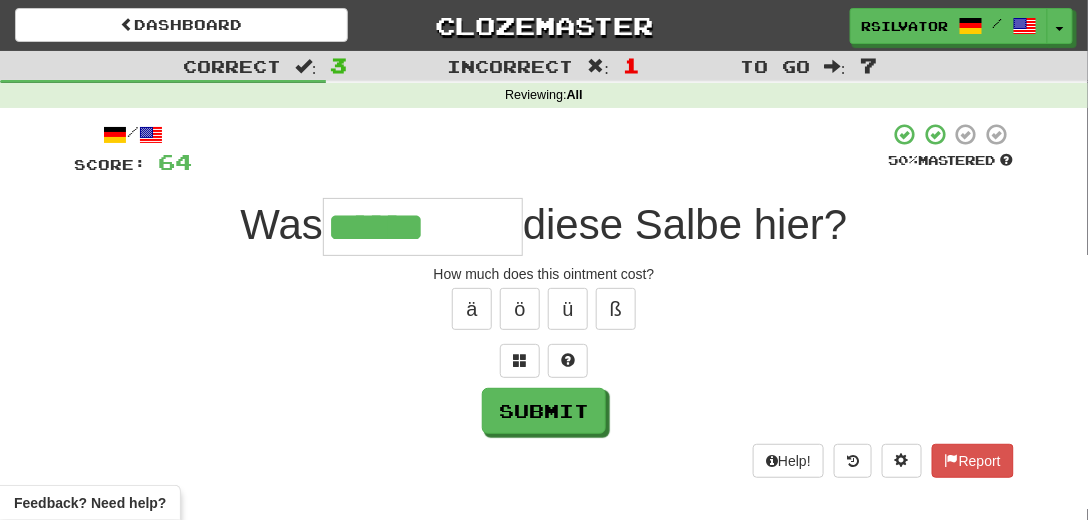 type on "******" 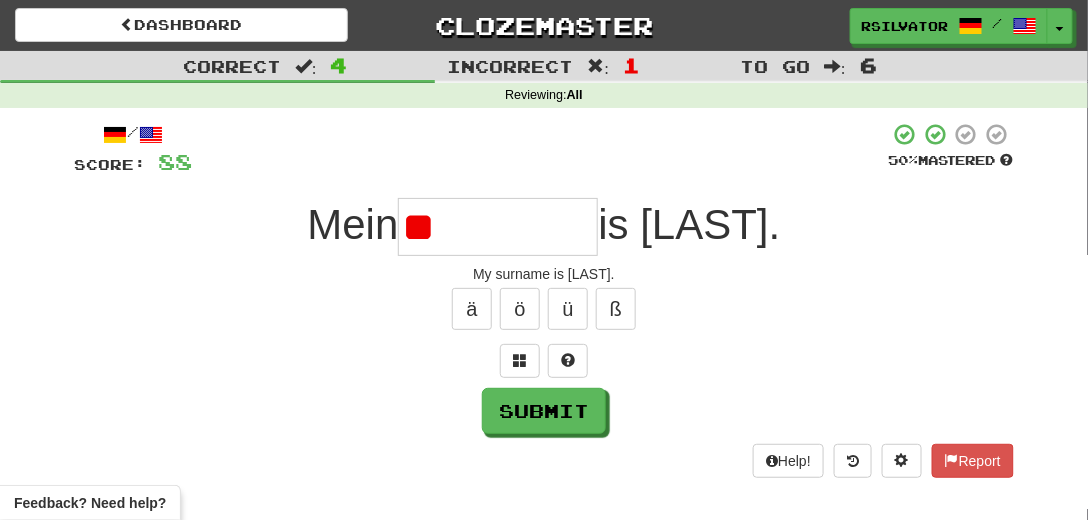 type on "*" 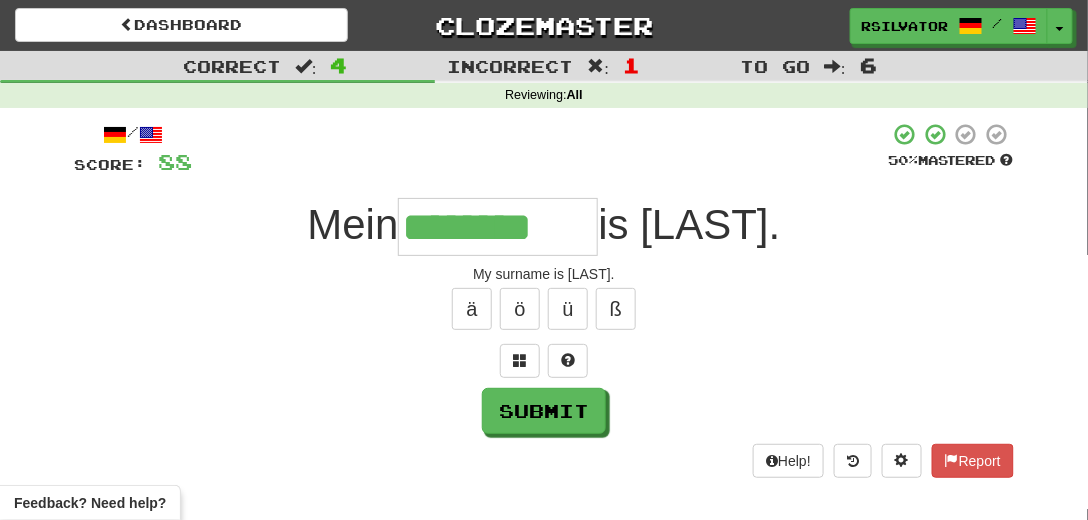 scroll, scrollTop: 0, scrollLeft: 9, axis: horizontal 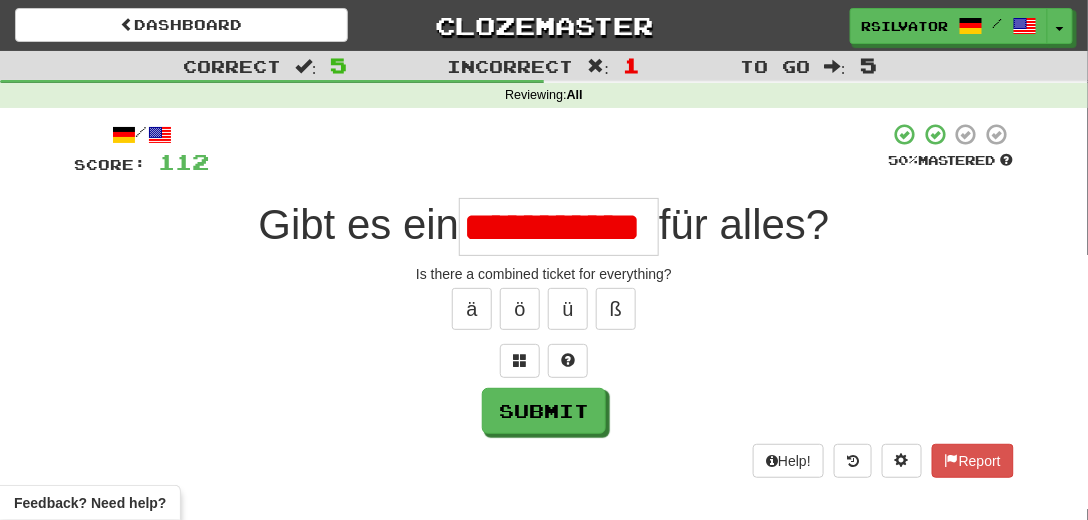type on "**********" 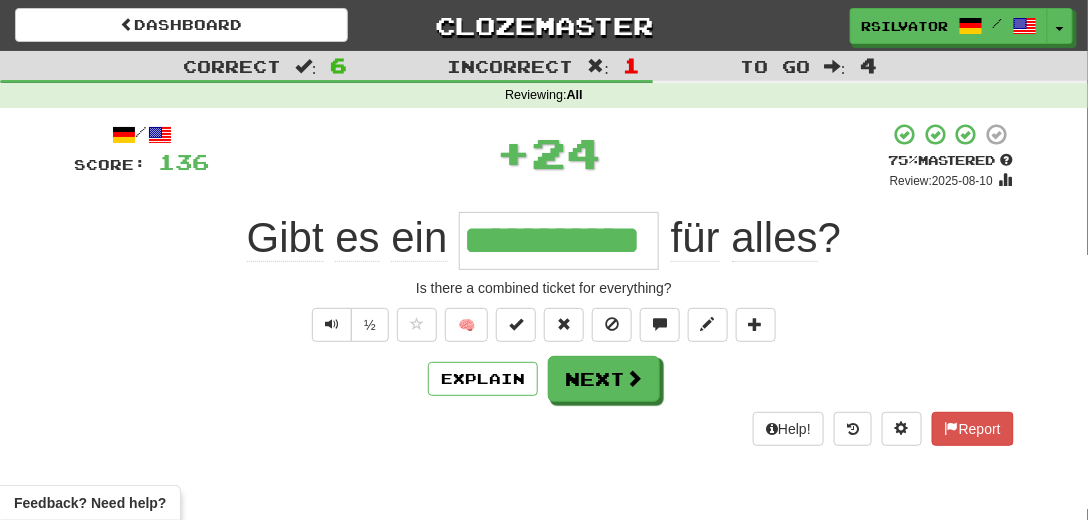 scroll, scrollTop: 0, scrollLeft: 0, axis: both 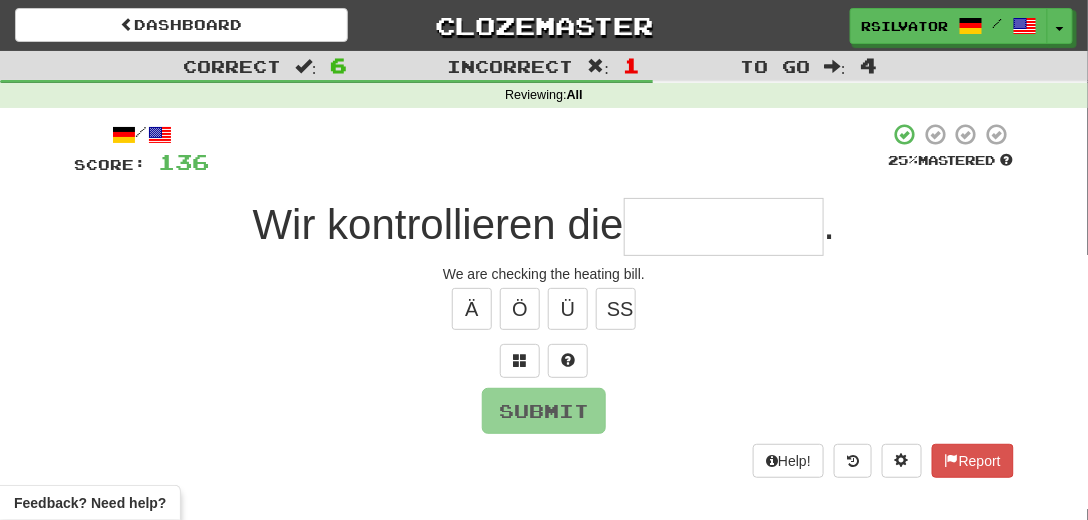 type on "*" 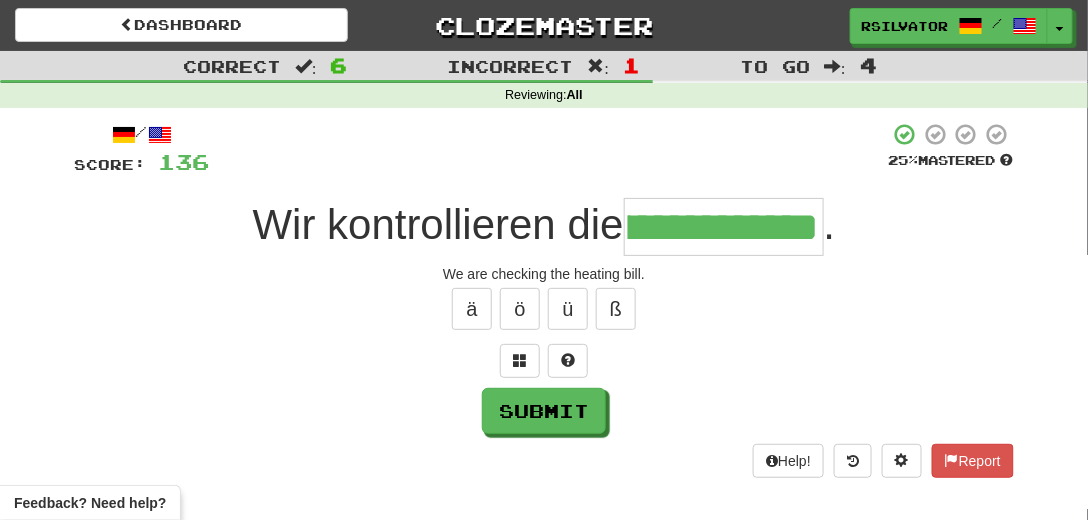 scroll, scrollTop: 0, scrollLeft: 236, axis: horizontal 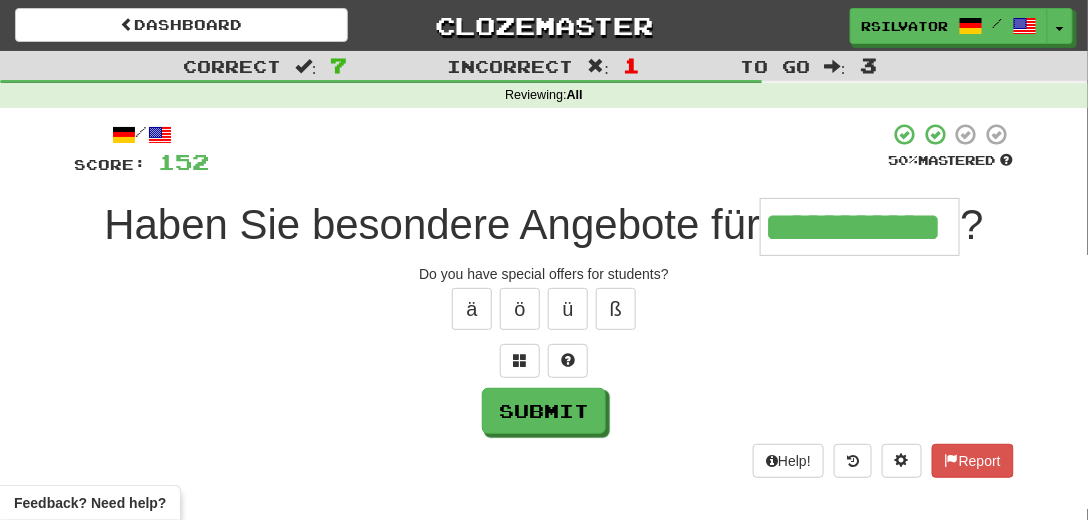 type on "**********" 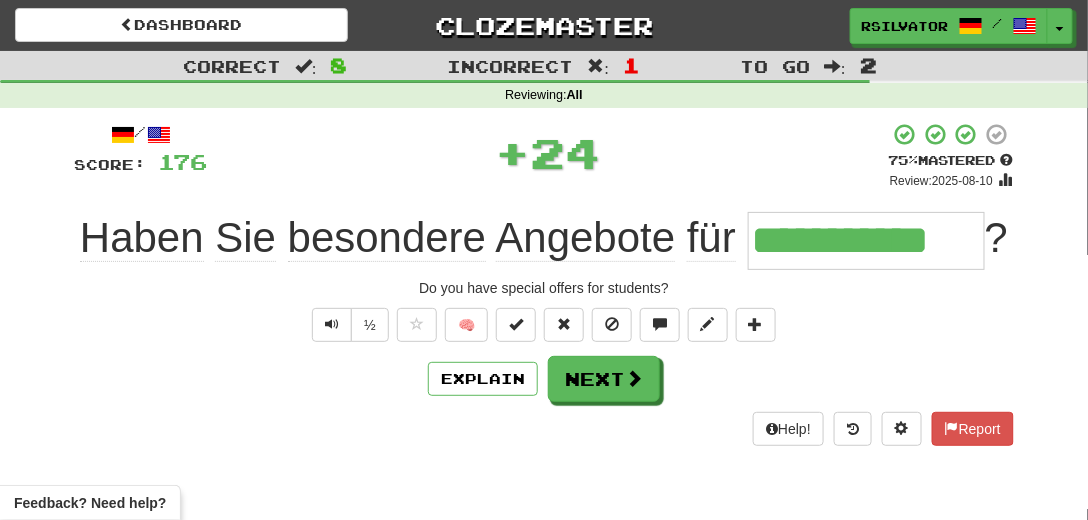 scroll, scrollTop: 0, scrollLeft: 0, axis: both 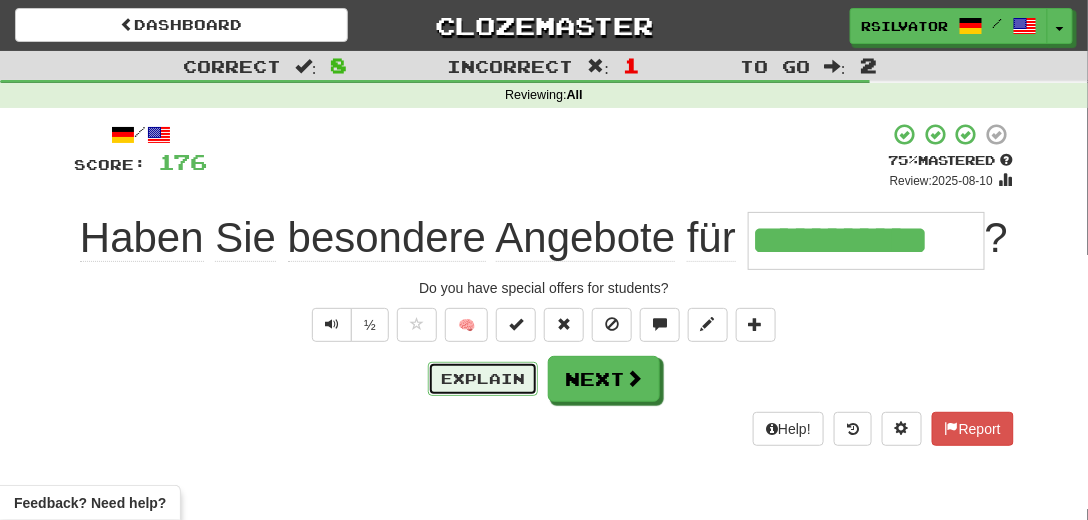 click on "Explain" at bounding box center (483, 379) 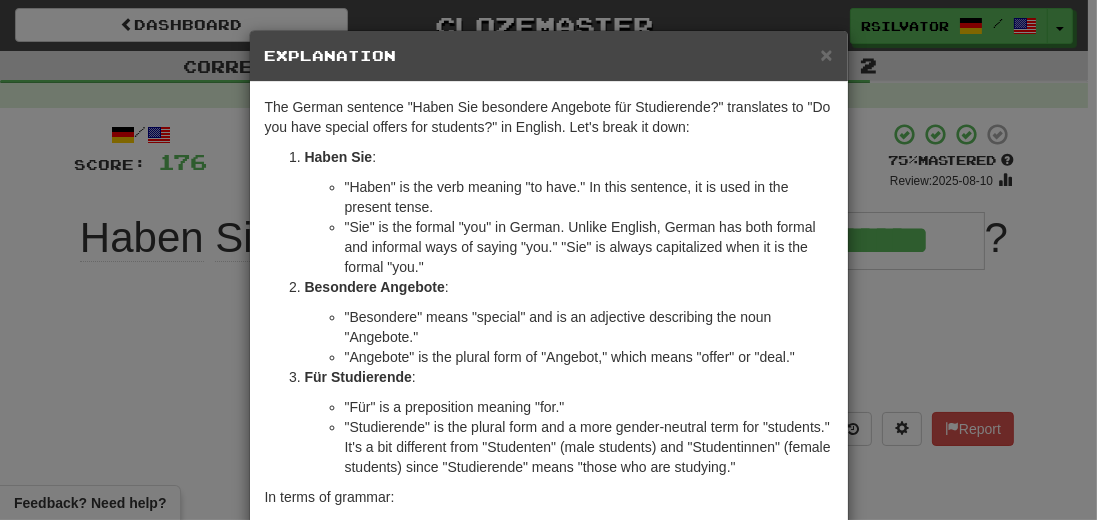 click on ""Studierende" is the plural form and a more gender-neutral term for "students." It's a bit different from "Studenten" (male students) and "Studentinnen" (female students) since "Studierende" means "those who are studying."" at bounding box center (589, 447) 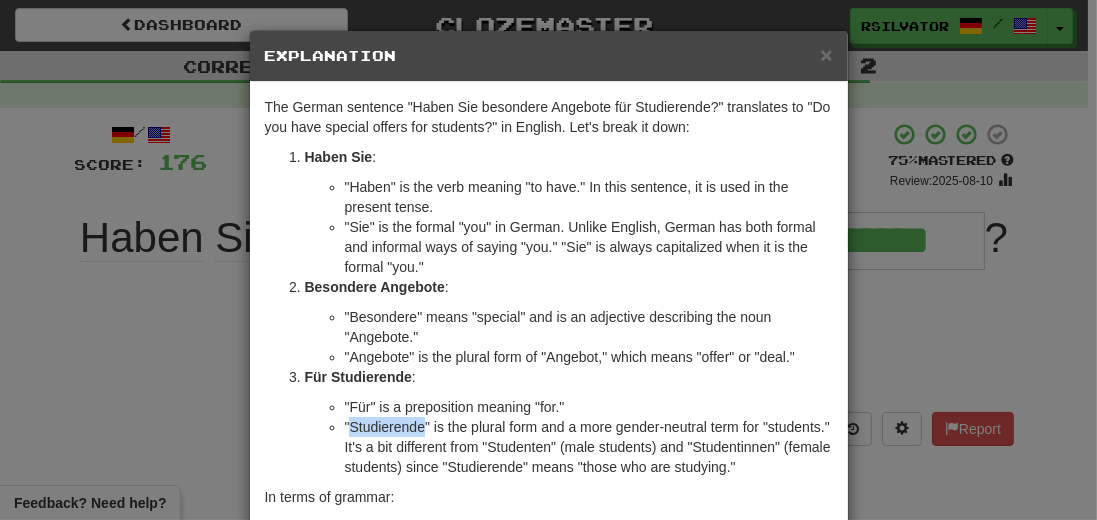 click on ""Studierende" is the plural form and a more gender-neutral term for "students." It's a bit different from "Studenten" (male students) and "Studentinnen" (female students) since "Studierende" means "those who are studying."" at bounding box center (589, 447) 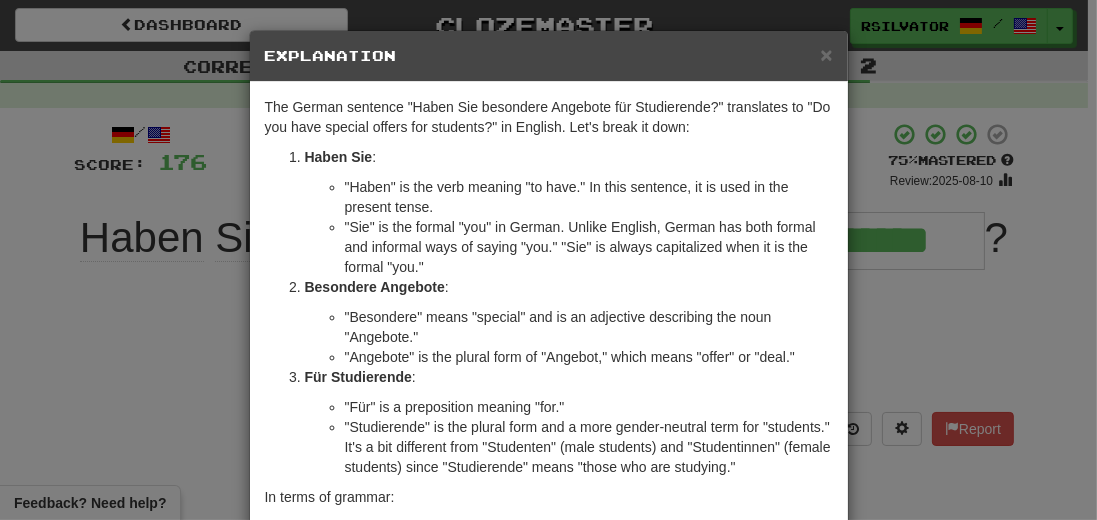 click on ""Studierende" is the plural form and a more gender-neutral term for "students." It's a bit different from "Studenten" (male students) and "Studentinnen" (female students) since "Studierende" means "those who are studying."" at bounding box center [589, 447] 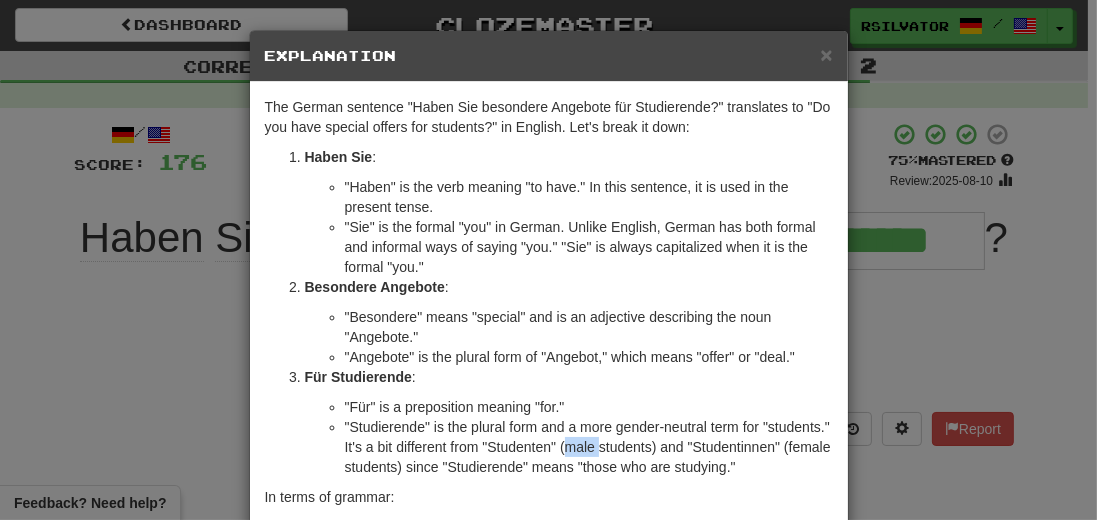 click on ""Studierende" is the plural form and a more gender-neutral term for "students." It's a bit different from "Studenten" (male students) and "Studentinnen" (female students) since "Studierende" means "those who are studying."" at bounding box center (589, 447) 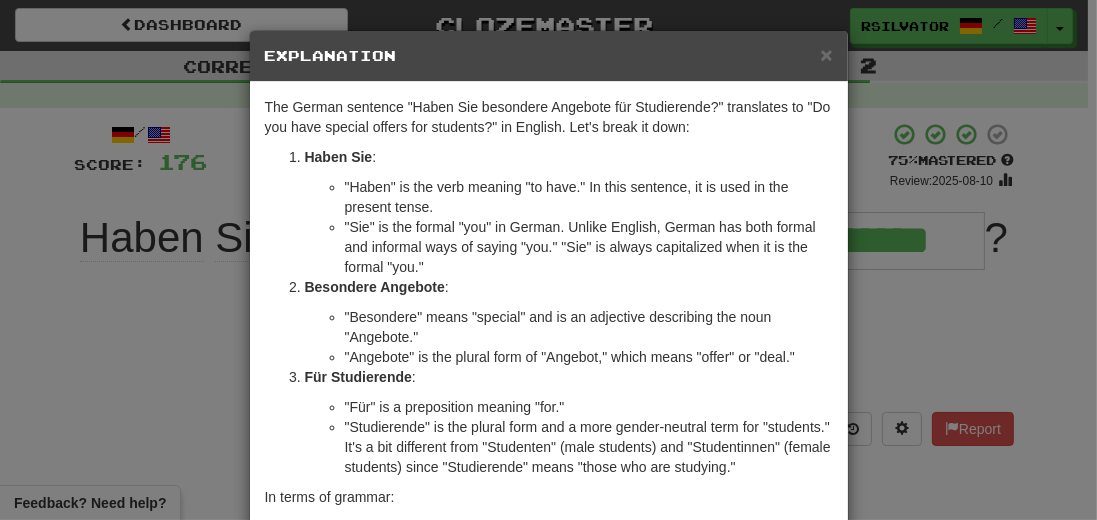 click on ""Studierende" is the plural form and a more gender-neutral term for "students." It's a bit different from "Studenten" (male students) and "Studentinnen" (female students) since "Studierende" means "those who are studying."" at bounding box center [589, 447] 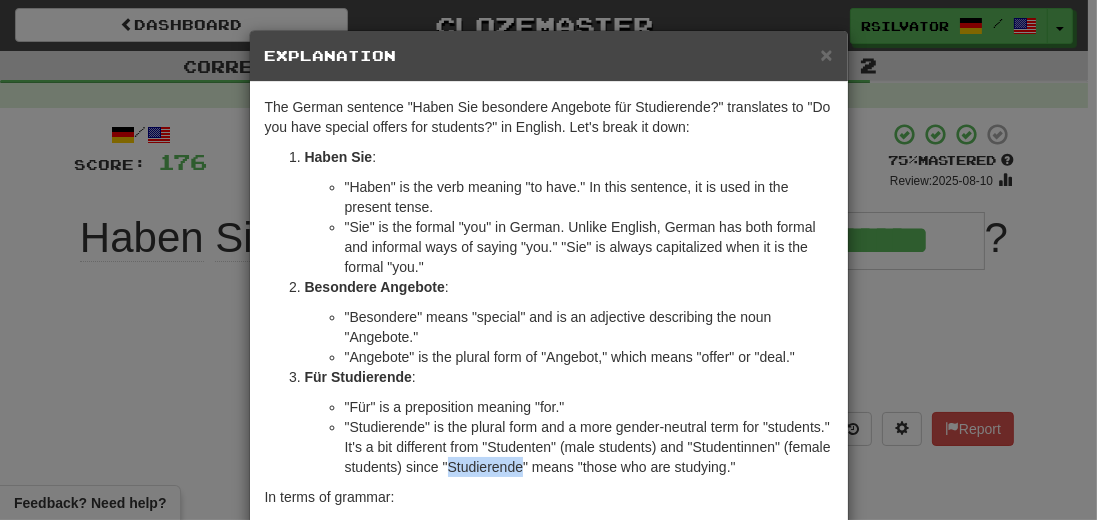 click on ""Studierende" is the plural form and a more gender-neutral term for "students." It's a bit different from "Studenten" (male students) and "Studentinnen" (female students) since "Studierende" means "those who are studying."" at bounding box center (589, 447) 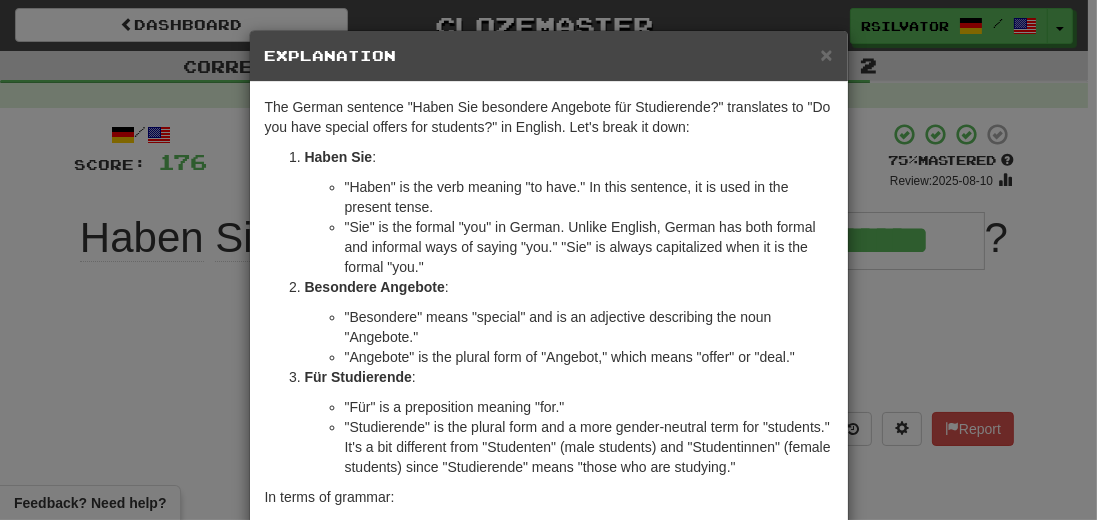click on "× Explanation The German sentence "Haben Sie besondere Angebote für Studierende?" translates to "Do you have special offers for students?" in English. Let's break it down:
Haben Sie :
"Haben" is the verb meaning "to have." In this sentence, it is used in the present tense.
"Sie" is the formal "you" in German. Unlike English, German has both formal and informal ways of saying "you." "Sie" is always capitalized when it is the formal "you."
Besondere Angebote :
"Besondere" means "special" and is an adjective describing the noun "Angebote."
"Angebote" is the plural form of "Angebot," which means "offer" or "deal."
Für Studierende :
"Für" is a preposition meaning "for."
"Studierende" is the plural form and a more gender-neutral term for "students." It's a bit different from "Studenten" (male students) and "Studentinnen" (female students) since "Studierende" means "those who are studying."
In terms of grammar:
Let us know ! Close" at bounding box center [548, 260] 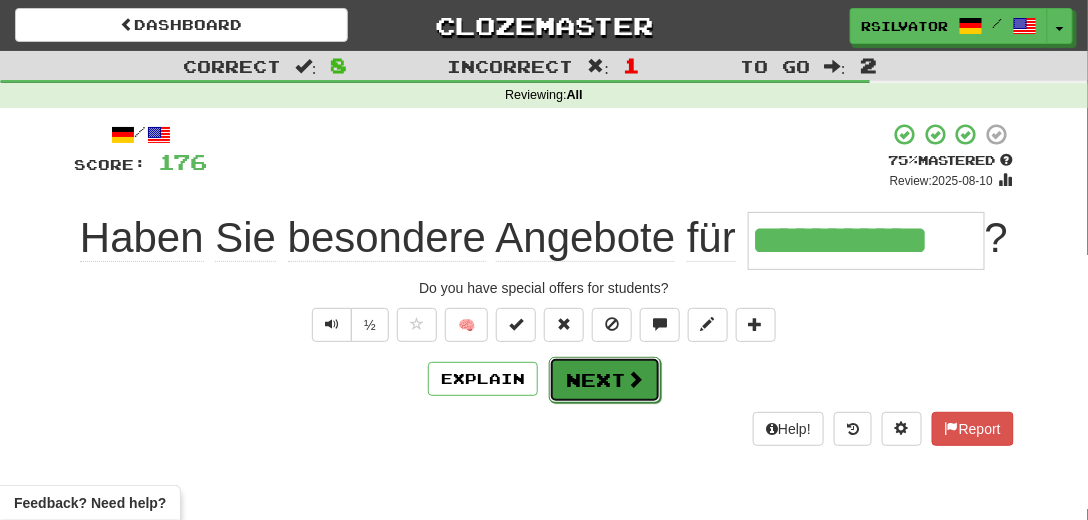 click on "Next" at bounding box center (605, 380) 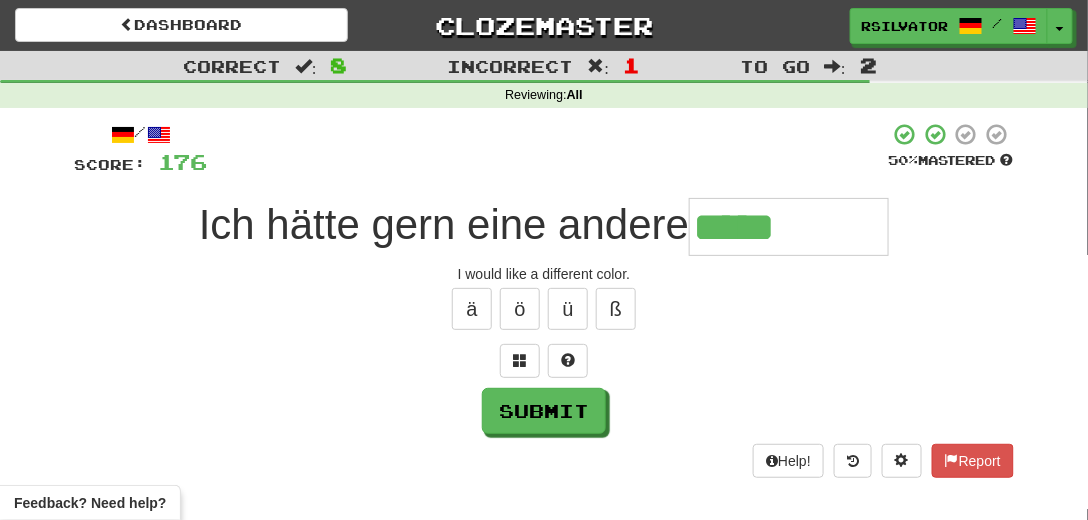 type on "*****" 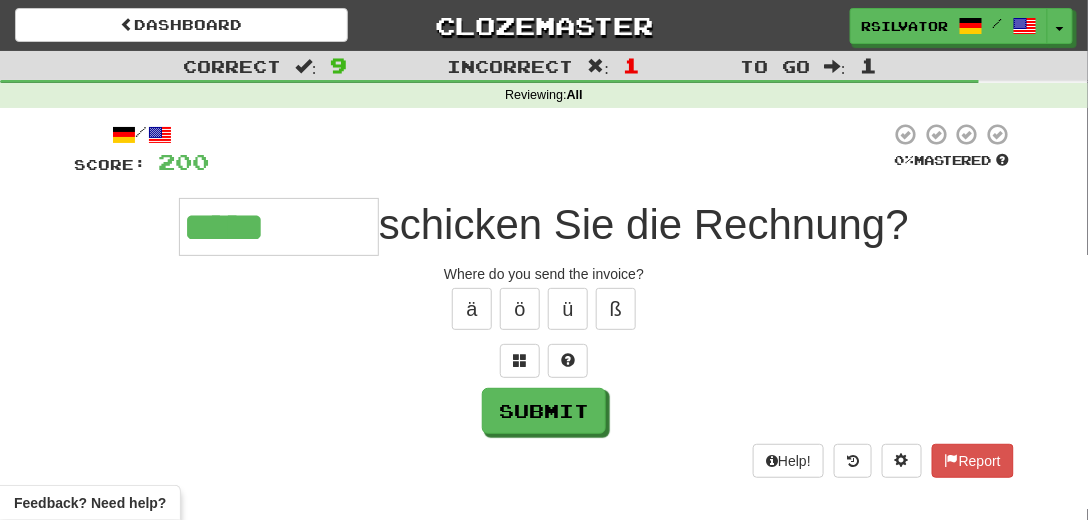 type on "*****" 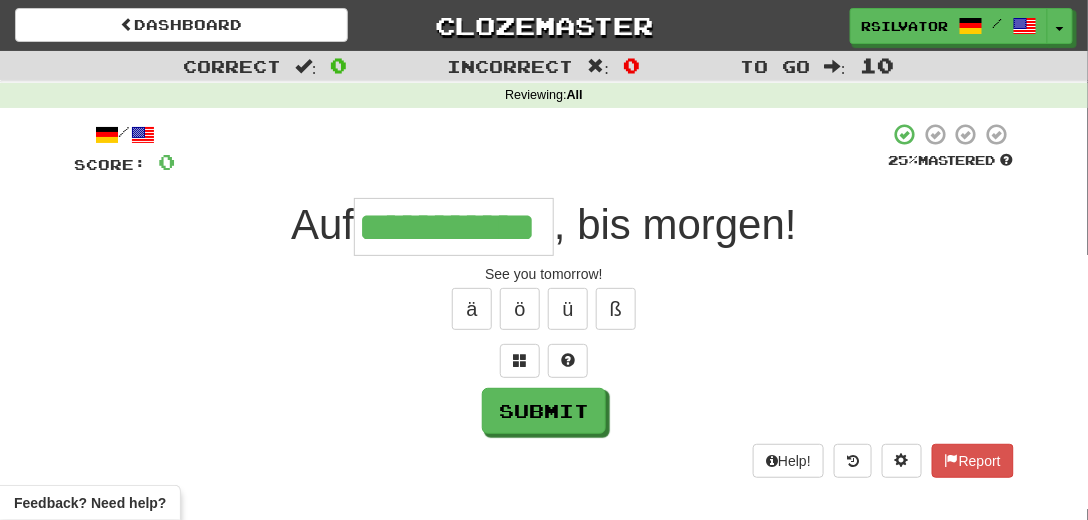 scroll, scrollTop: 0, scrollLeft: 54, axis: horizontal 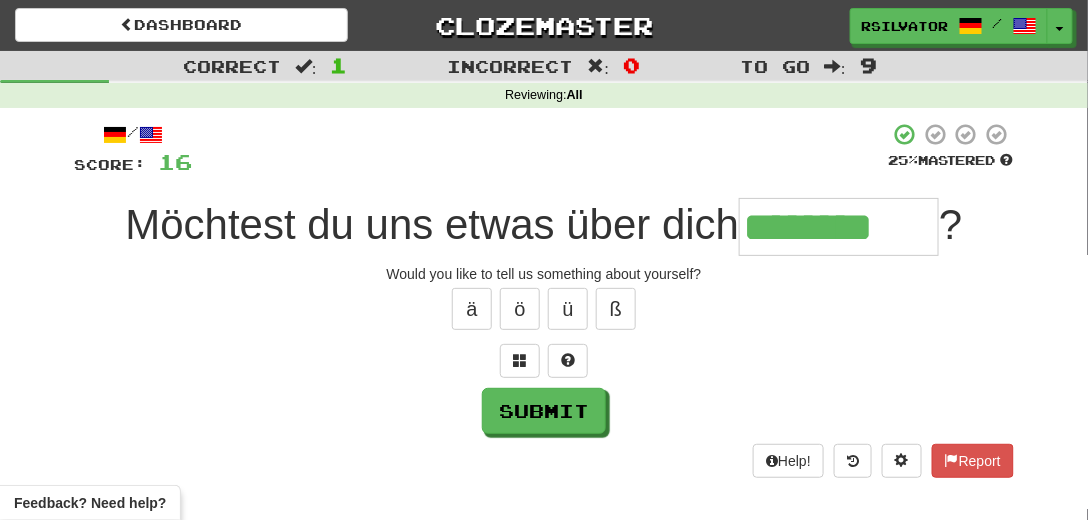 type on "********" 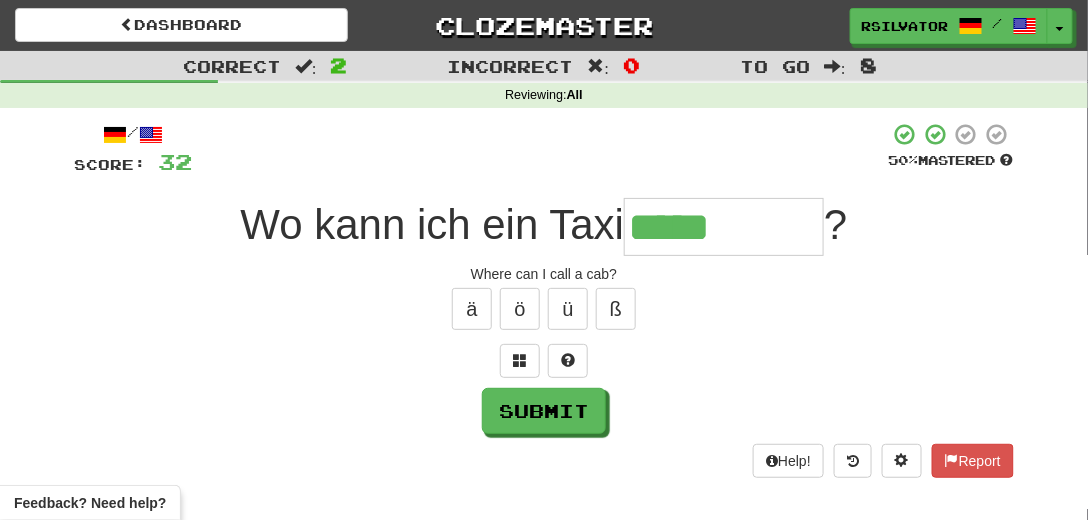 type on "*****" 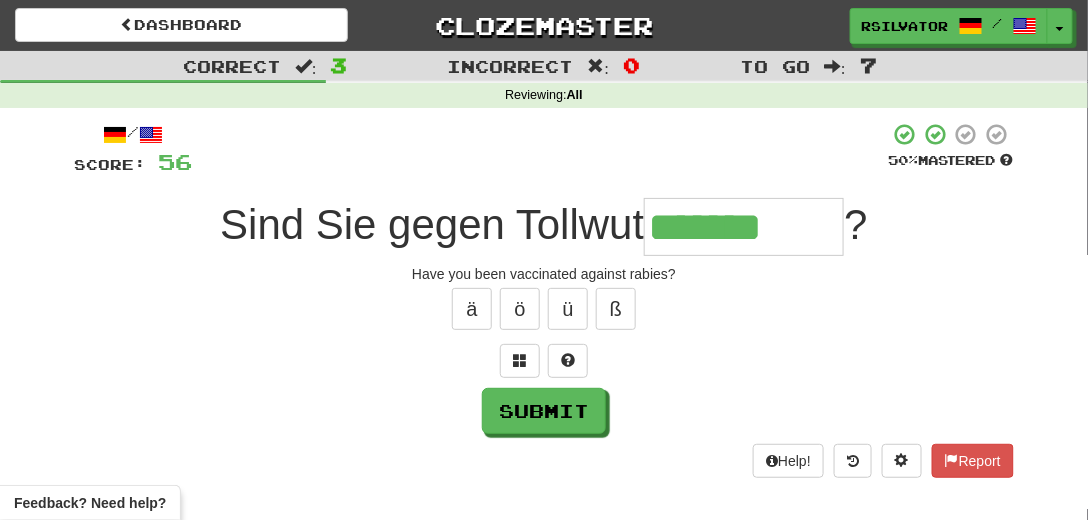 type on "*******" 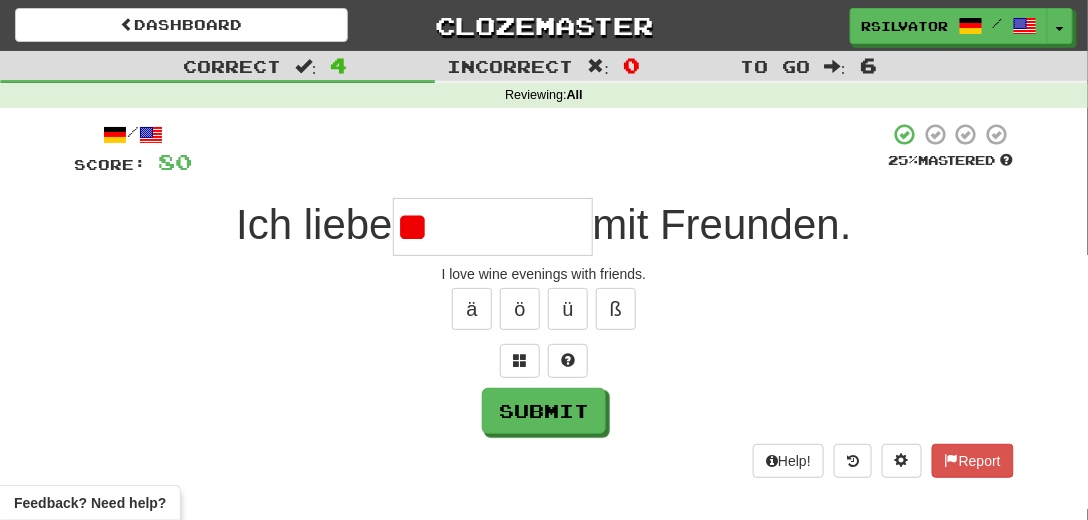 type on "*" 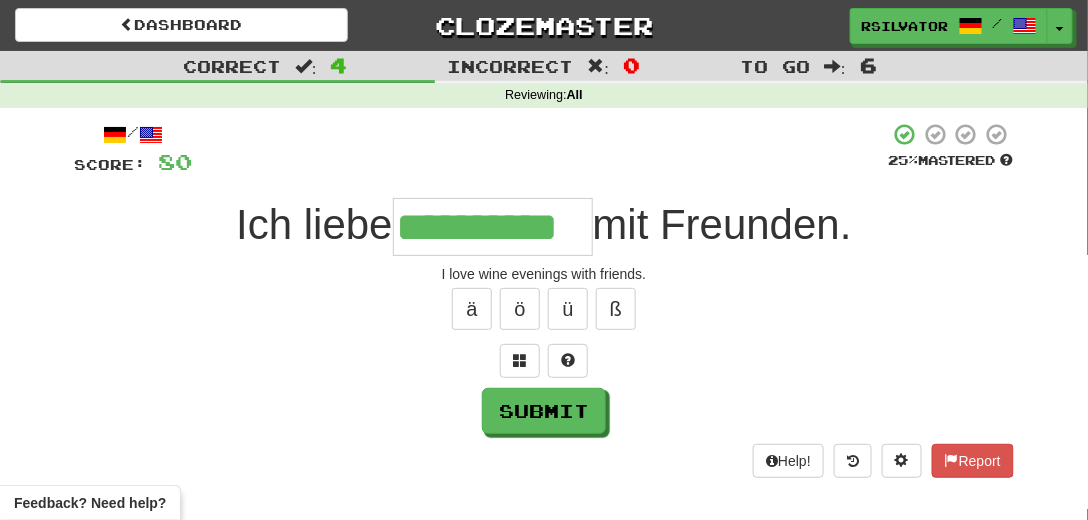 scroll, scrollTop: 0, scrollLeft: 41, axis: horizontal 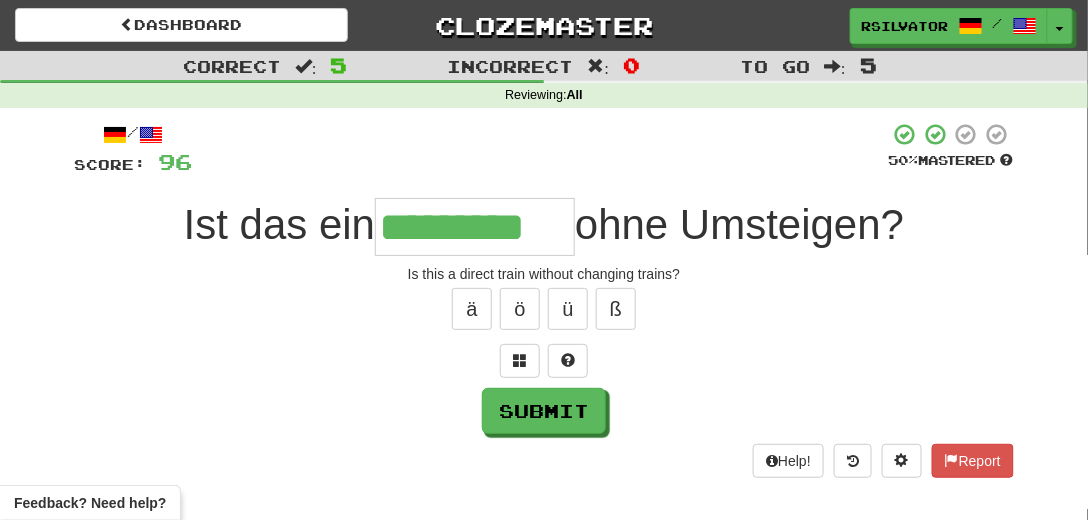 type on "*********" 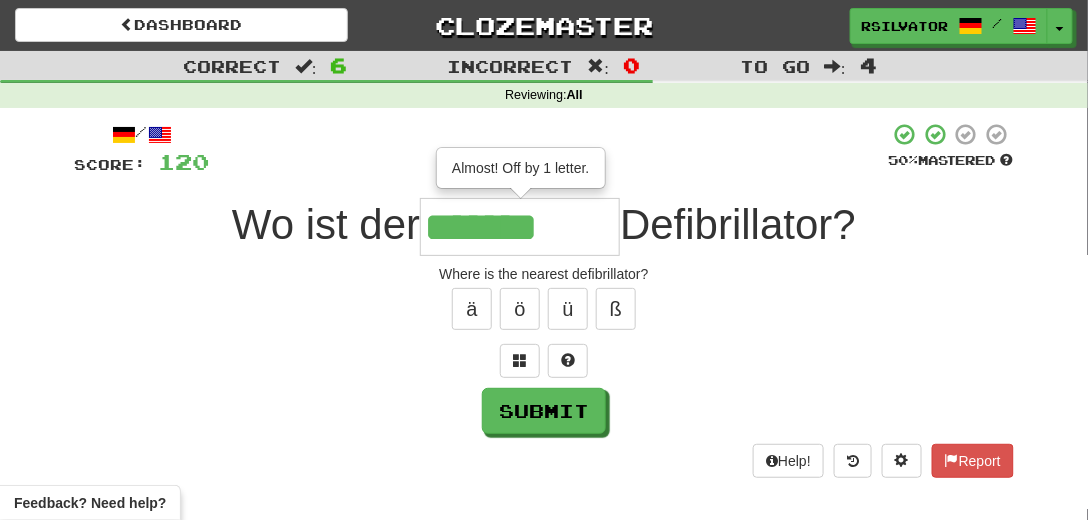 type on "*******" 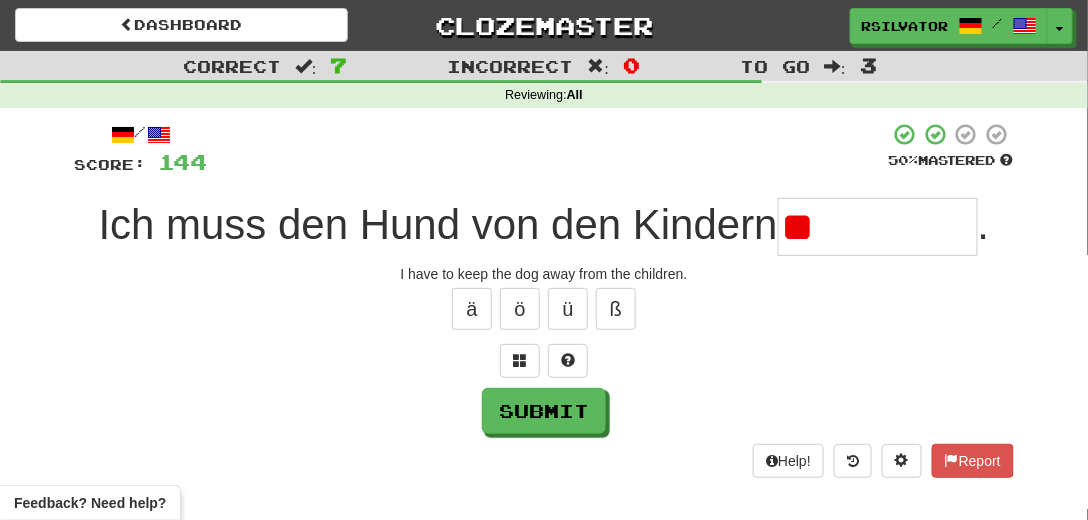 type on "*" 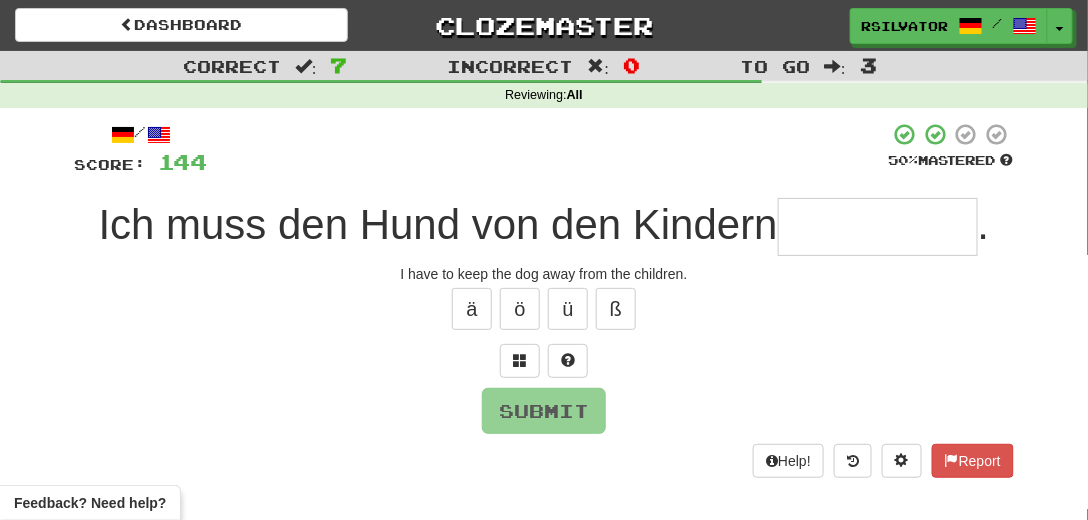 type on "*" 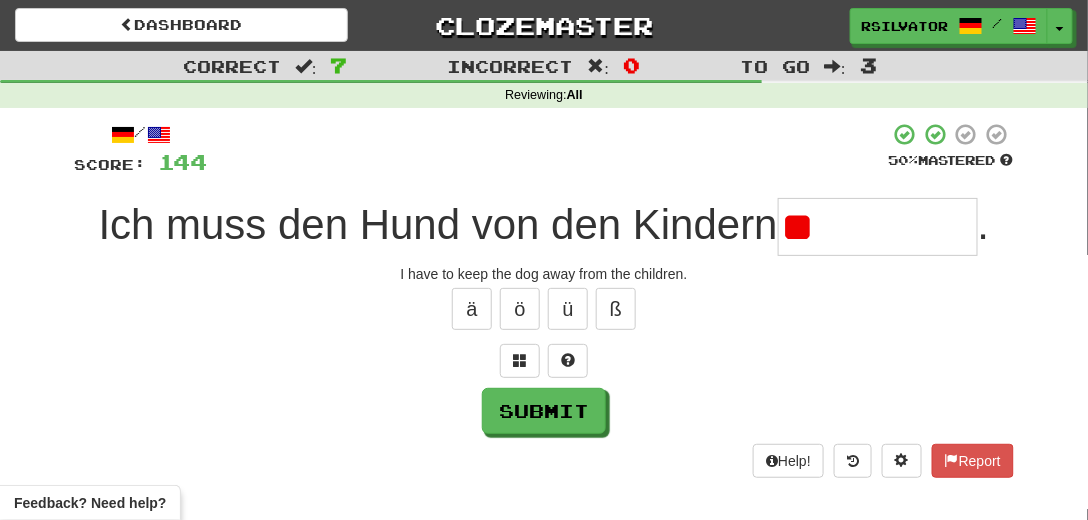 type on "*" 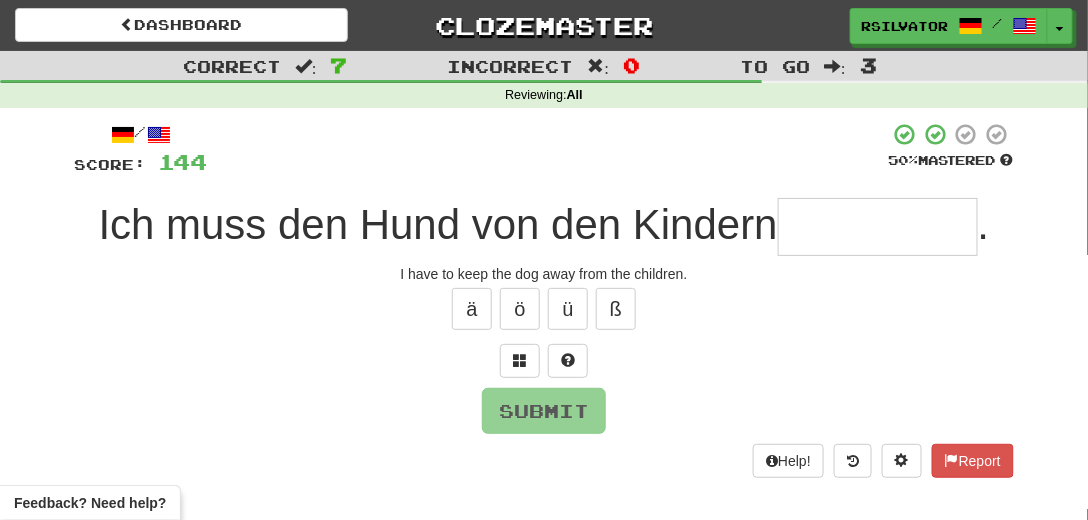 type on "**********" 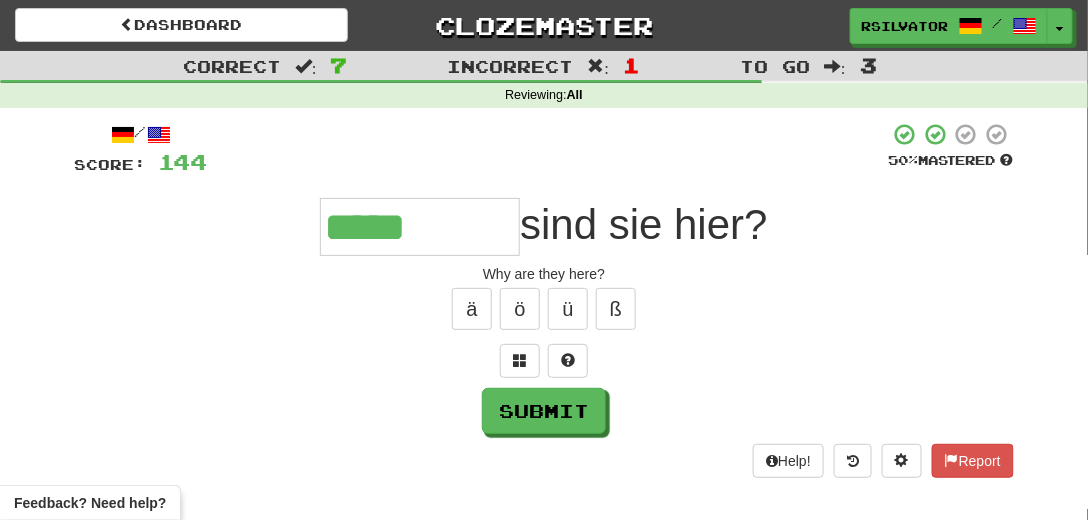 type on "*****" 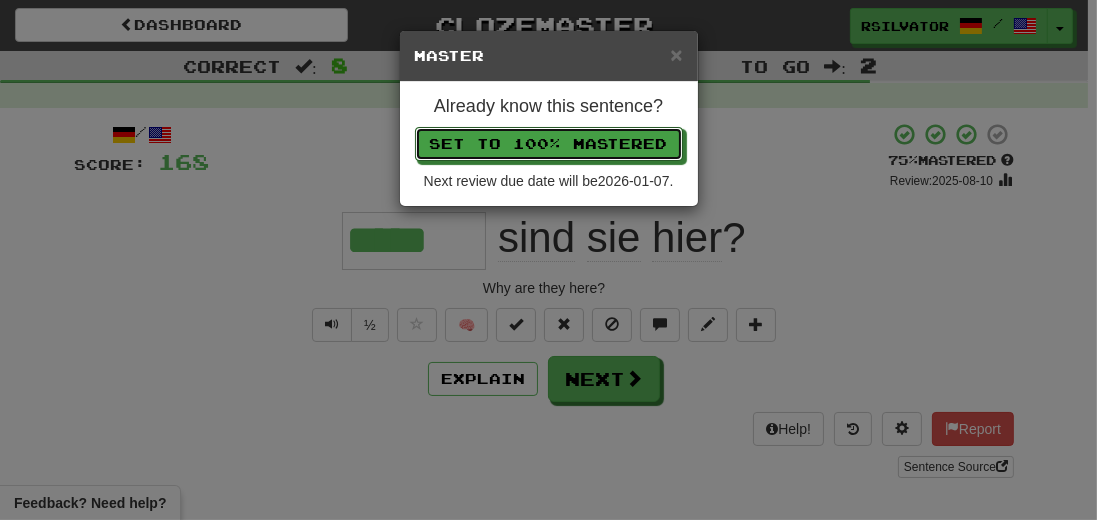 type 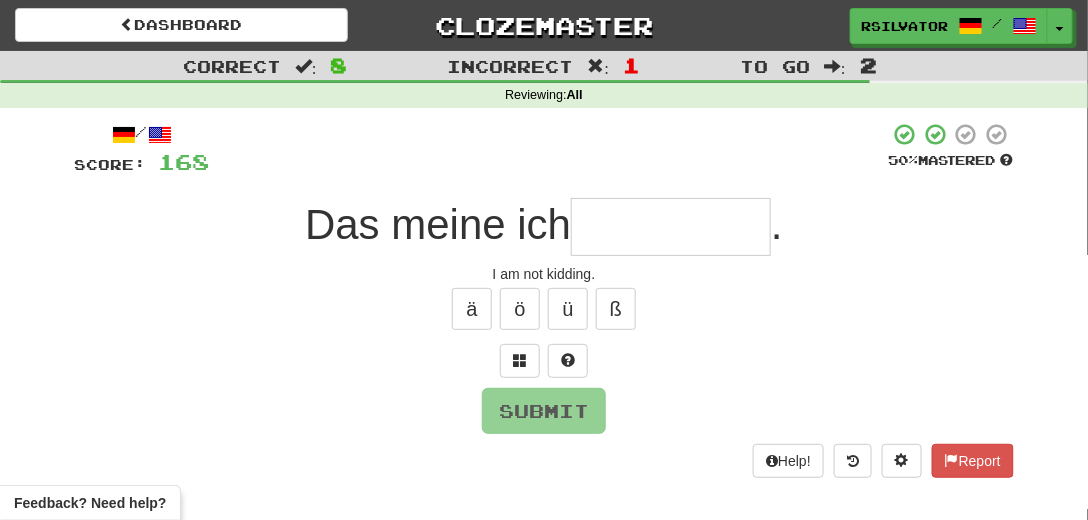 type on "*" 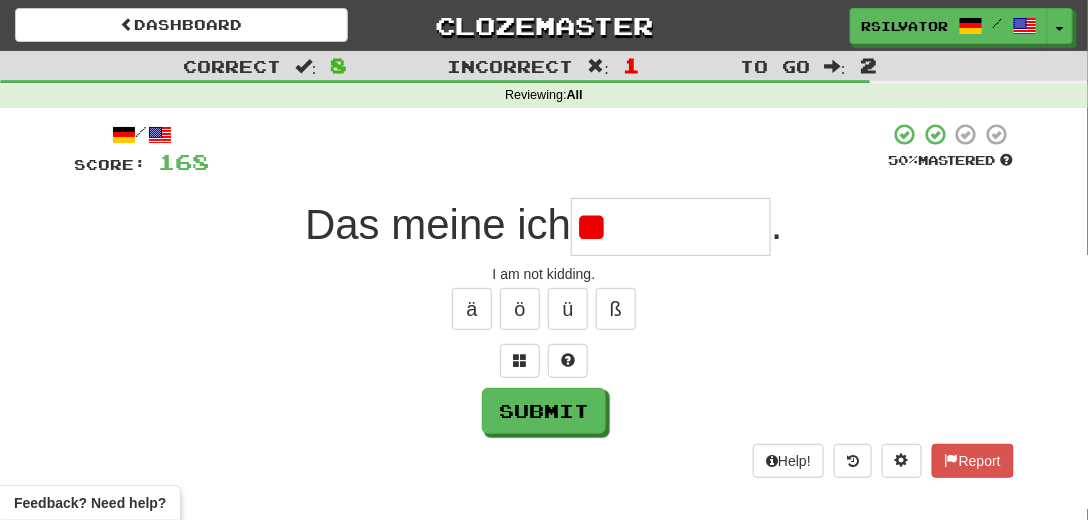type on "*" 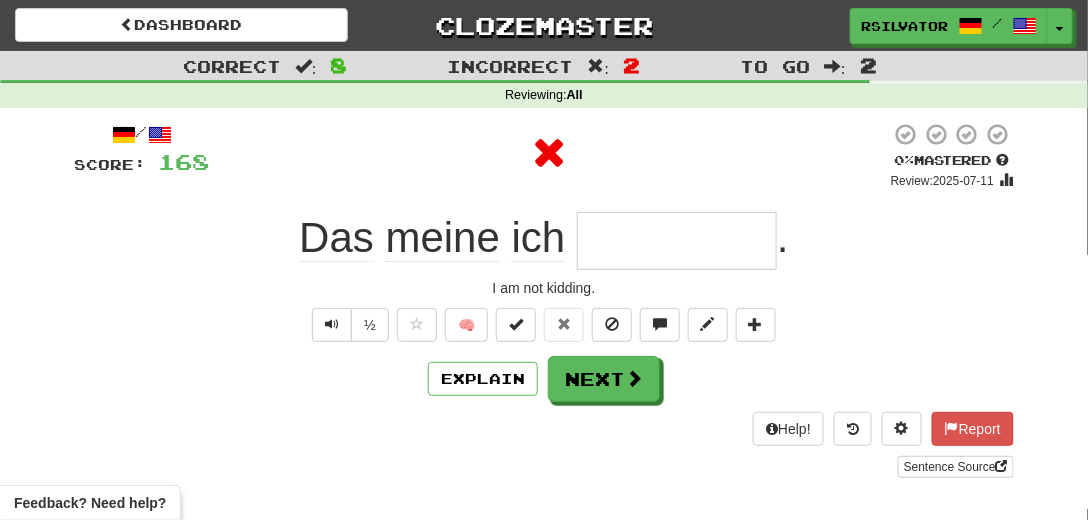type on "*****" 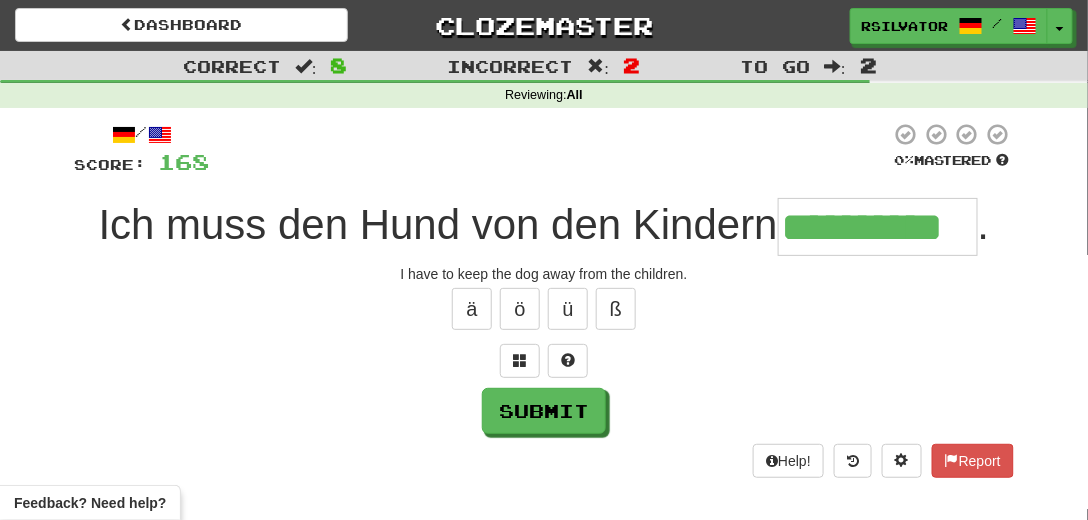 type on "**********" 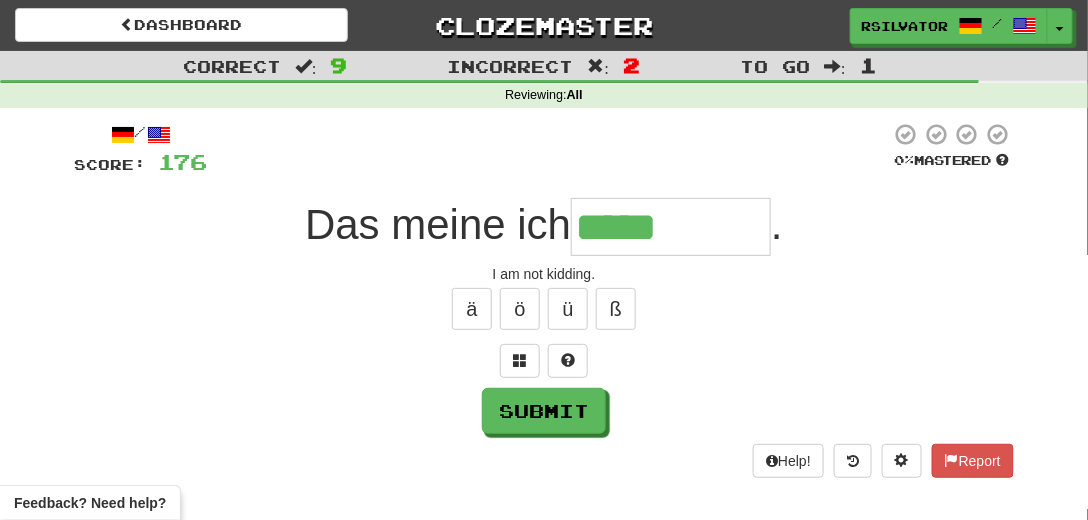 type on "*****" 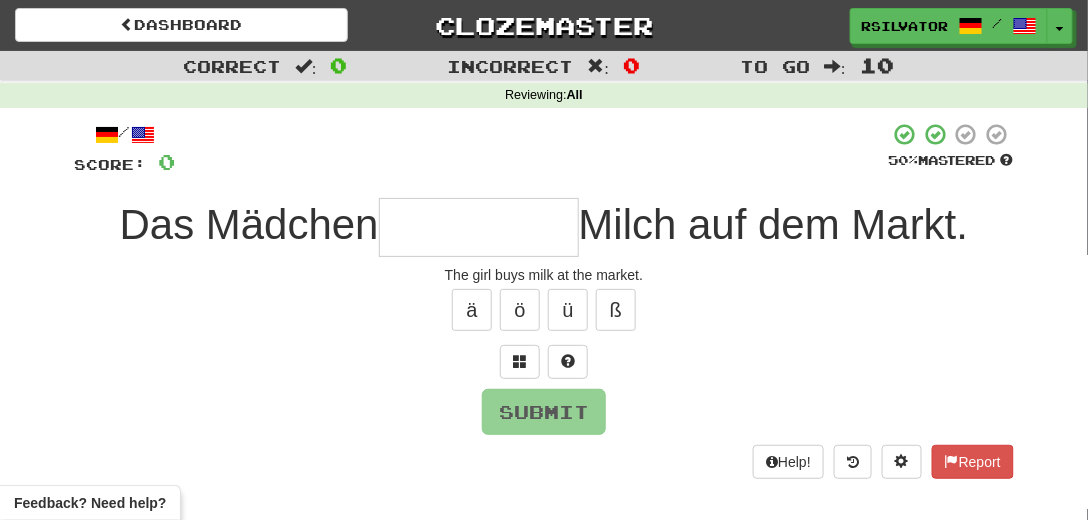 click on "The girl buys milk at the market." at bounding box center (544, 275) 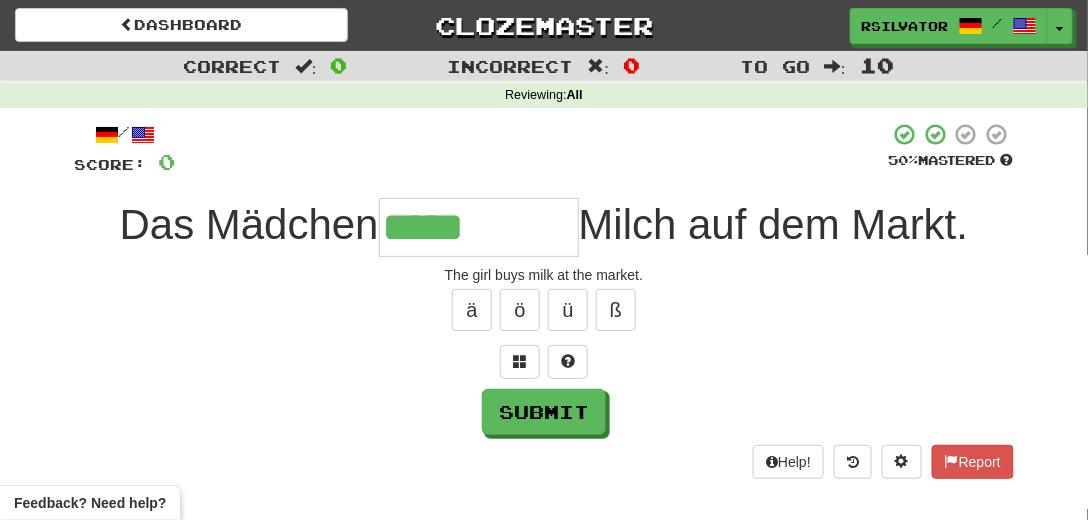type on "*****" 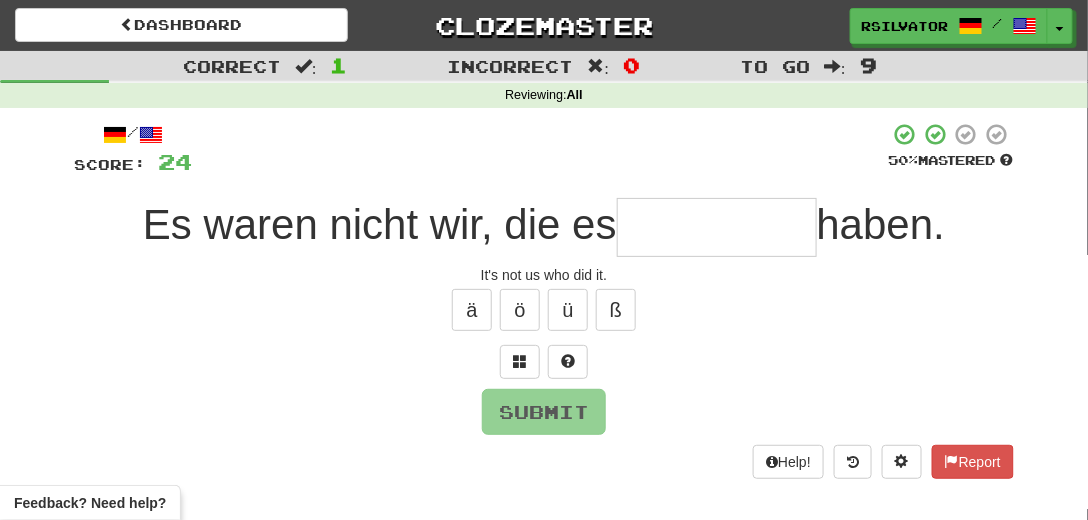 type on "*" 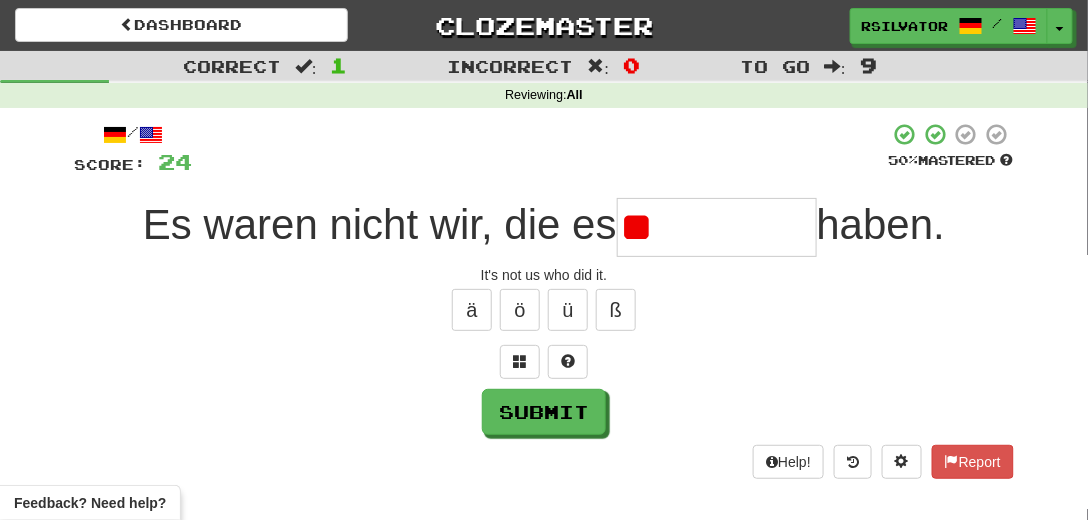 type on "*" 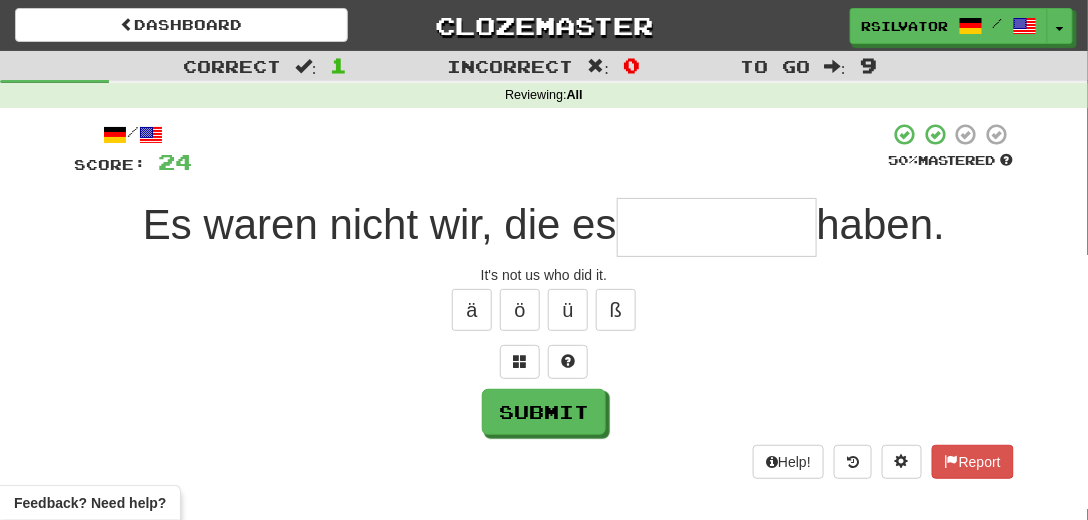 type on "*" 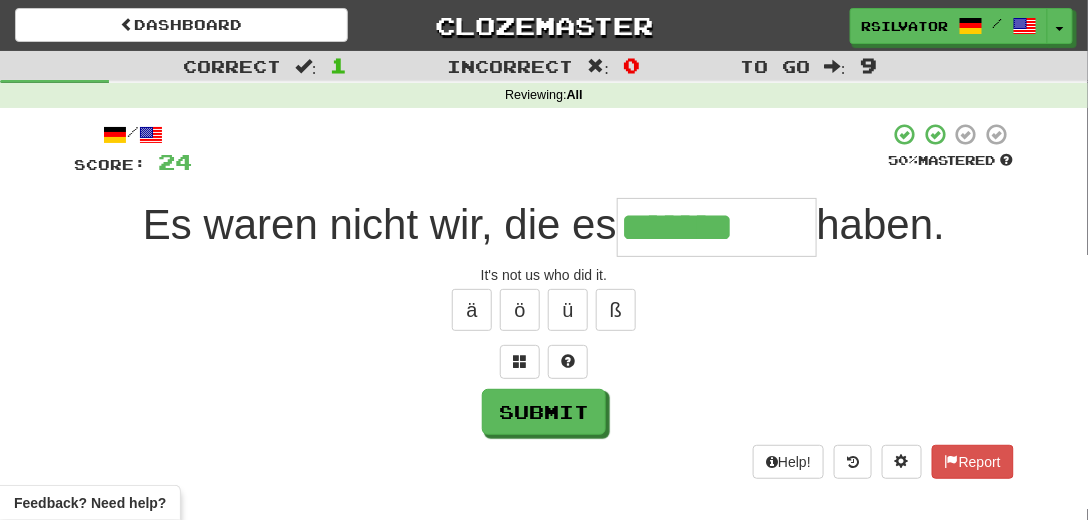 type on "*******" 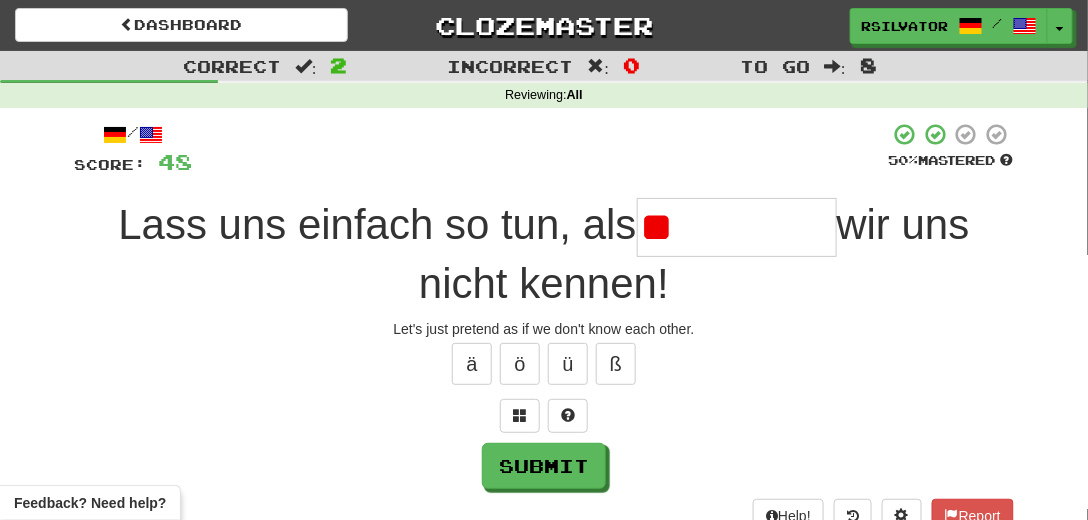 type on "*" 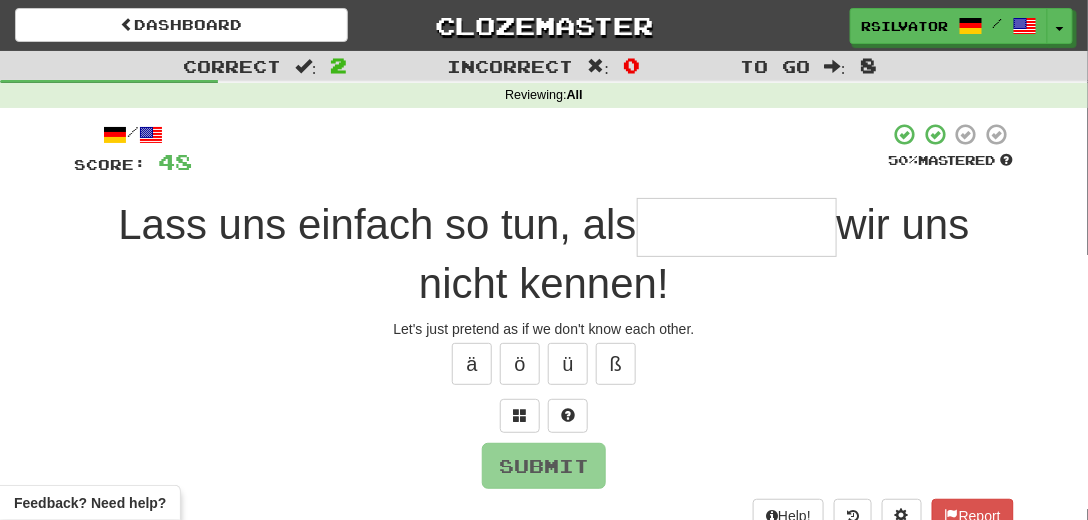 type on "*" 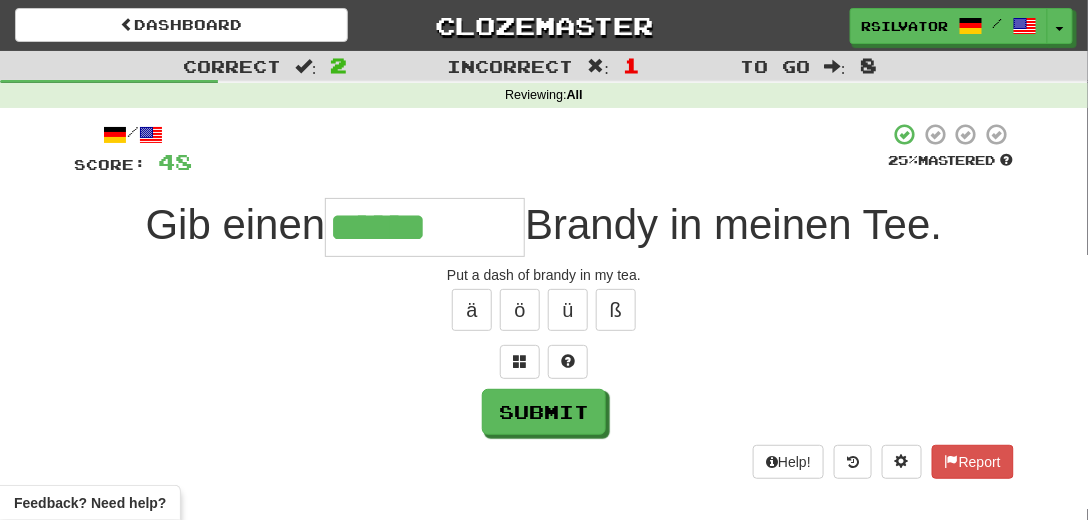 type on "******" 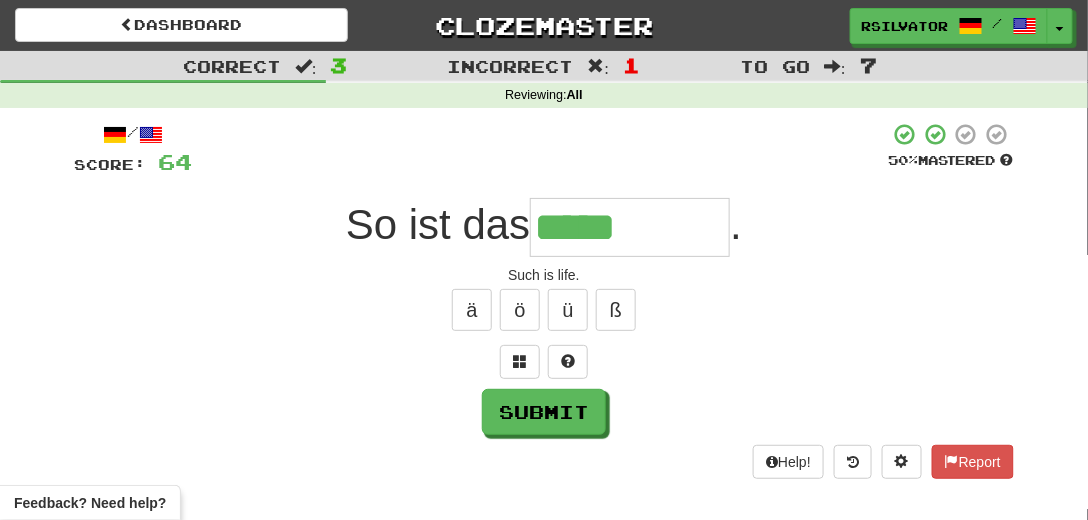 type on "*****" 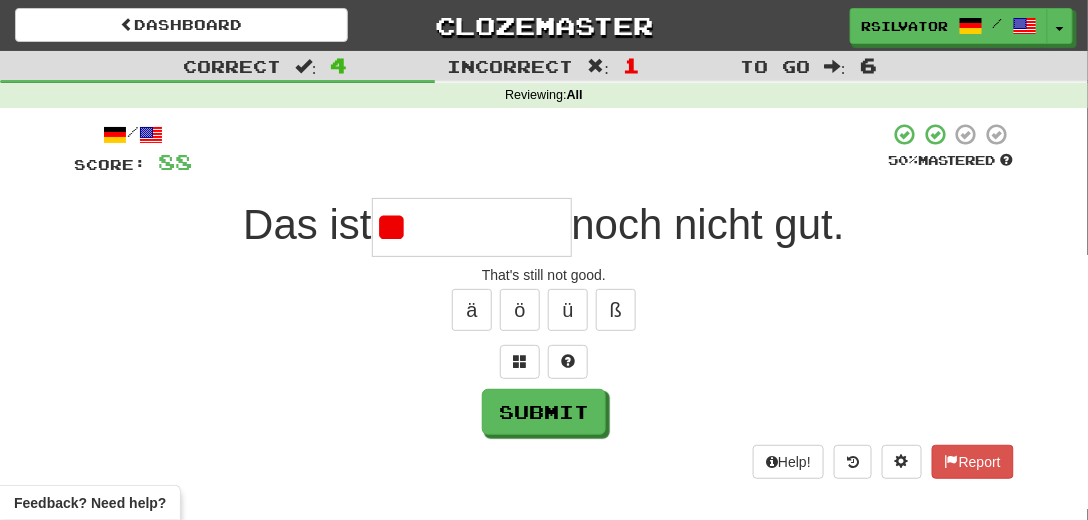 type on "*" 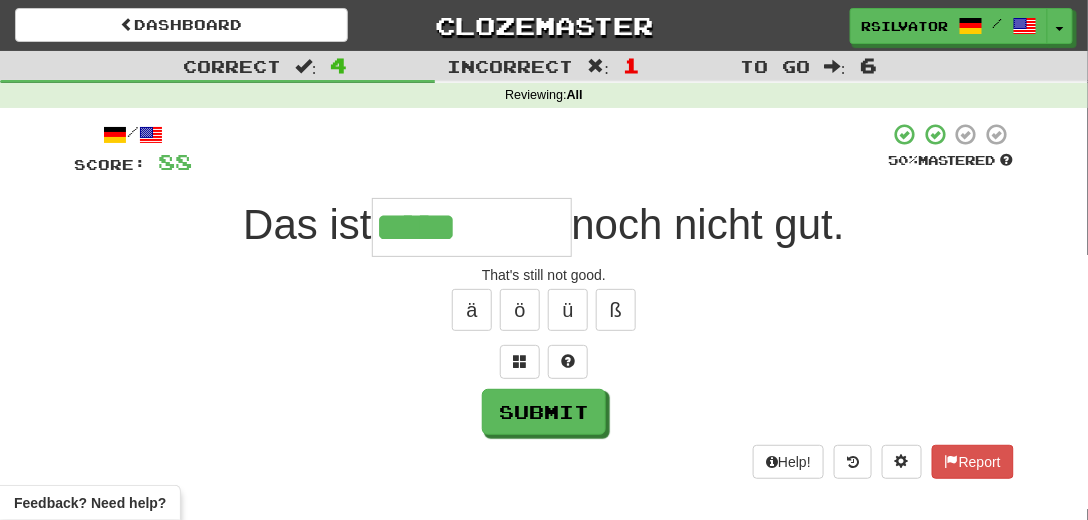 type on "*****" 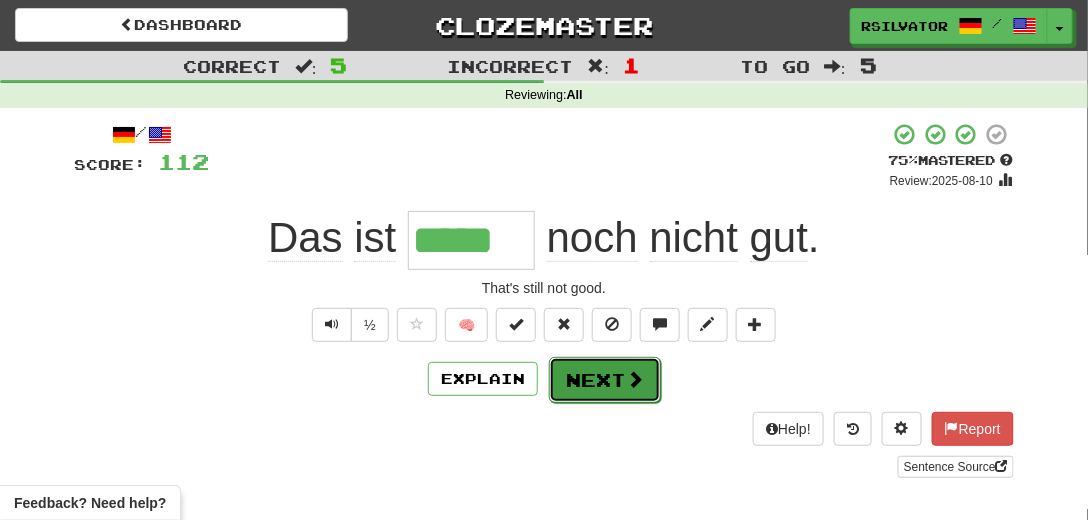 click on "Next" at bounding box center [605, 380] 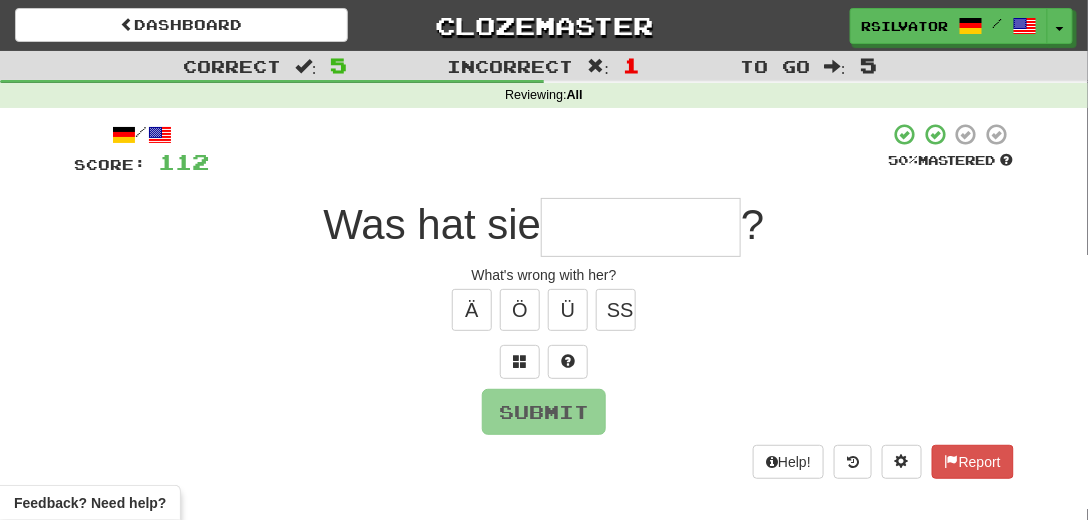 type on "*" 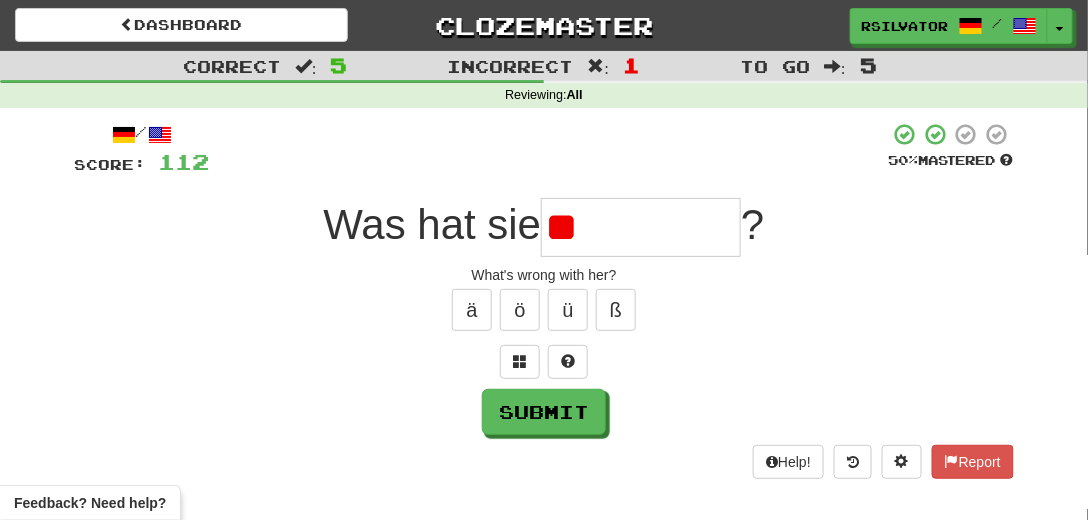 type on "*" 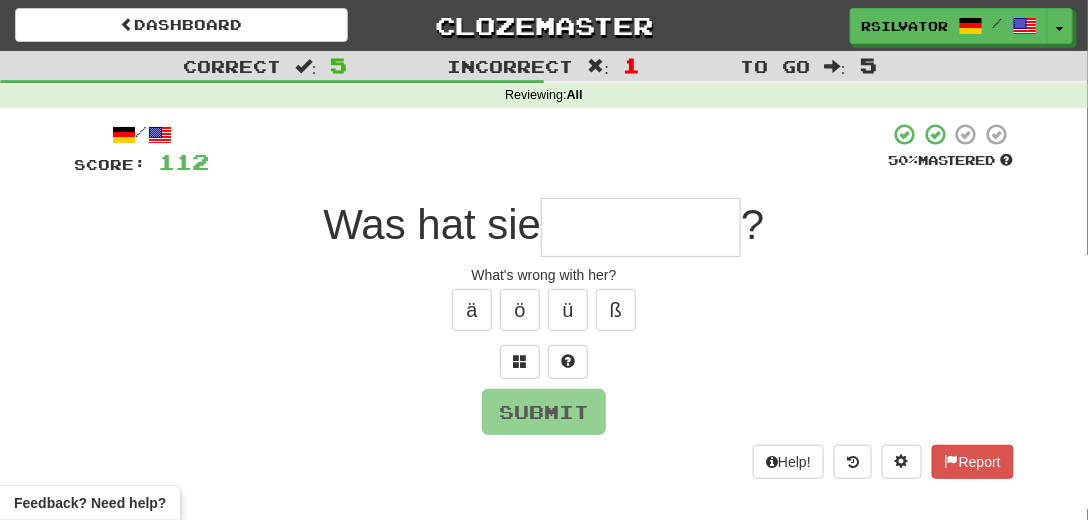 type on "*" 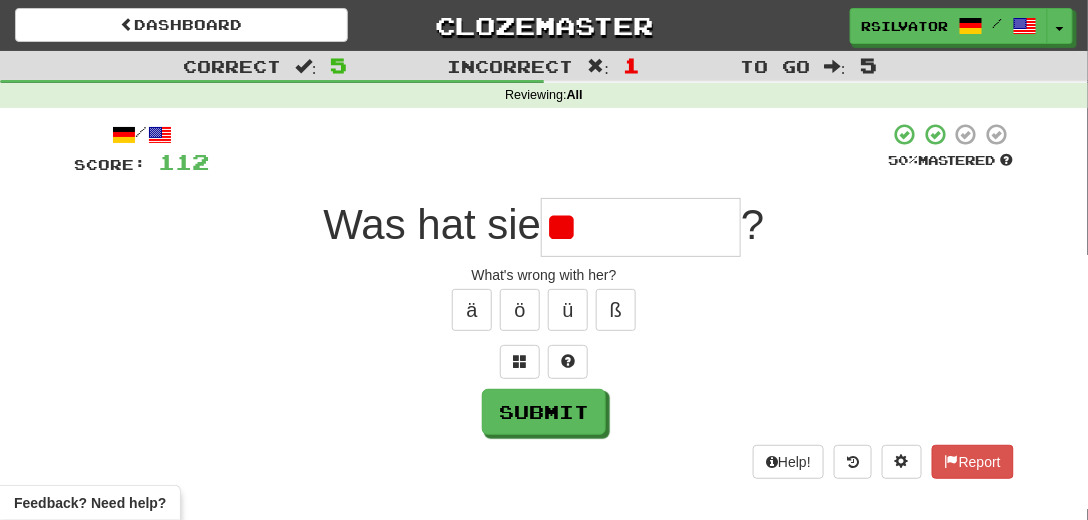 type on "*" 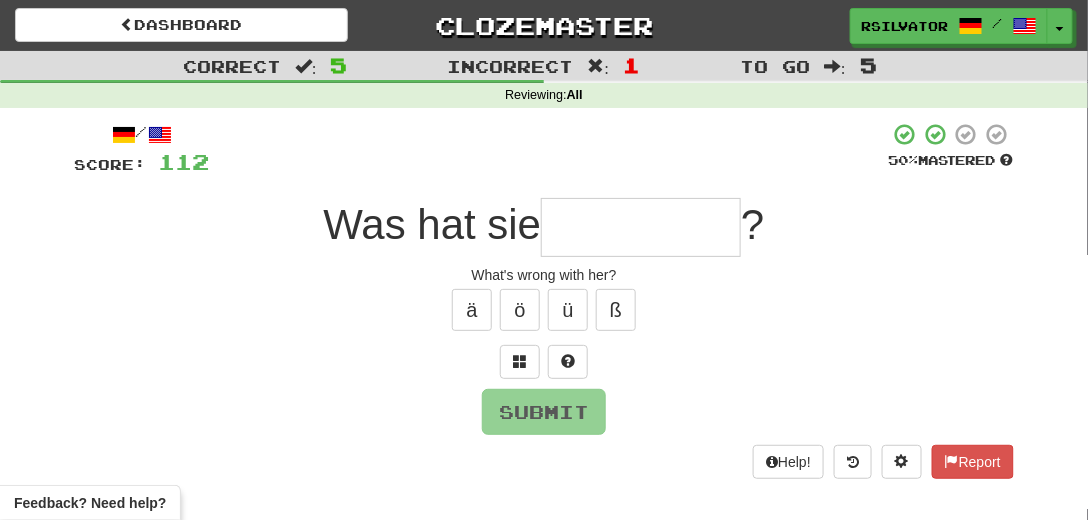 type on "*" 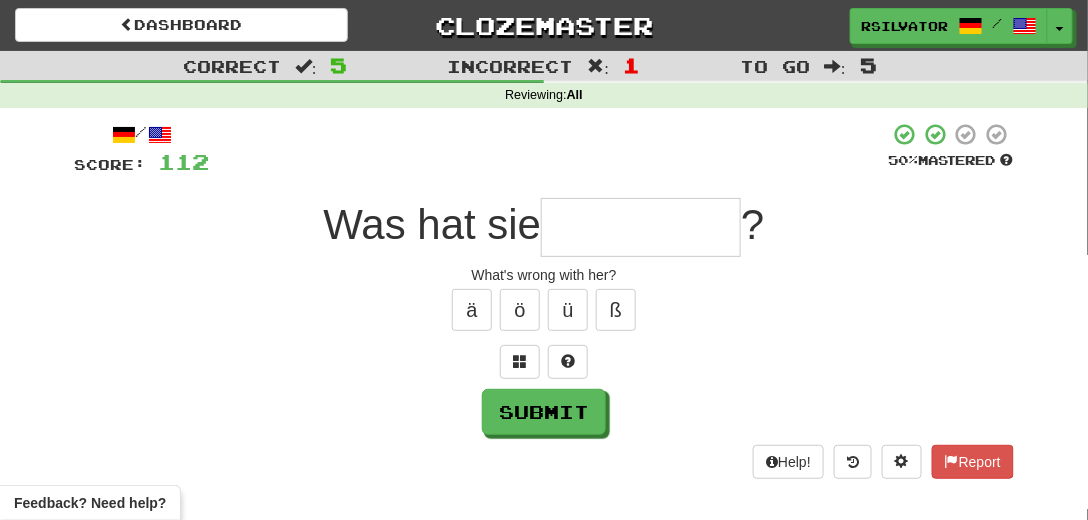 type on "*" 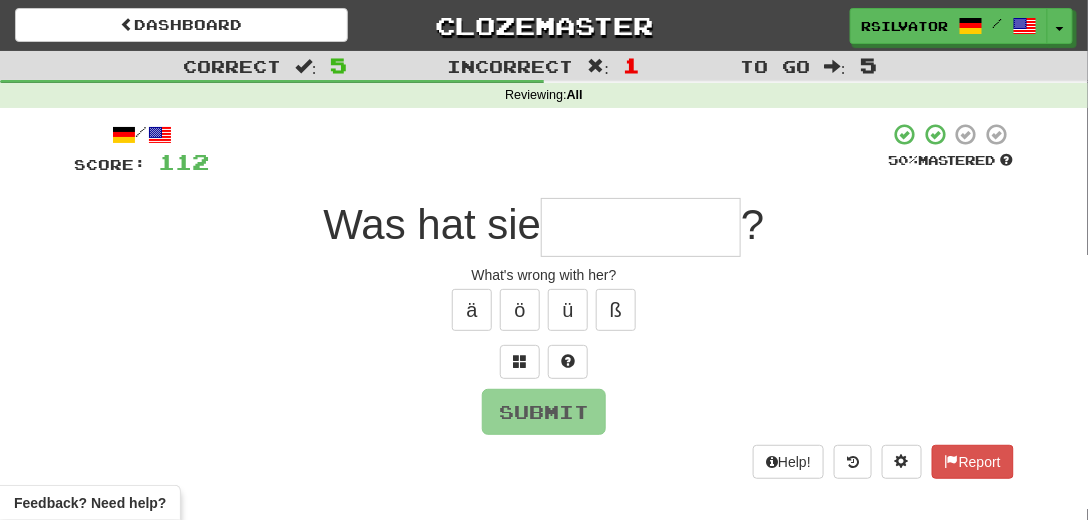 type on "*" 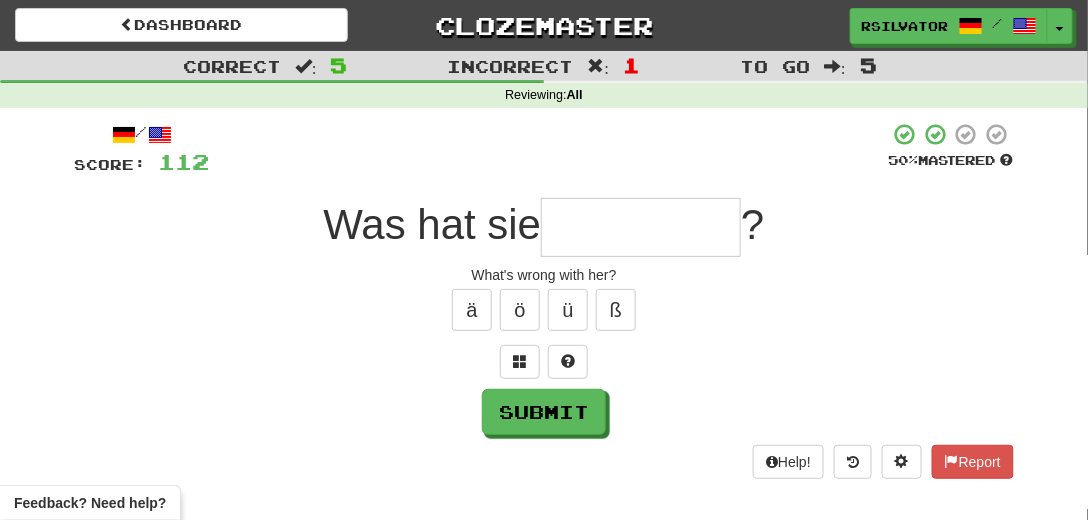 type on "*" 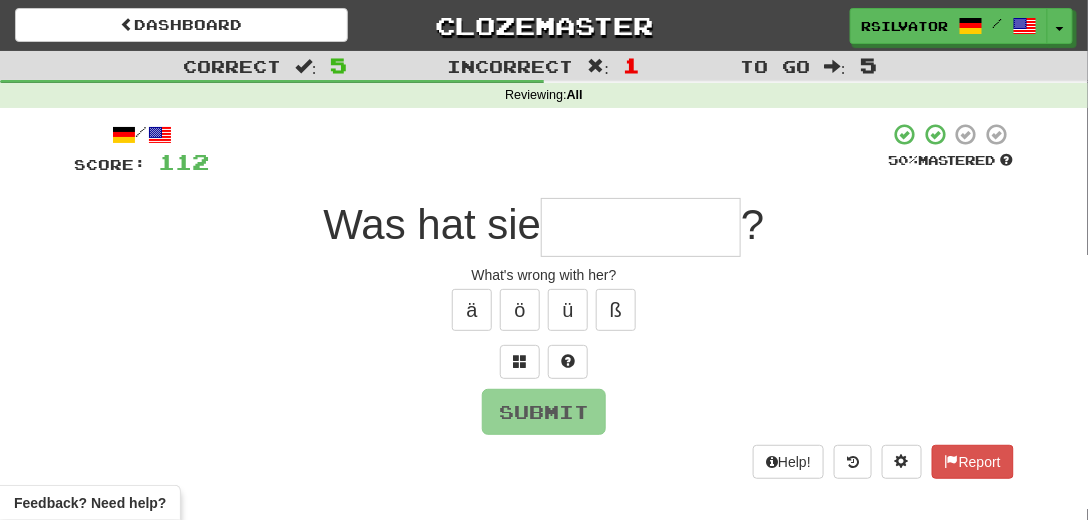 type on "*" 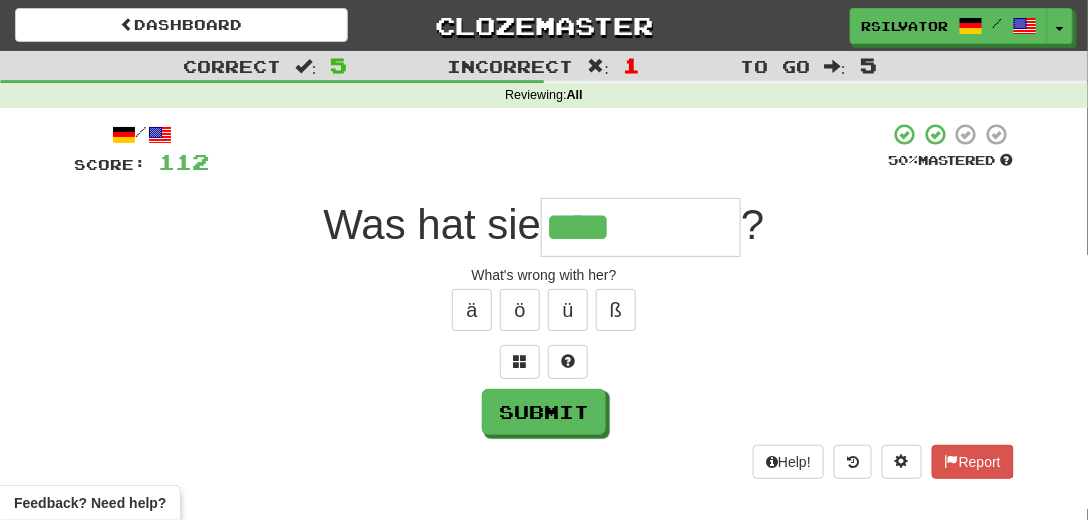 type on "****" 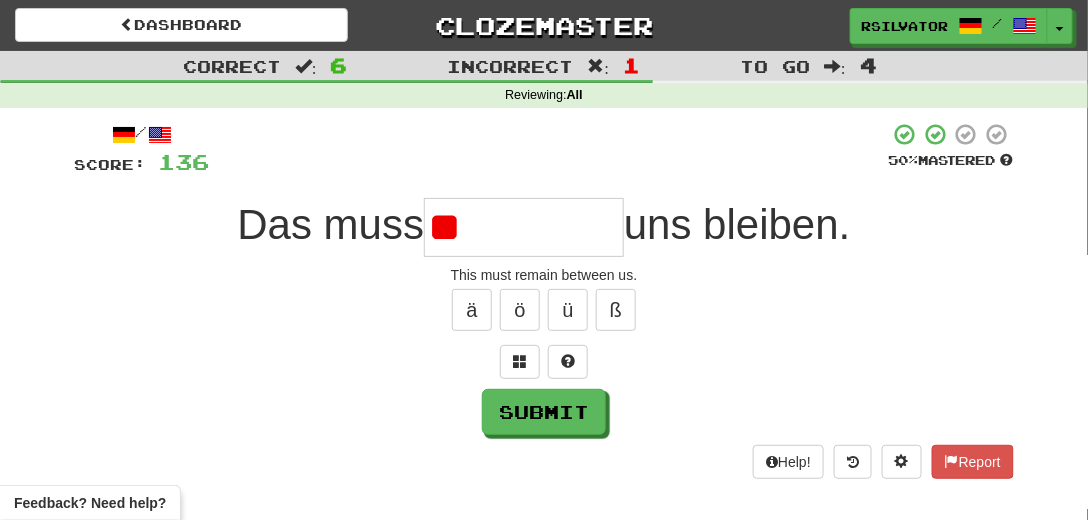 type on "*" 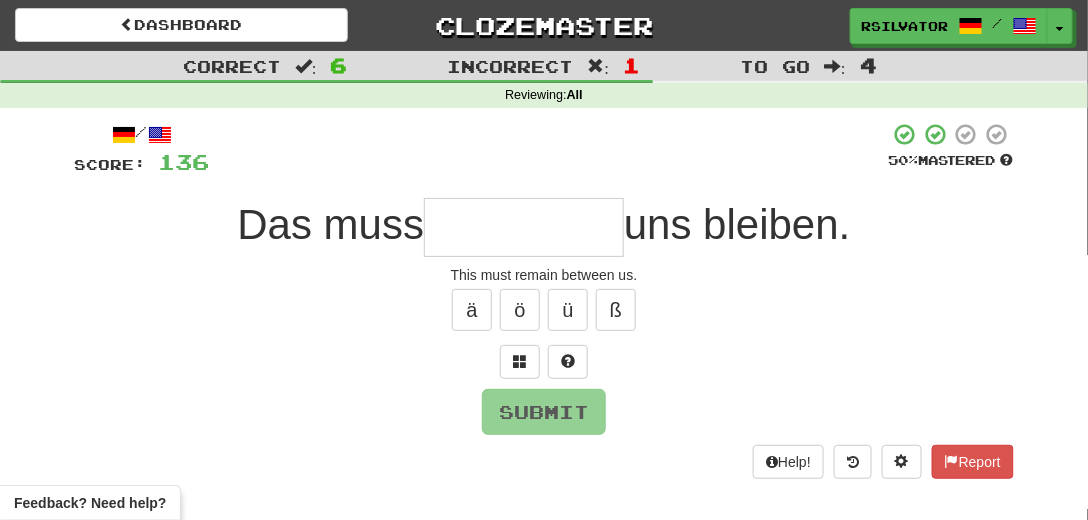 type on "*" 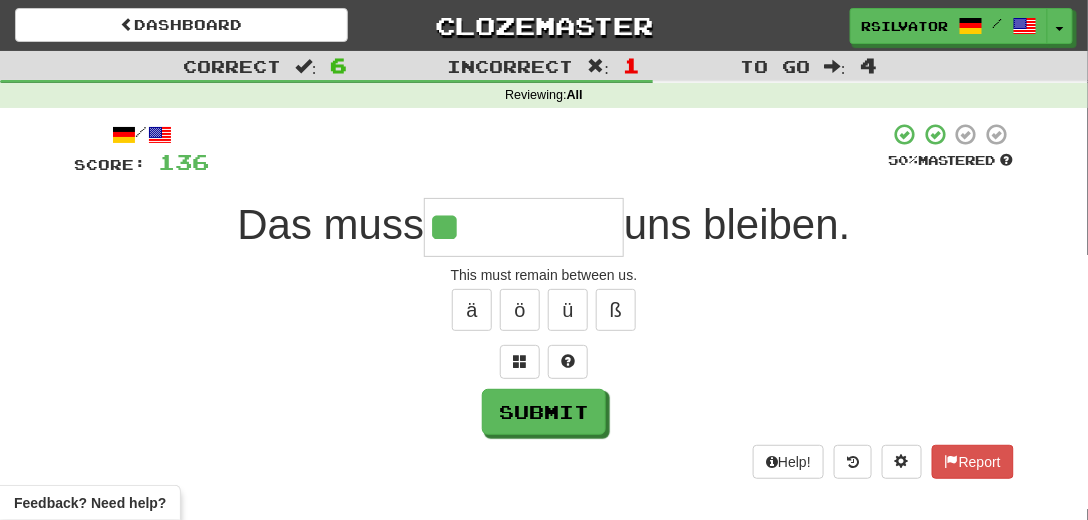 type on "*****" 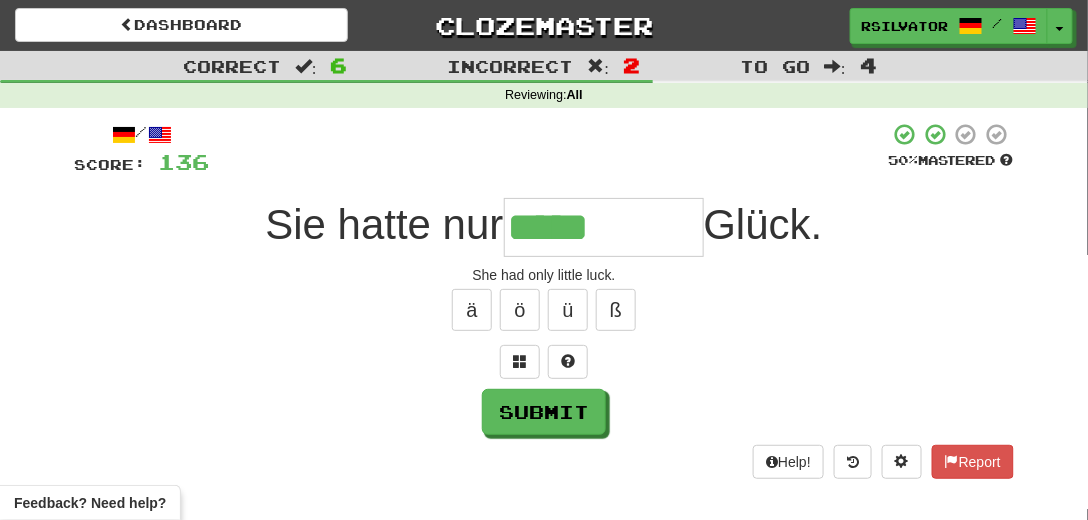 type on "*****" 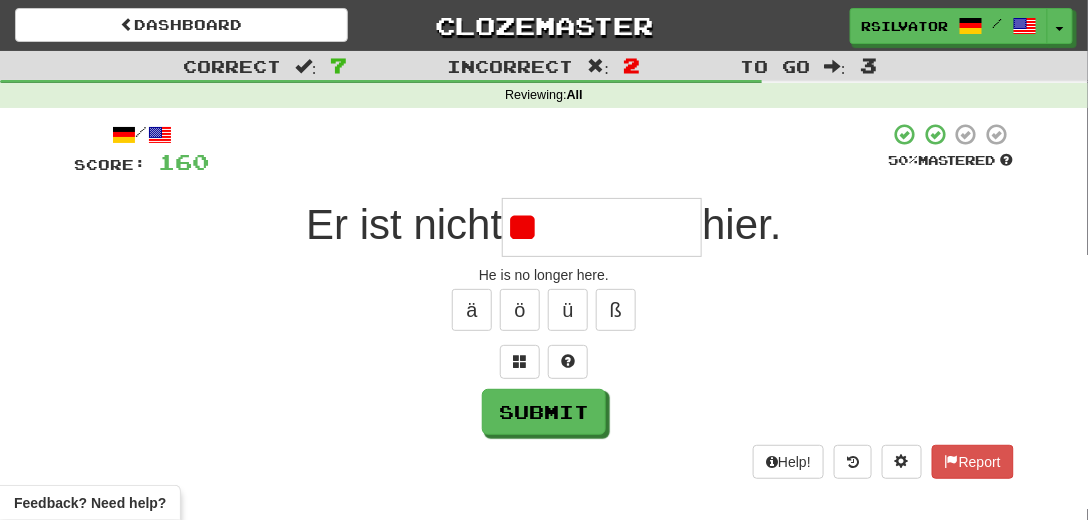 type on "*" 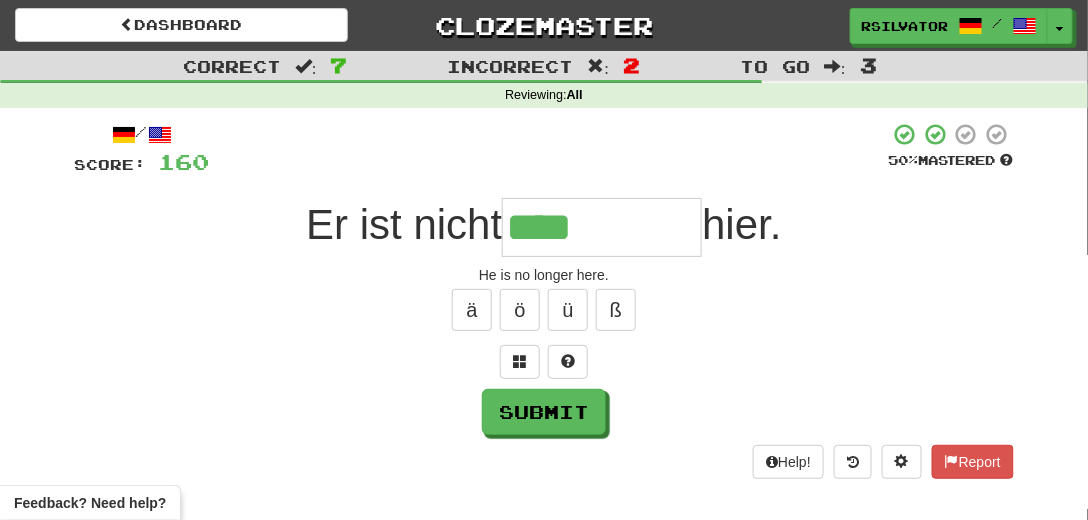type on "****" 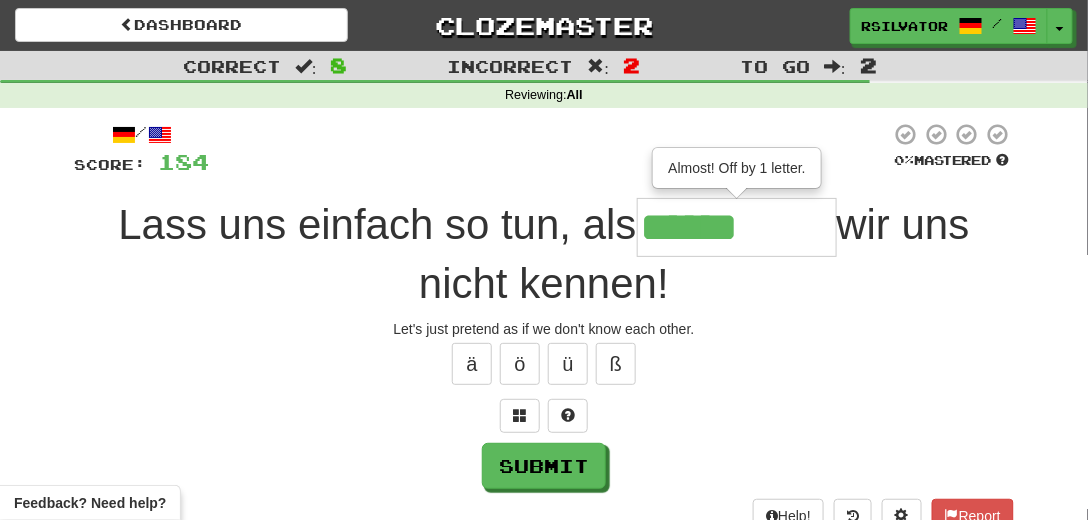 type on "******" 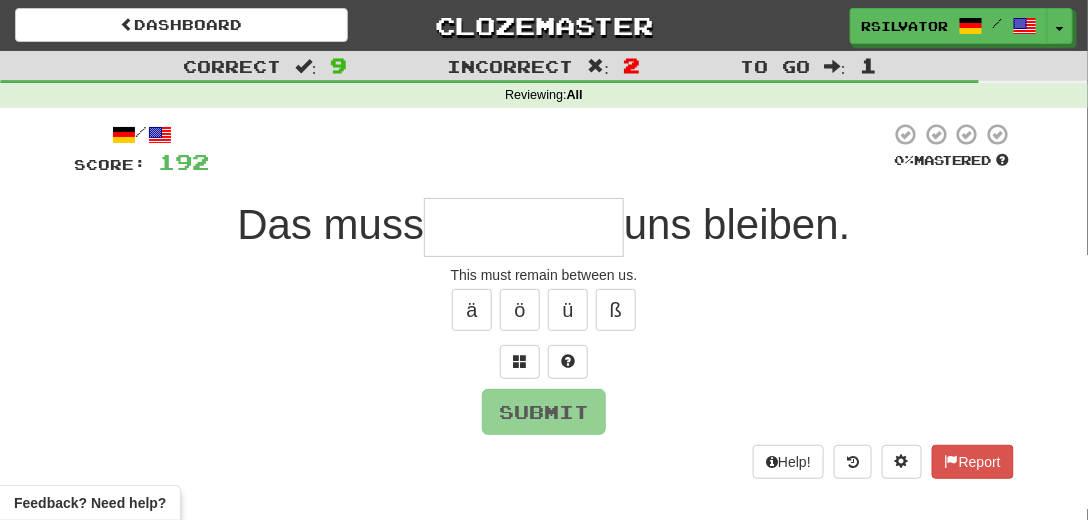click at bounding box center (524, 227) 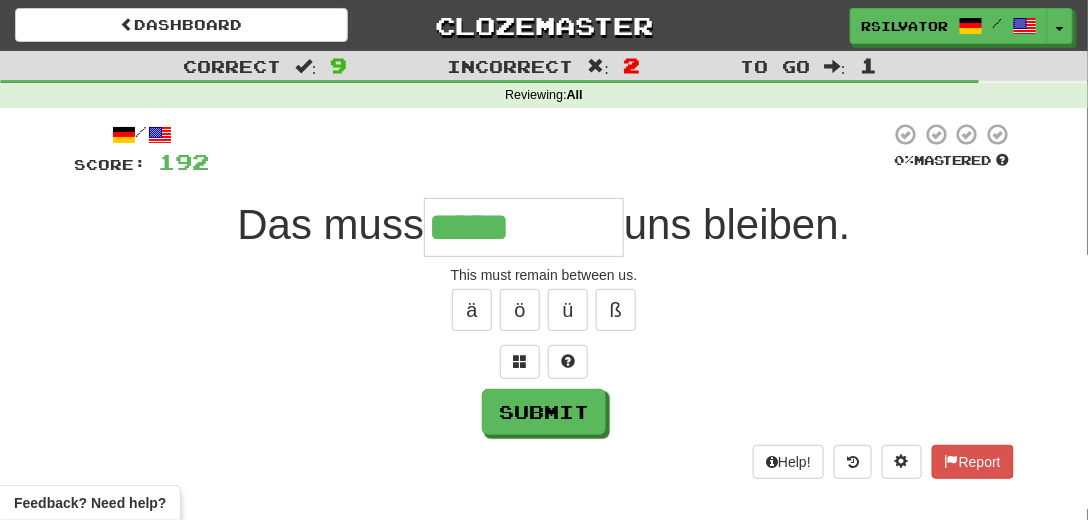 type on "*****" 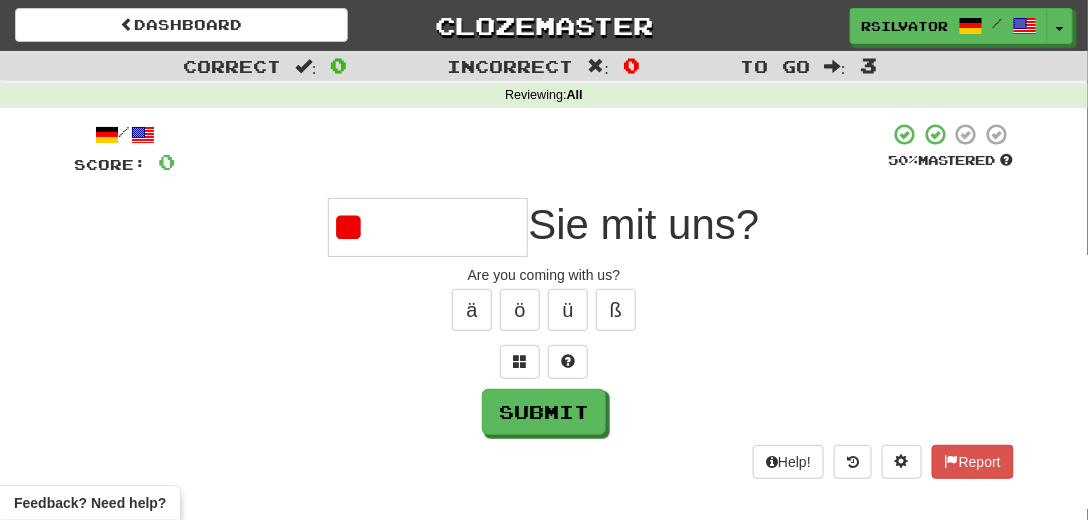 type on "*" 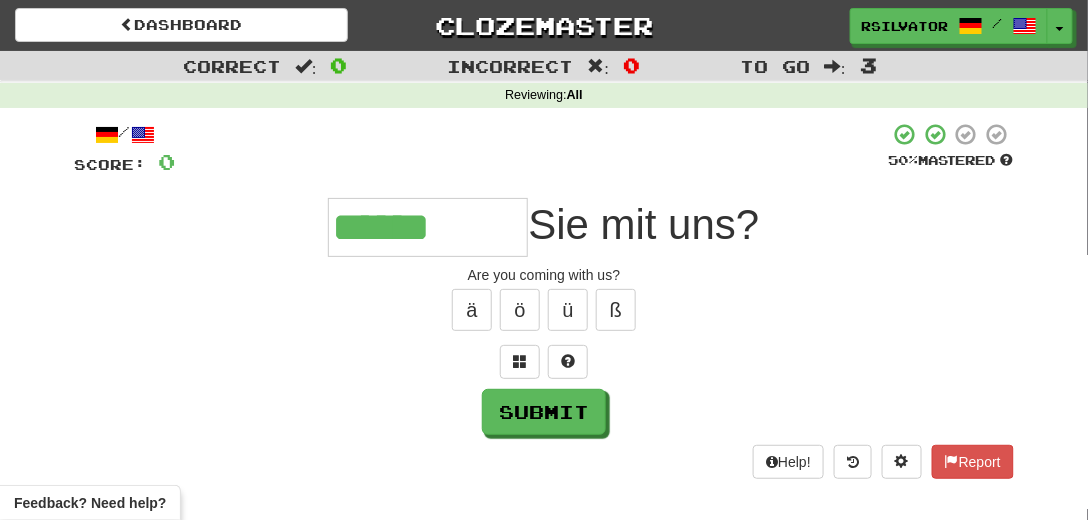 type on "******" 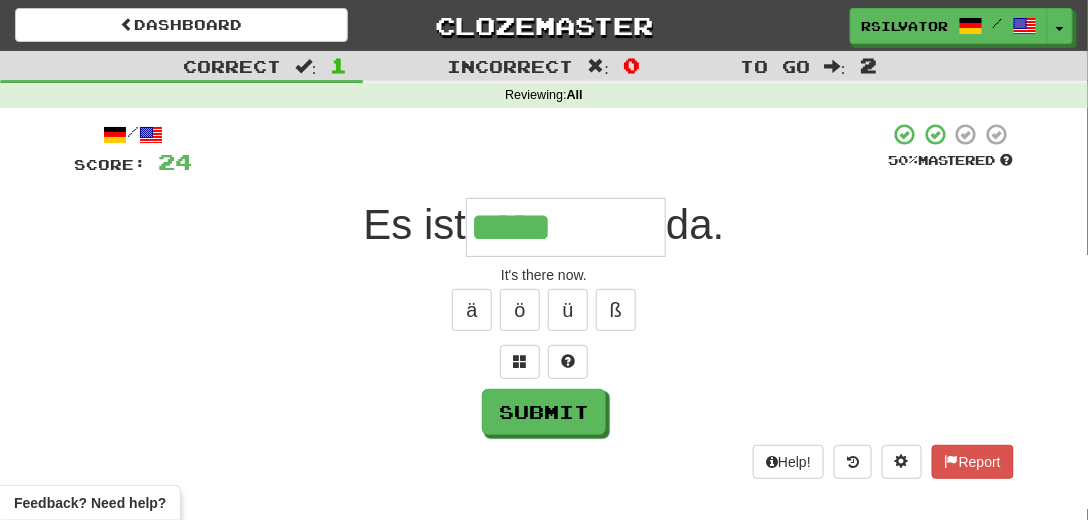 type on "*****" 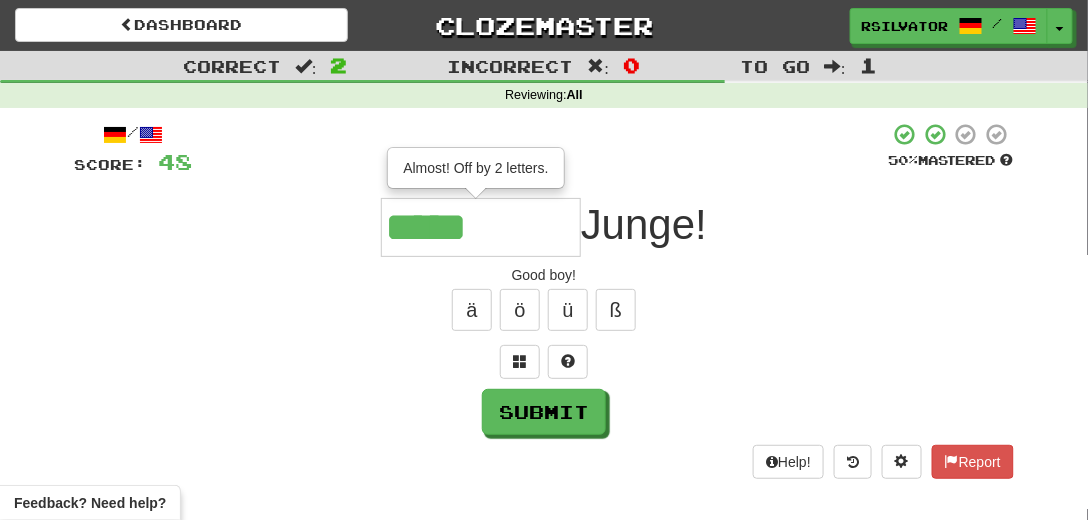type on "*****" 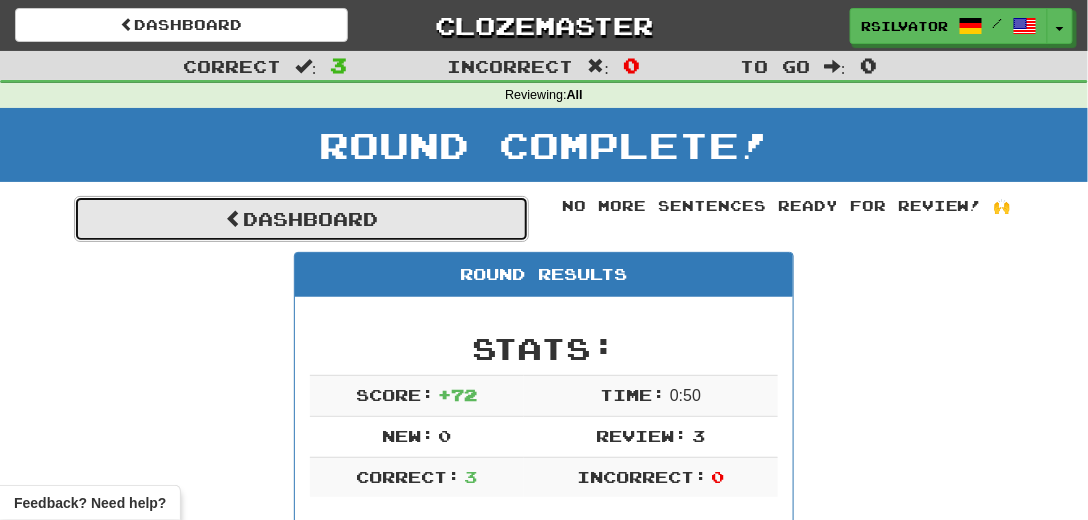 click on "Dashboard" at bounding box center [301, 219] 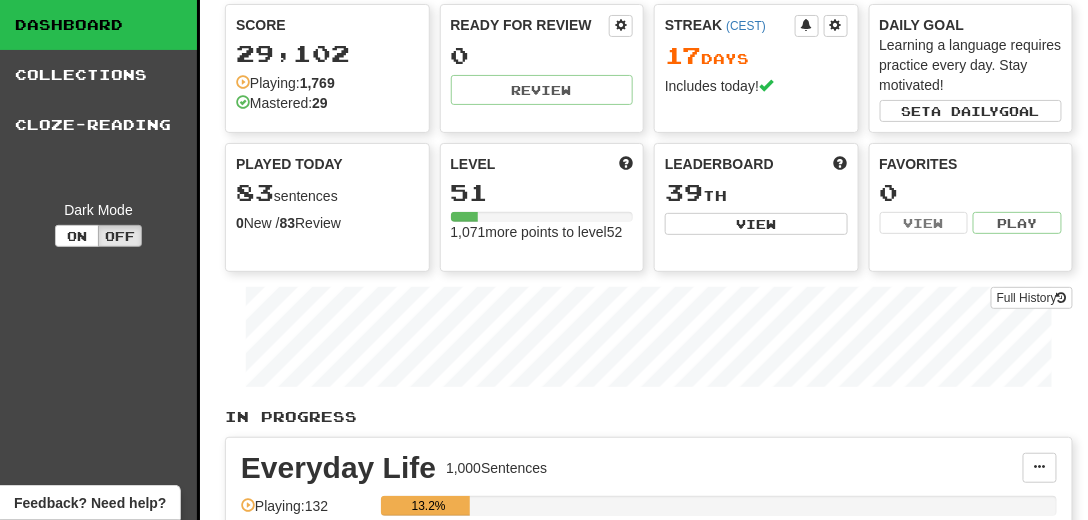 scroll, scrollTop: 114, scrollLeft: 0, axis: vertical 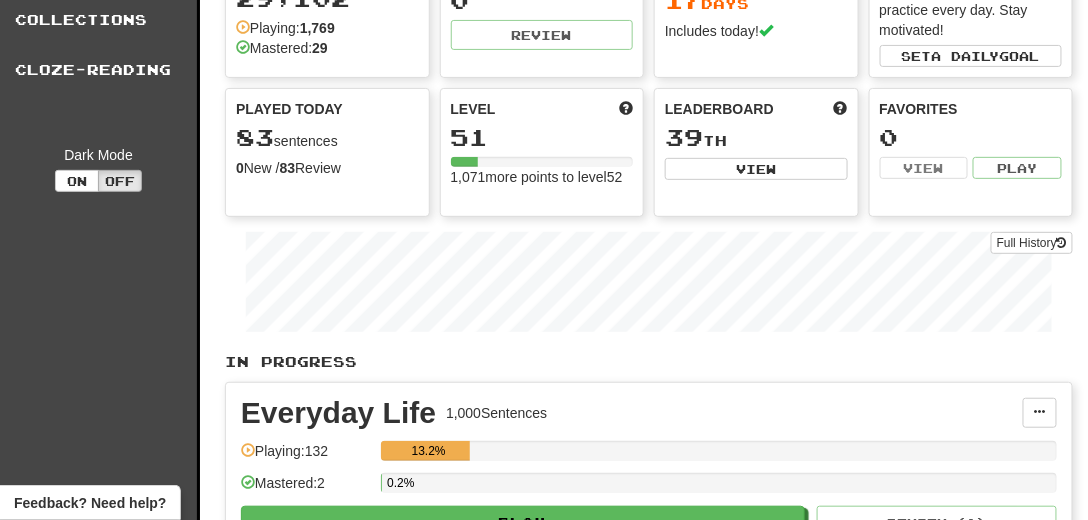click on "Clozemaster Dashboard Collections Cloze-Reading Dark Mode On Off" at bounding box center (100, 521) 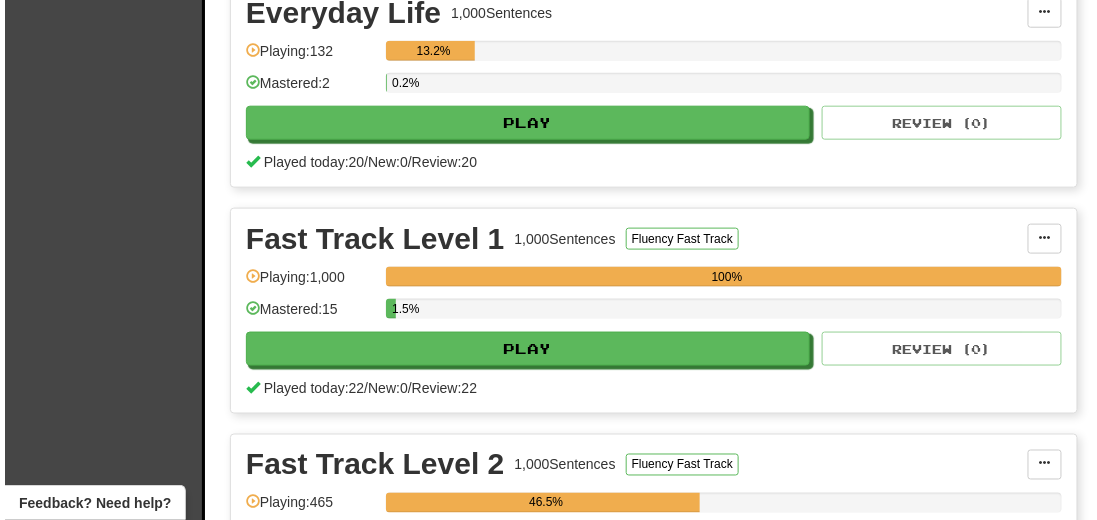 scroll, scrollTop: 857, scrollLeft: 0, axis: vertical 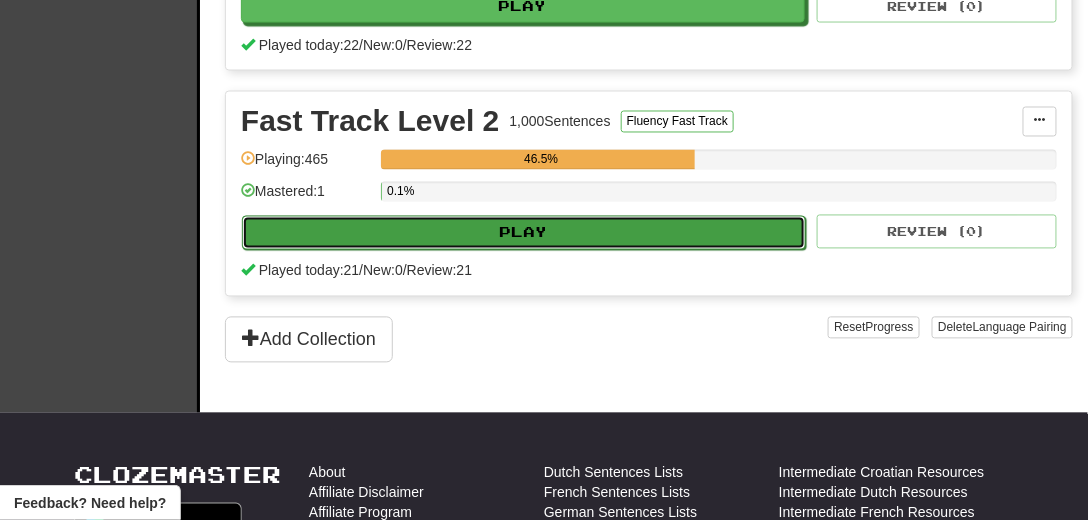 click on "Play" at bounding box center (524, 233) 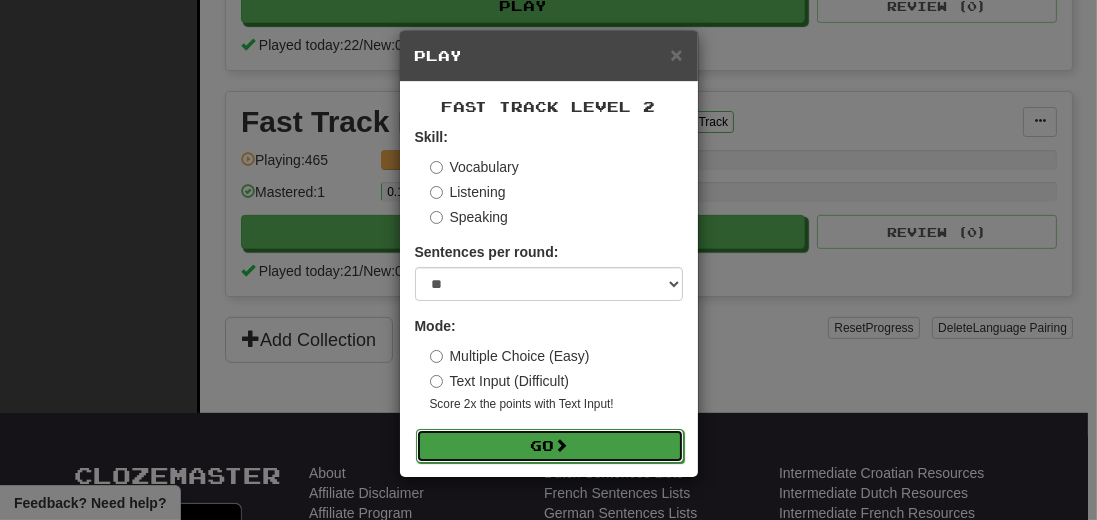 click on "Go" at bounding box center (550, 446) 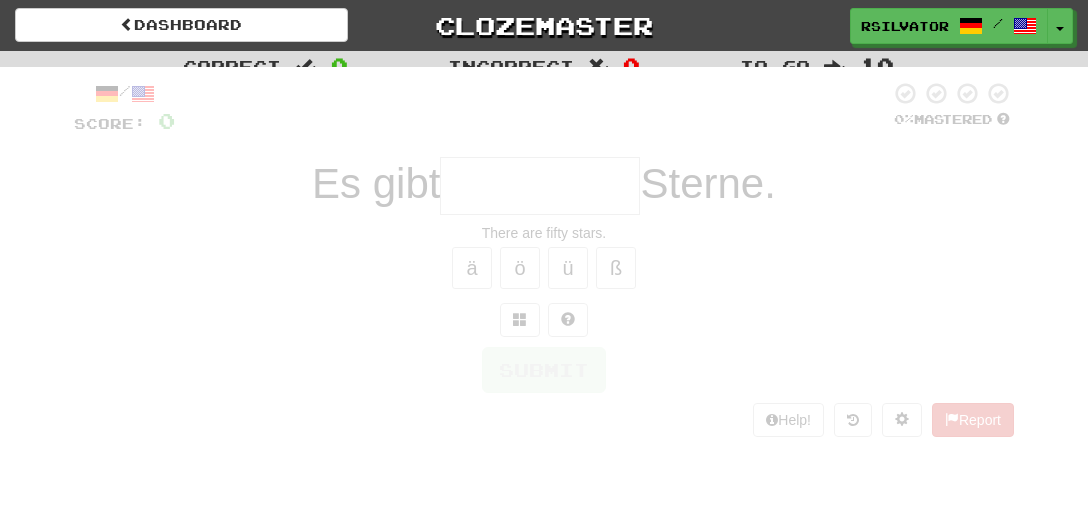 scroll, scrollTop: 0, scrollLeft: 0, axis: both 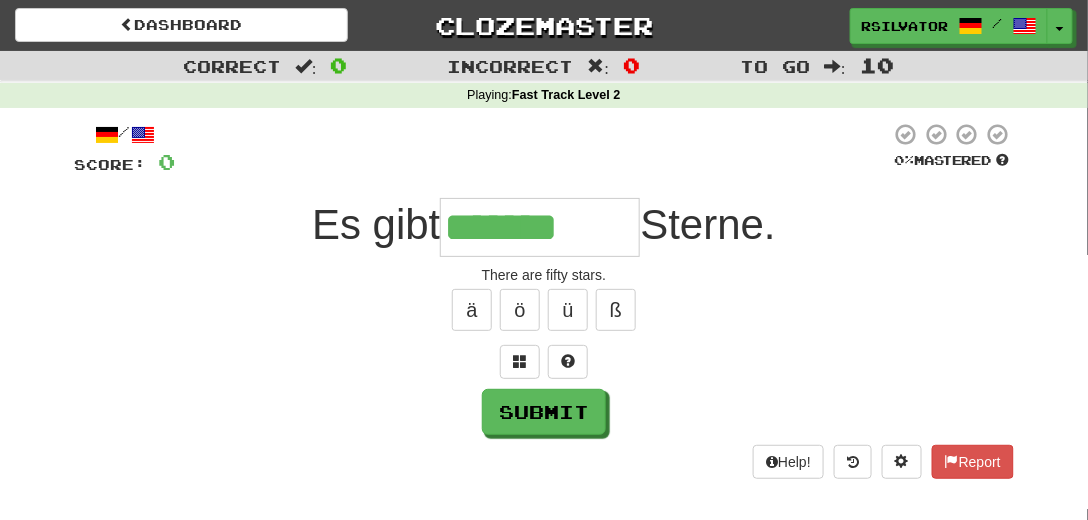 type on "*******" 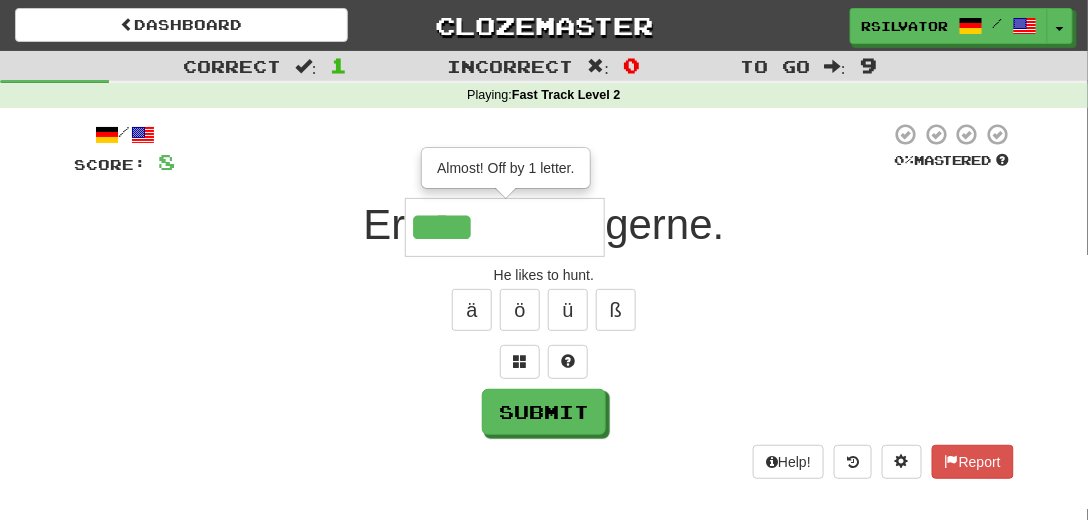 type on "****" 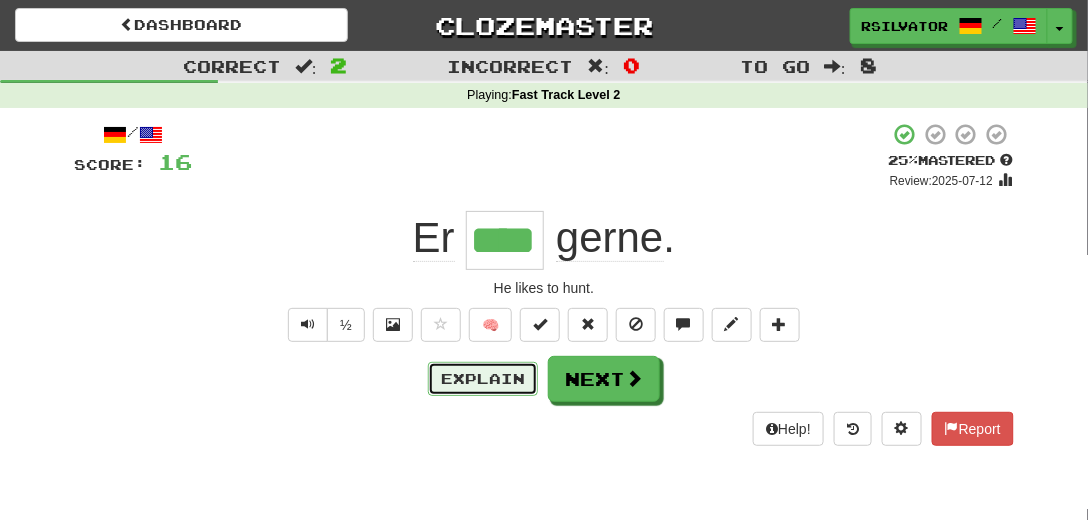 click on "Explain" at bounding box center (483, 379) 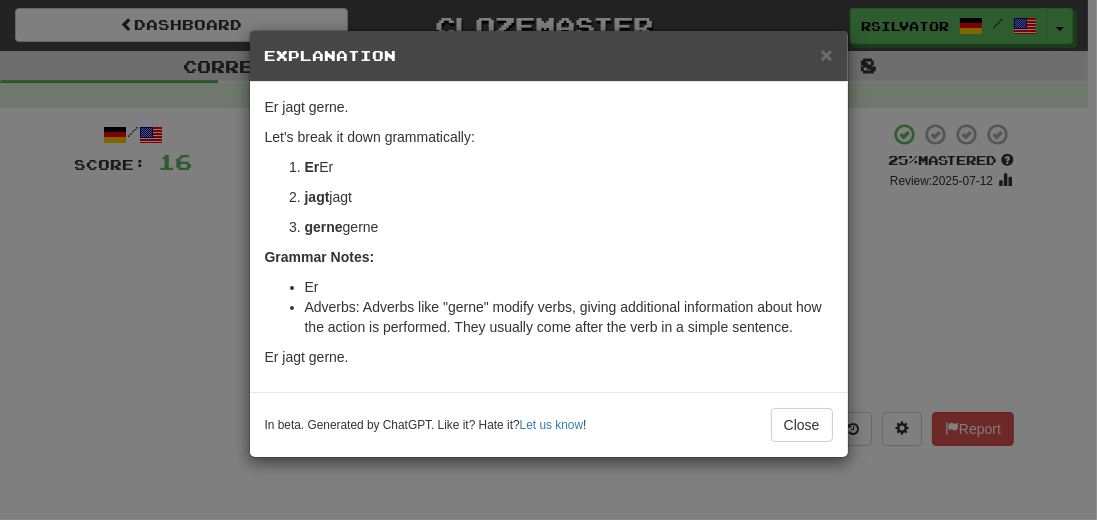 click on "× Explanation "Er jagt gerne." is a simple German sentence that translates to "He likes to hunt." in English.
Let's break it down grammatically:
Er  - This is the pronoun "he." In German, pronouns are often used to specify who is performing the action. "Er" is the third person singular pronoun for males.
jagt  - This is the verb "jagen" (to hunt) in the third person singular present tense. In German, verbs are conjugated to match the subject. For "er" (he), the verb "jagen" (to hunt) becomes "jagt".
gerne  - This translates to "gladly," "with pleasure," or "likes to". In German, the adverb "gerne" is used to express that someone enjoys doing something. When you use "gerne" with a verb, it indicates that the person is happy to do the action described by the verb.
Grammar Notes:
Subject-Verb Agreement: German sentences require the subject and verb to agree in number and person. Here, "Er" (he) is the subject, and "jagt" (hunts) is the verb in its correct form.
Let us know !" at bounding box center [548, 260] 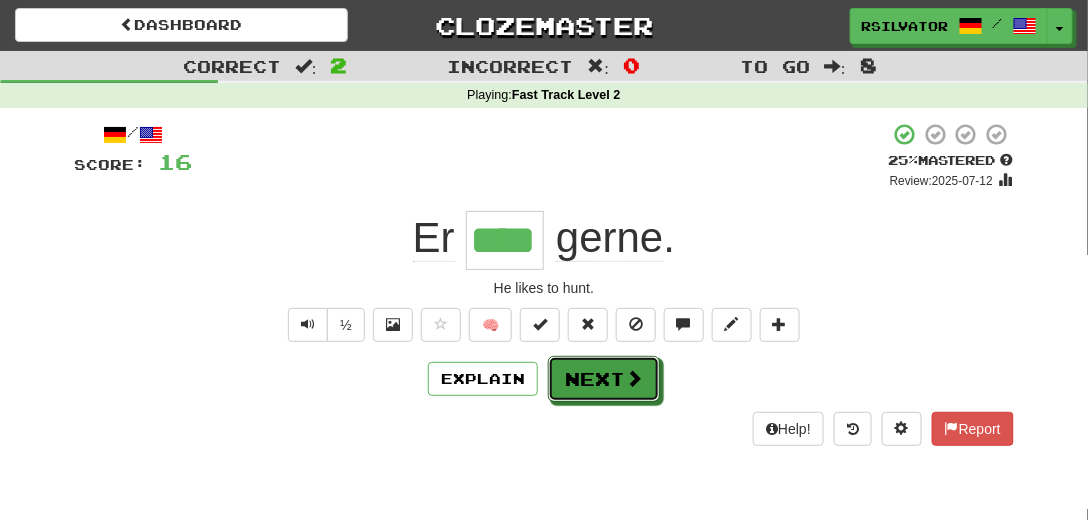 drag, startPoint x: 572, startPoint y: 380, endPoint x: 560, endPoint y: 382, distance: 12.165525 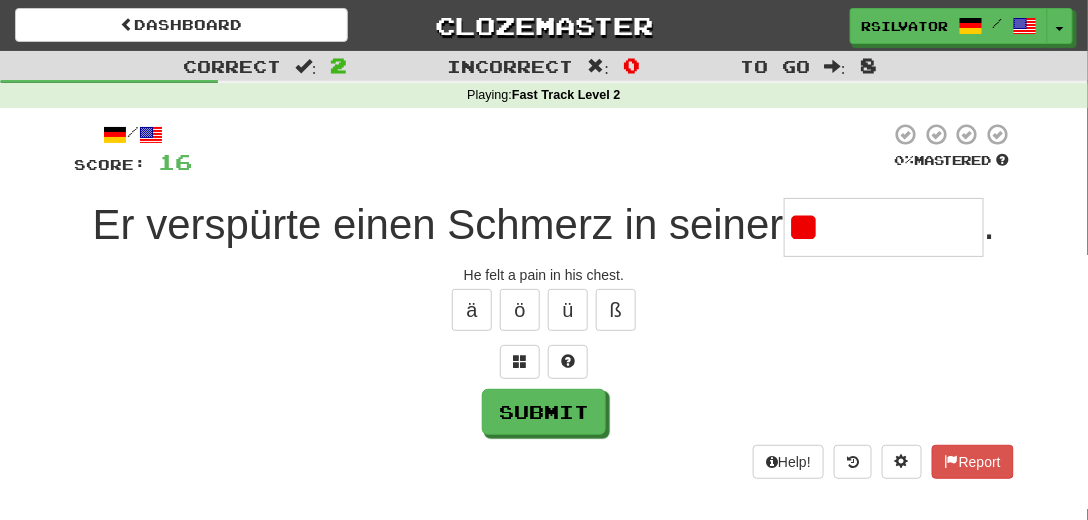 type on "*" 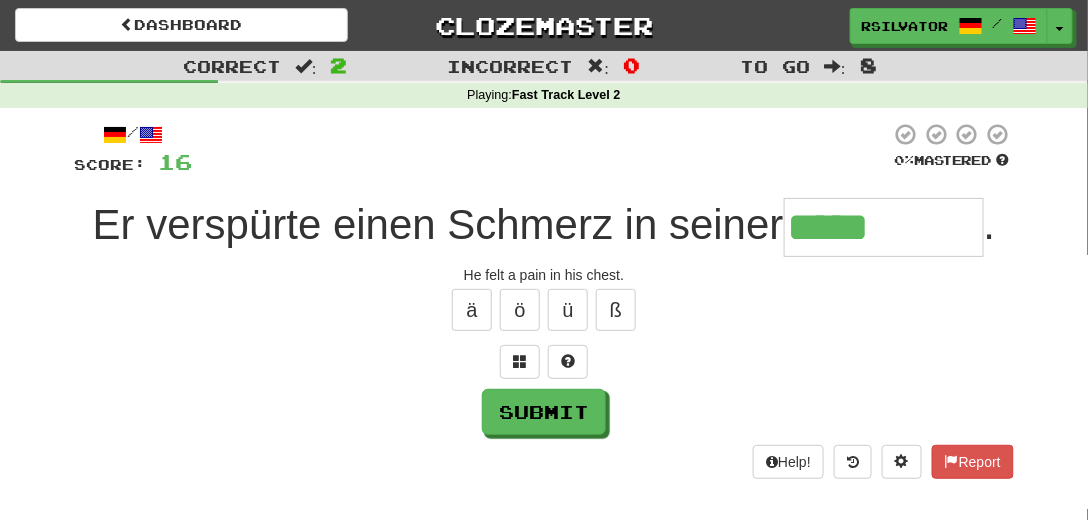 type on "*****" 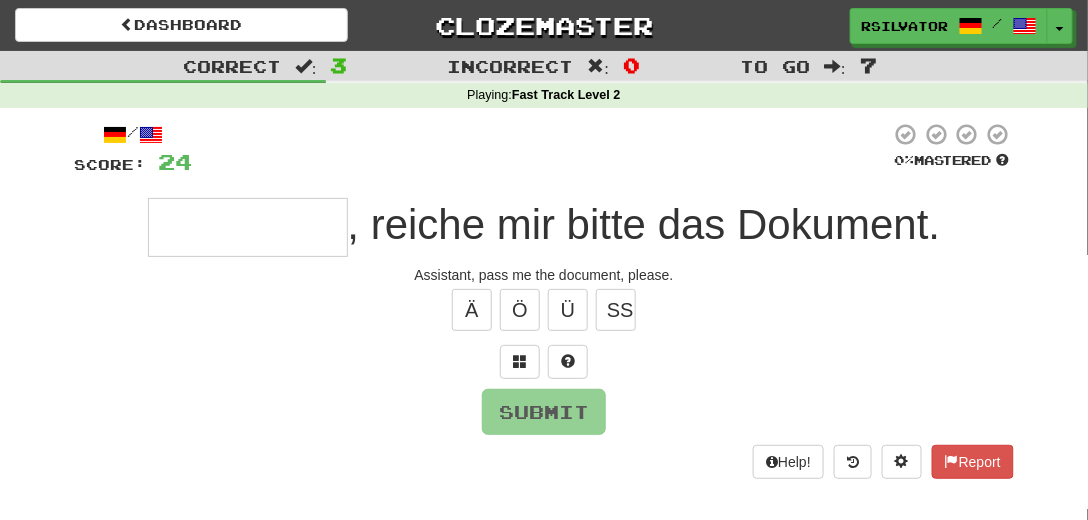 type on "*" 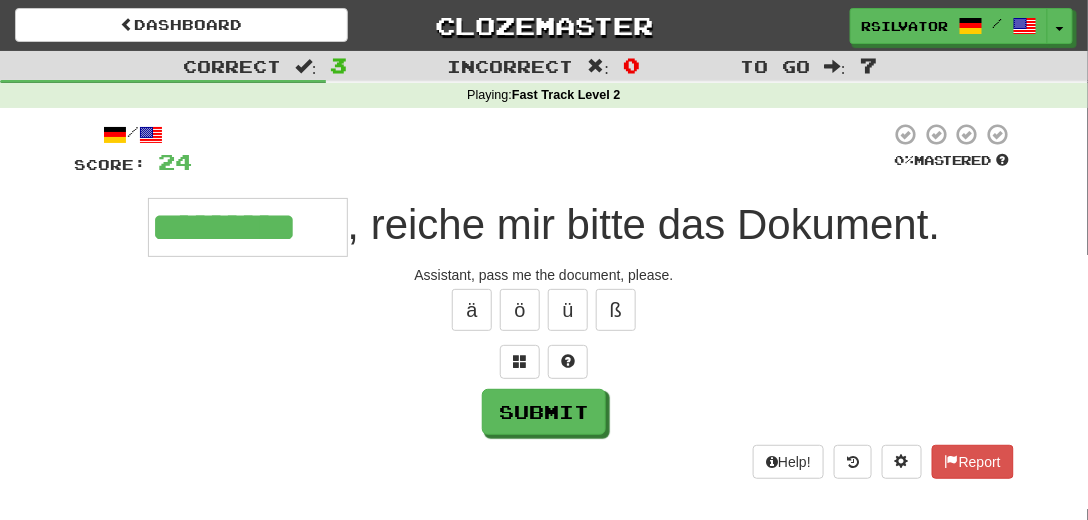 type on "*********" 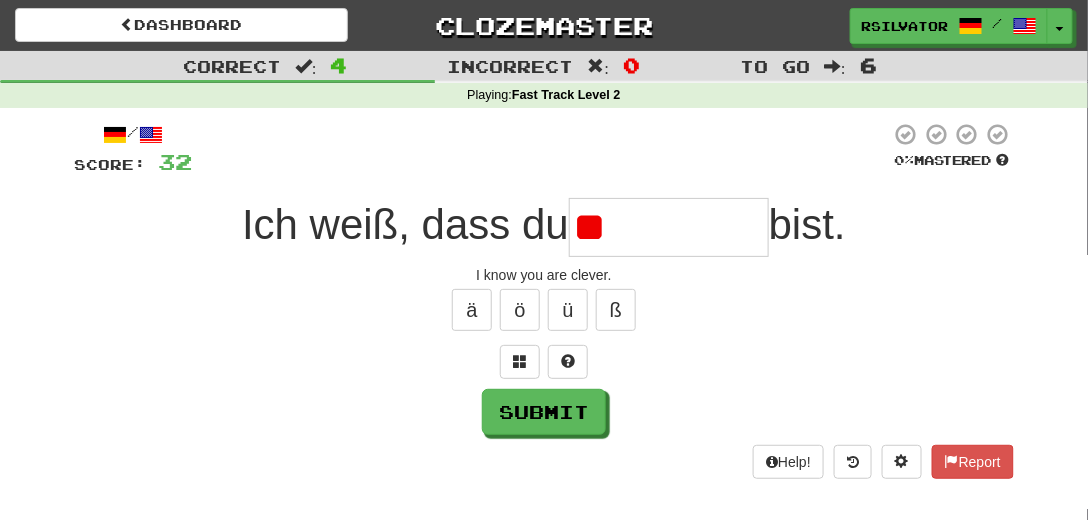 type on "*" 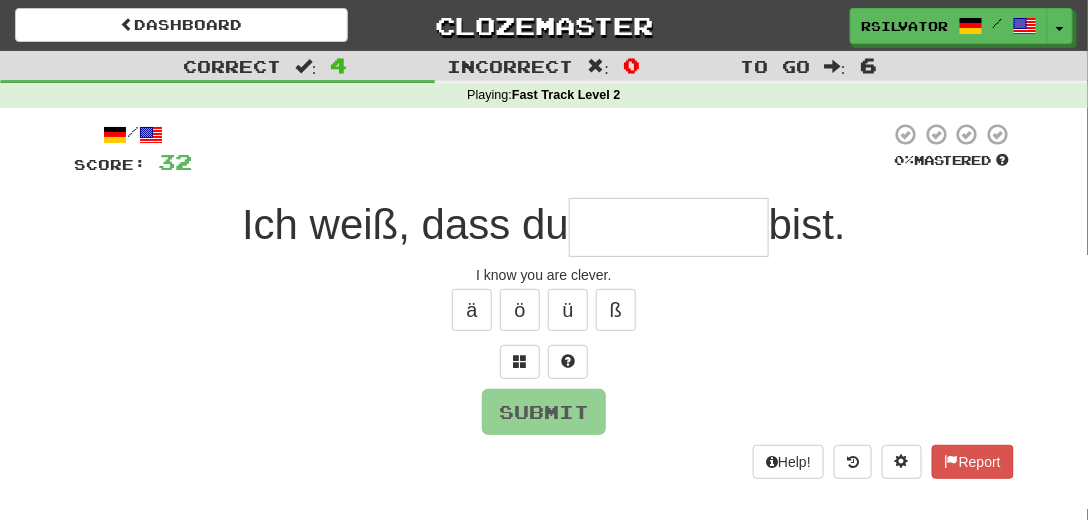 type on "*" 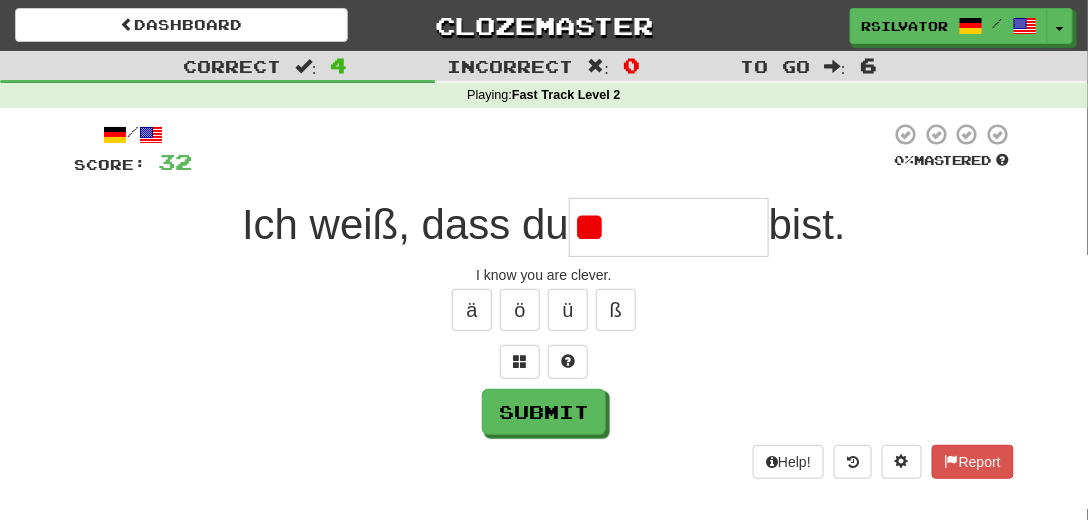 type on "*" 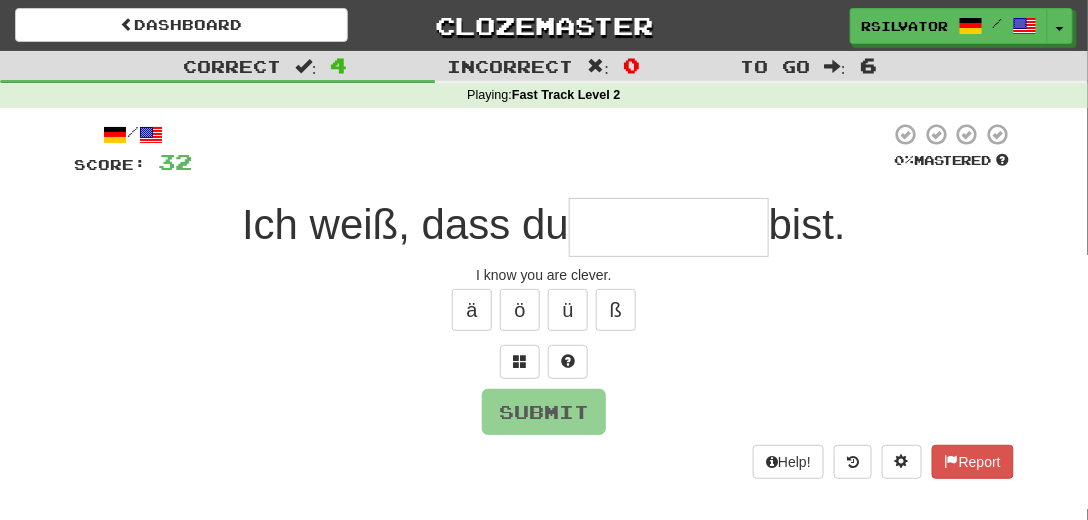 type on "******" 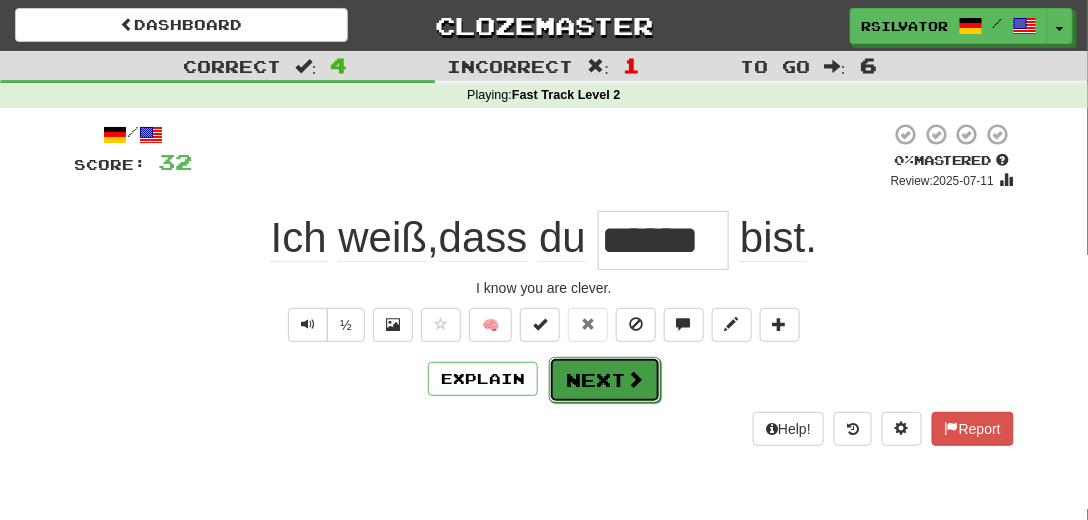 click on "Next" at bounding box center (605, 380) 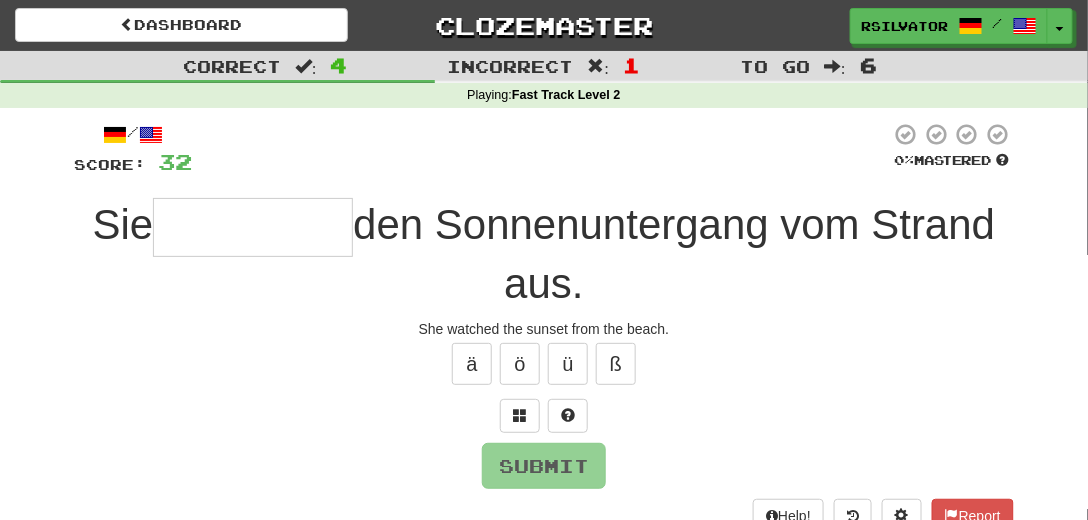 type on "*" 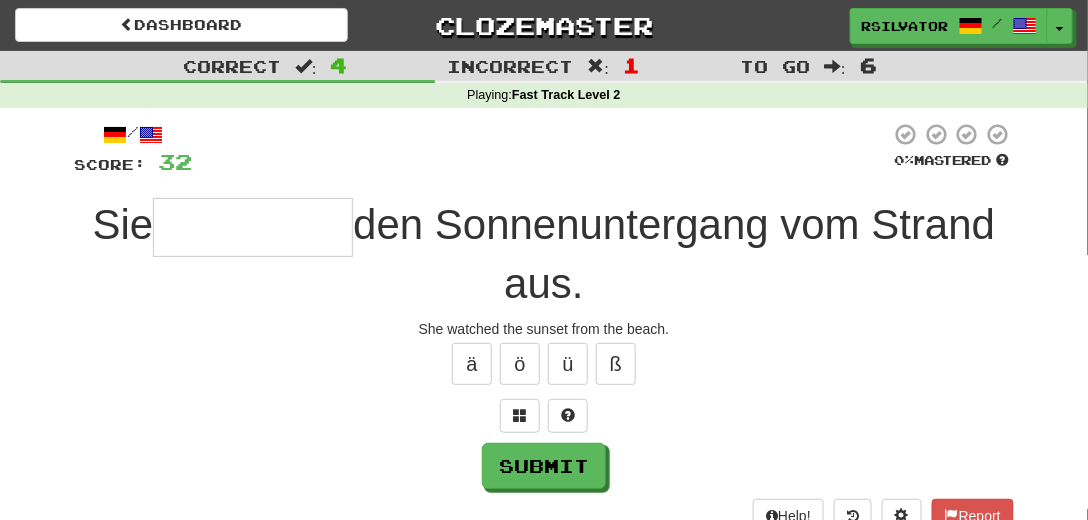 type on "*" 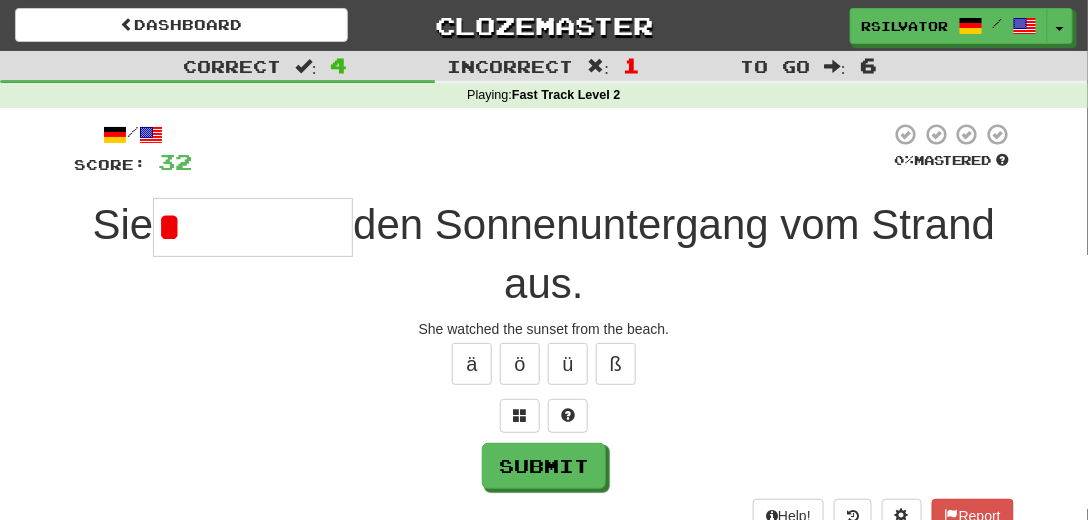 type on "**********" 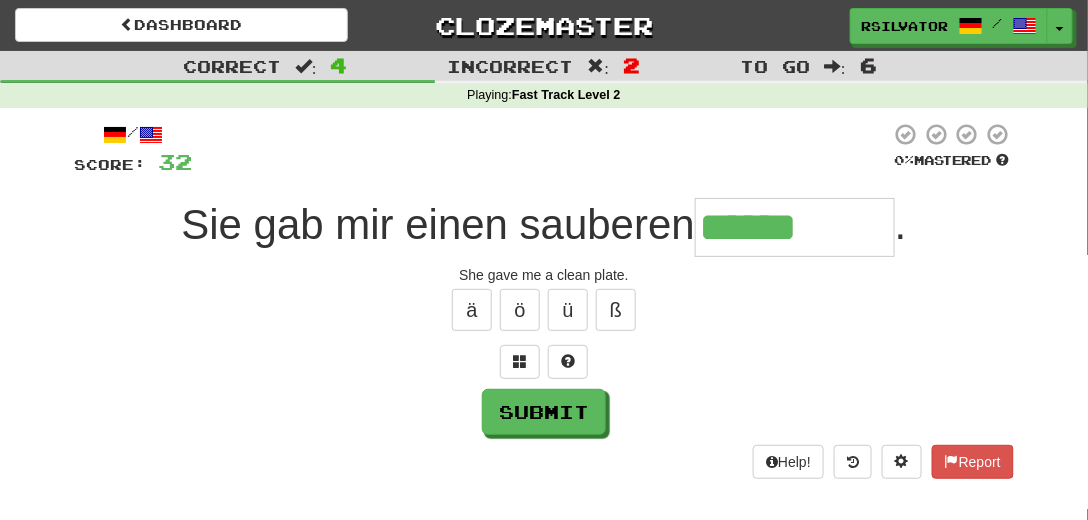 type on "******" 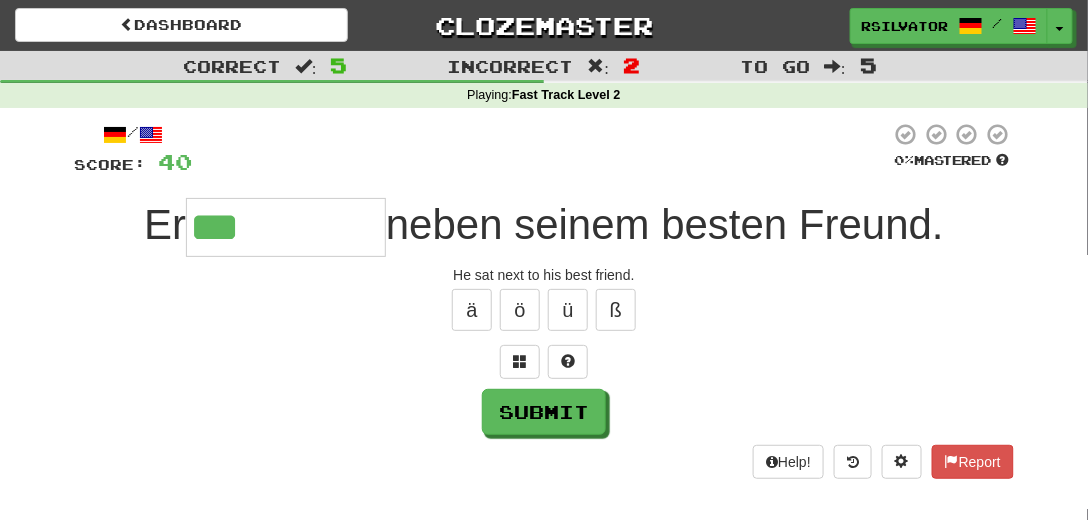 type on "***" 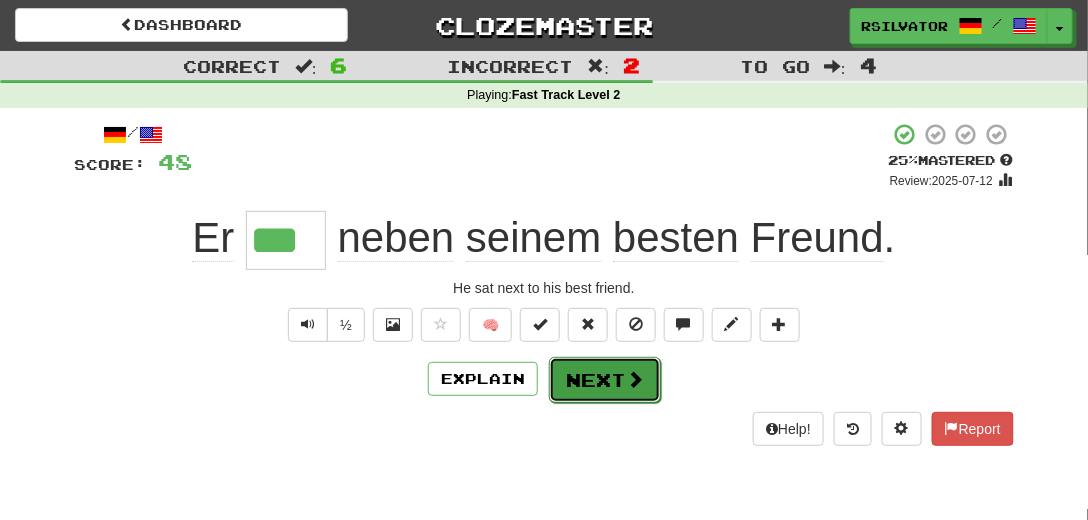 click on "Next" at bounding box center (605, 380) 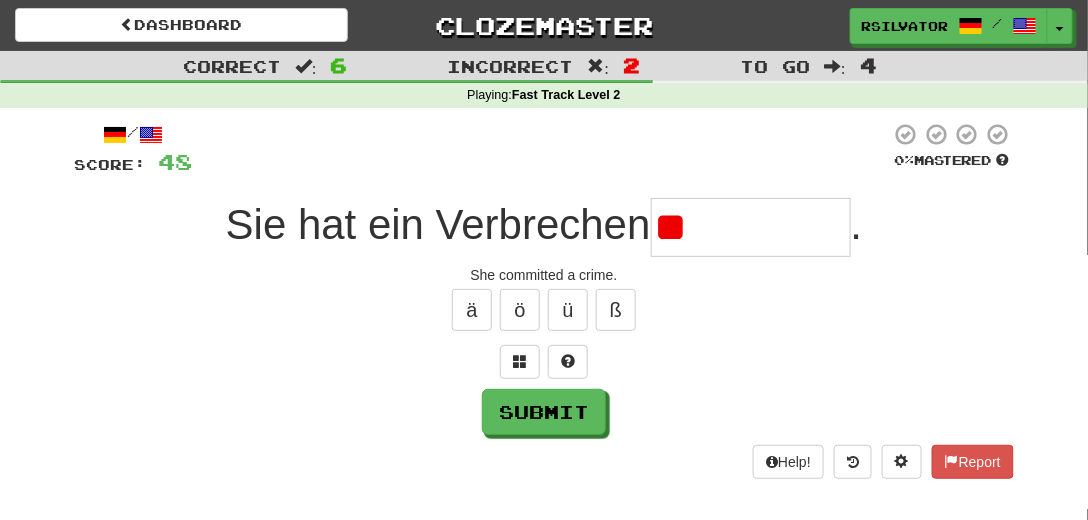 type on "*" 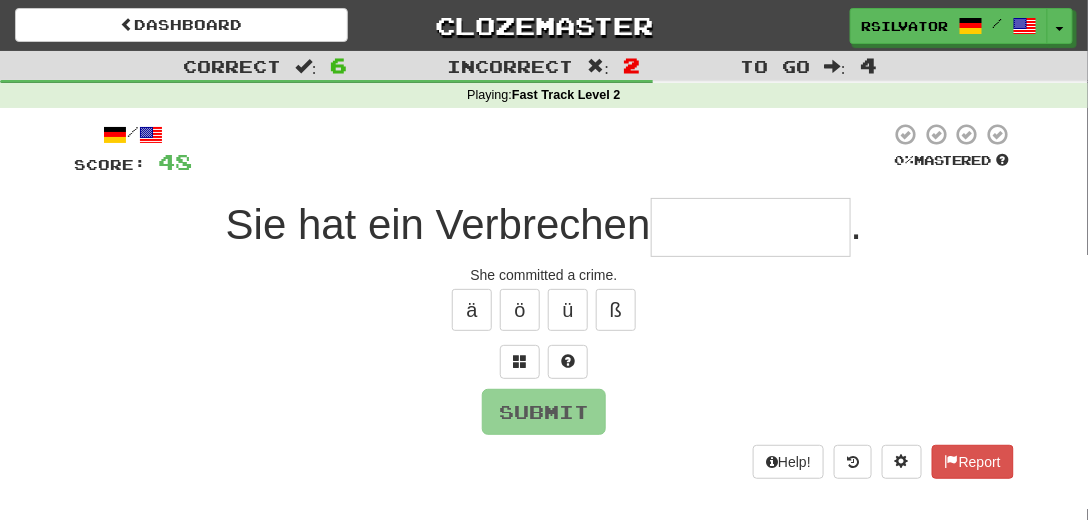 type on "*" 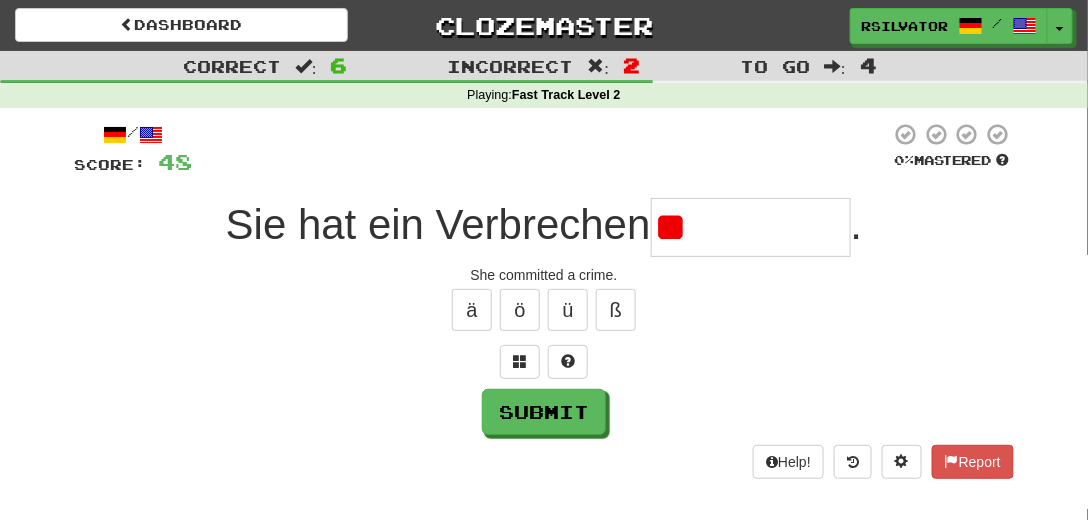 type on "*" 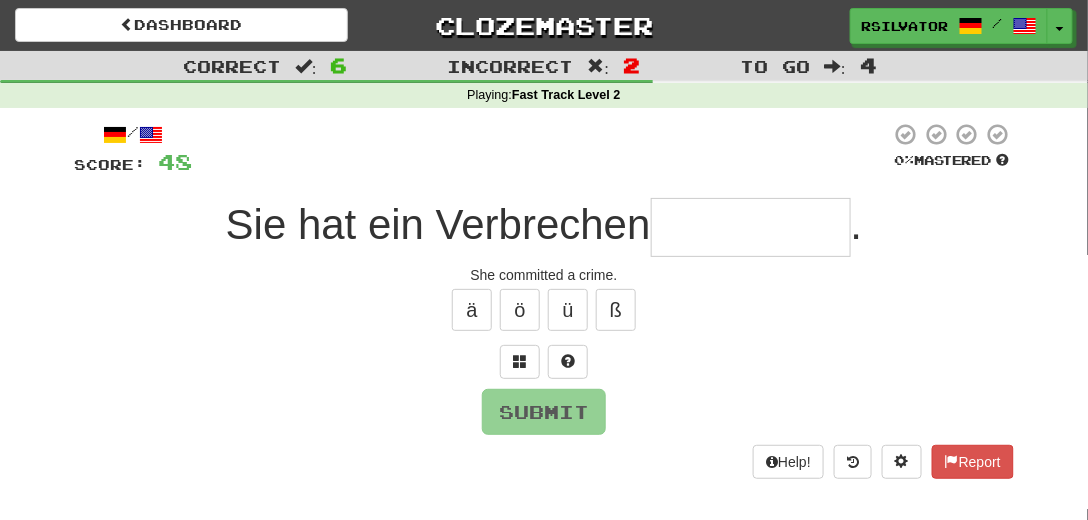 type on "********" 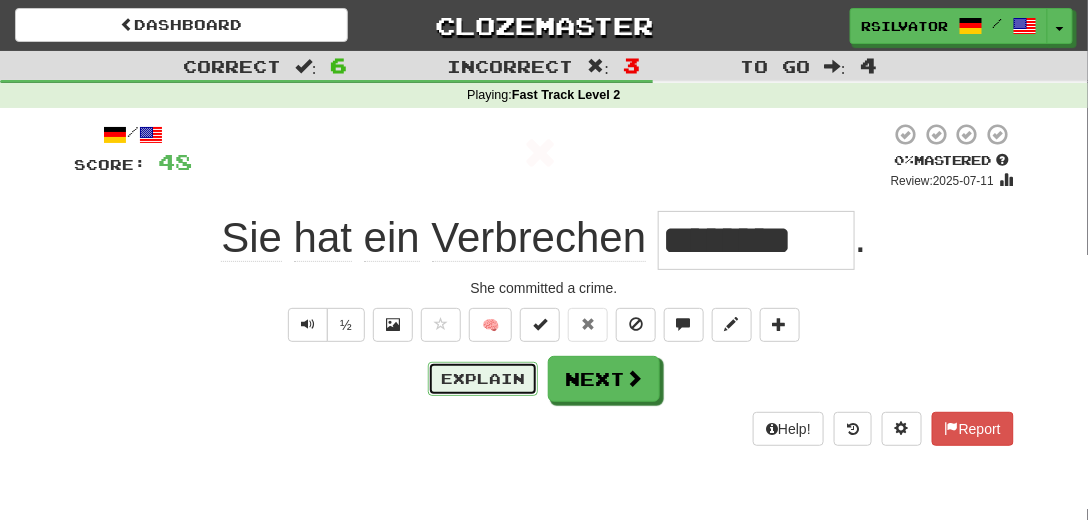 click on "Explain" at bounding box center (483, 379) 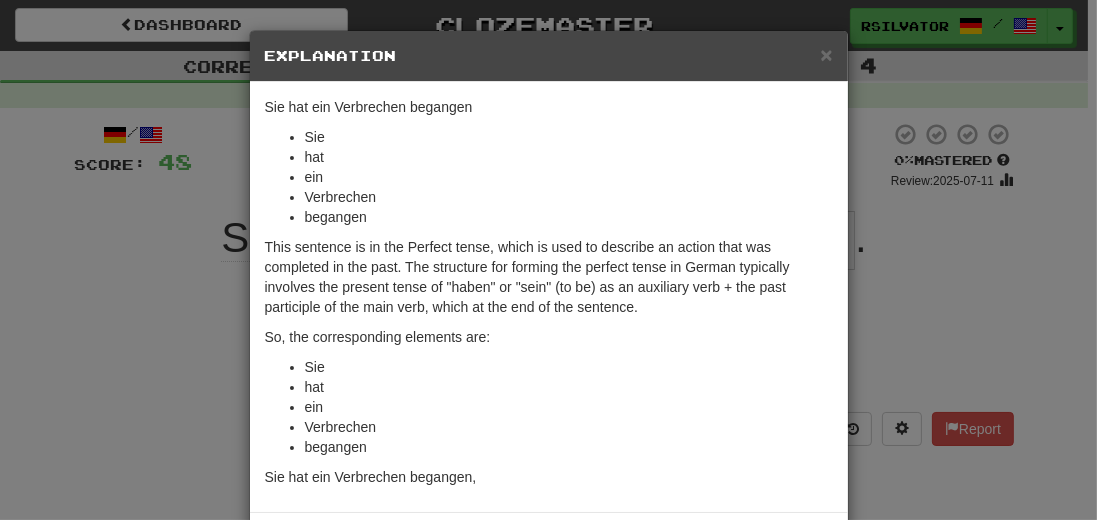 click on ""begangen" is the past participle of "begehen", which means "to commit". This is the main verb in the perfect tense construction and is placed at the end of the clause in German." at bounding box center [569, 217] 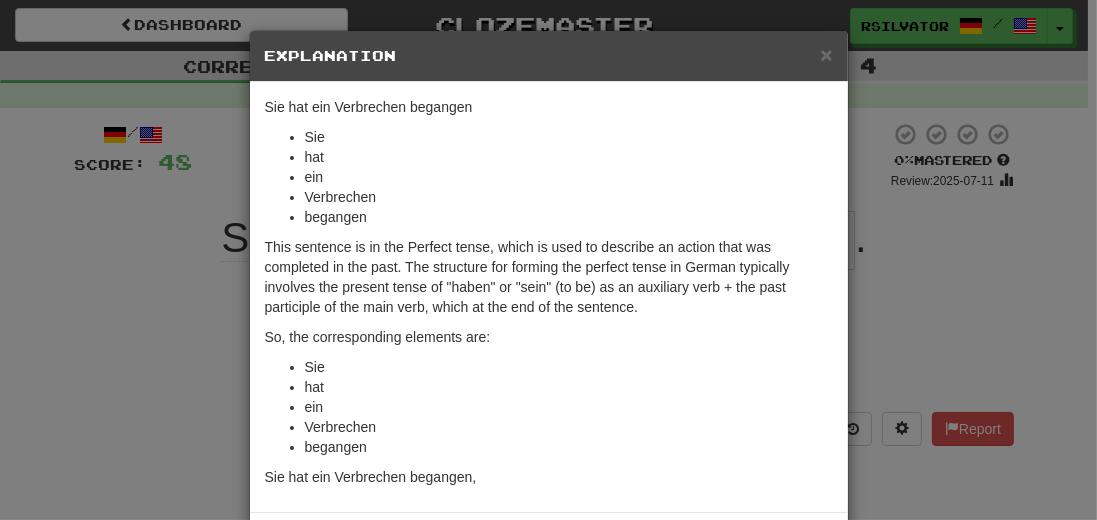 click on "× Explanation The sentence "Sie hat ein Verbrechen begangen" translates to "She has committed a crime" in English. If you're learning German, it's helpful to break down the sentence to understand the grammar:
"Sie" is the subject of the sentence, which means "she". In German, pronouns are capitalized, unlike in English.
"hat" is the auxiliary verb, which in this case is the third-person singular past tense of "haben" (to have). In a perfect tense construction (which this sentence is in), "haben" is used as a helper verb to form the past tense.
"ein" is the indefinite article for the accusative case which is related to the noun "Verbrechen". In English, it would be "a" or "an". The accusative case is used because it's the direct object of the sentence, meaning it receives the action of the verb.
"Verbrechen" is the noun which means "crime." It is a neutral noun in German and is in the accusative case here. In German grammar, all nouns are capitalized.
So, the corresponding elements are:" at bounding box center [548, 260] 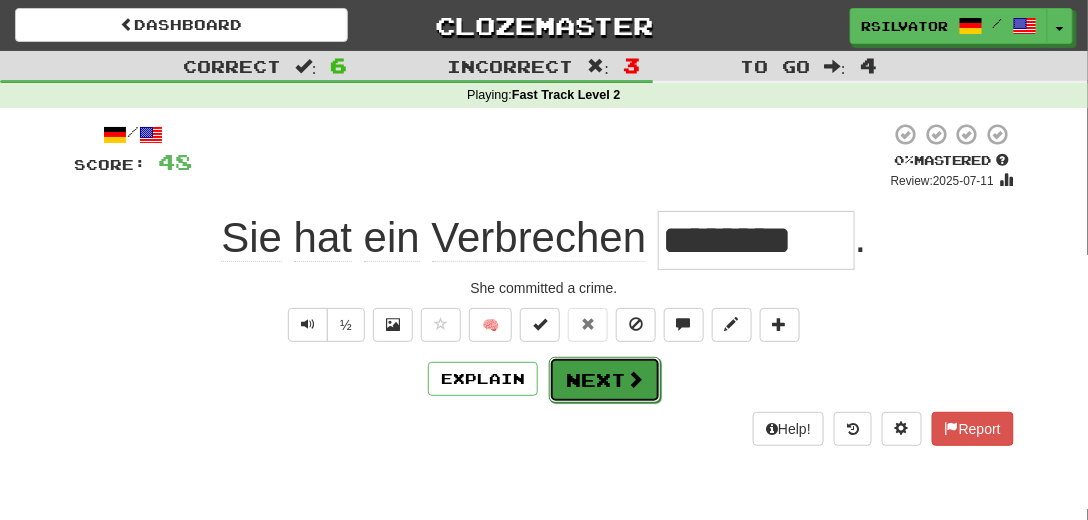 click on "Next" at bounding box center [605, 380] 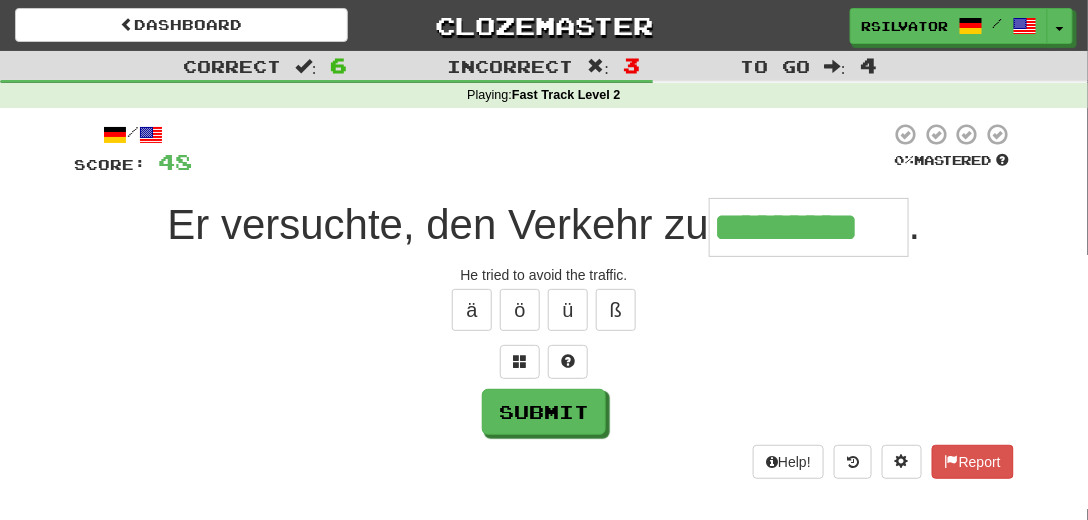 scroll, scrollTop: 0, scrollLeft: 2, axis: horizontal 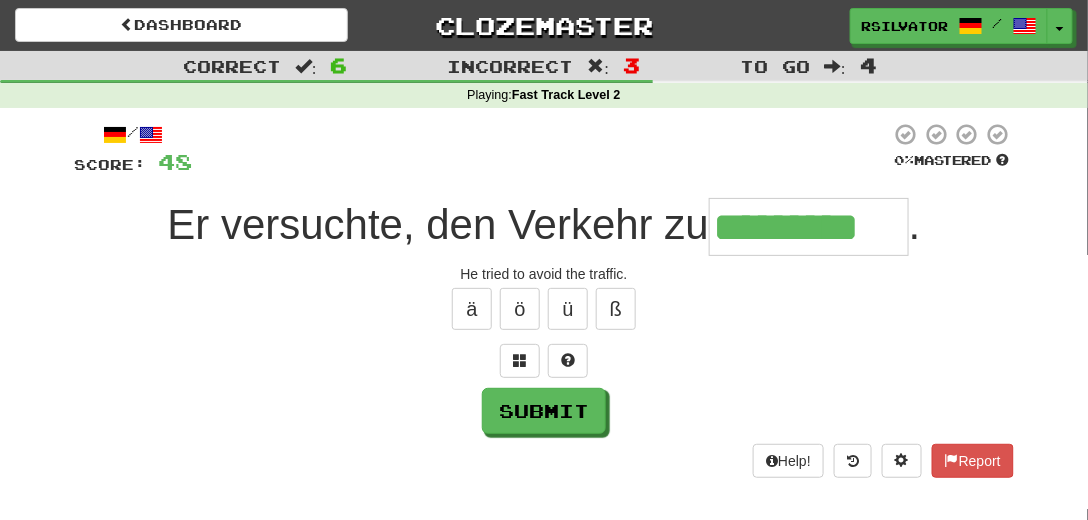 type on "*********" 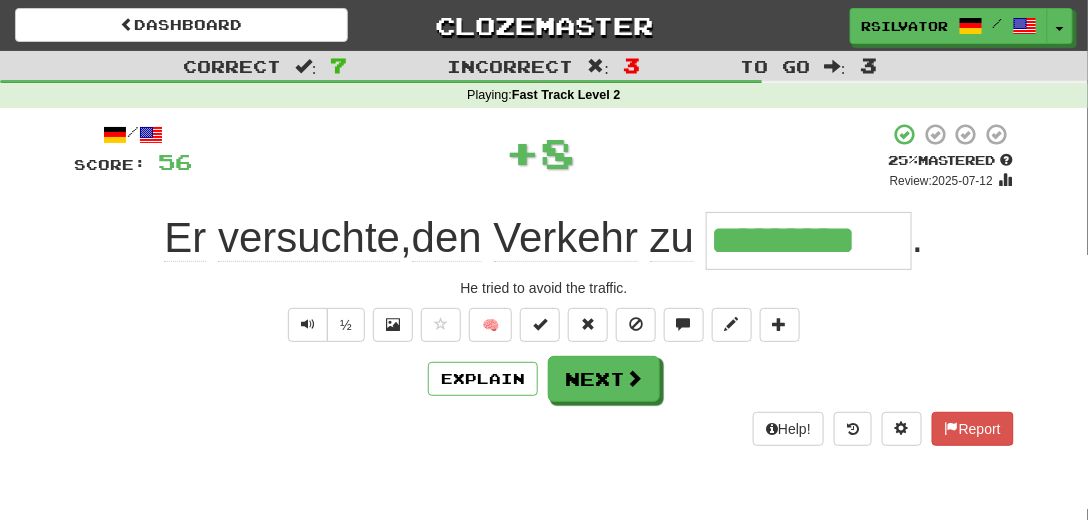 scroll, scrollTop: 0, scrollLeft: 0, axis: both 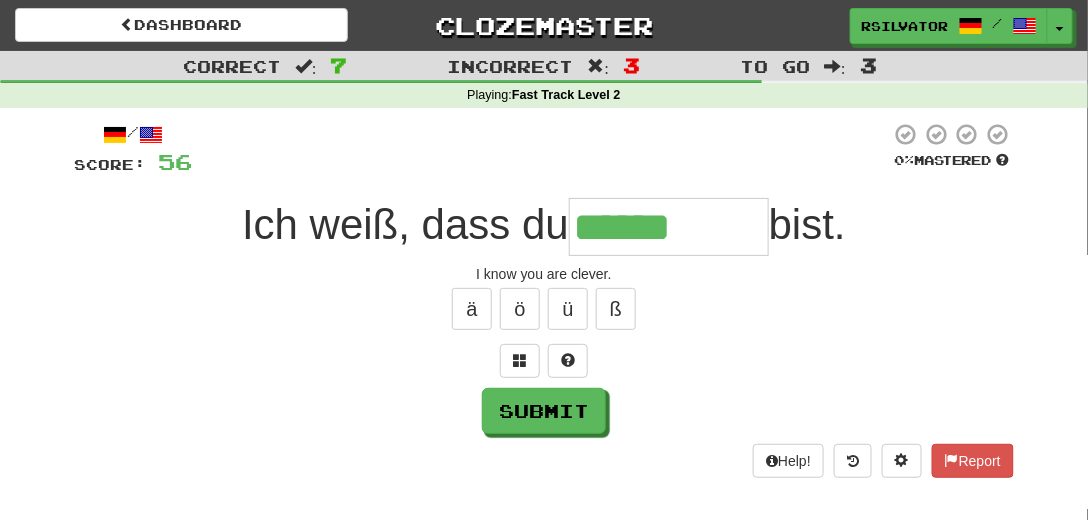 type on "******" 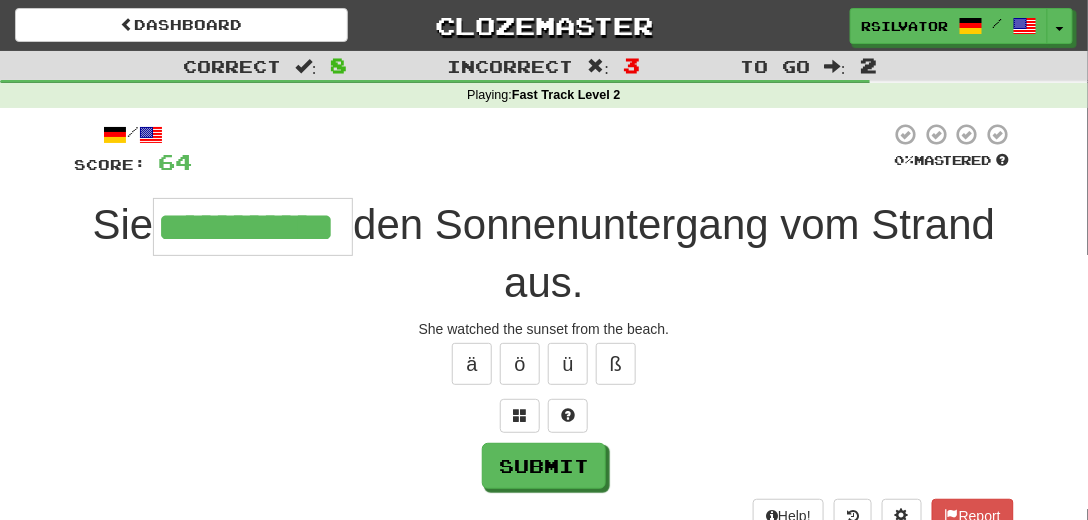 scroll, scrollTop: 0, scrollLeft: 38, axis: horizontal 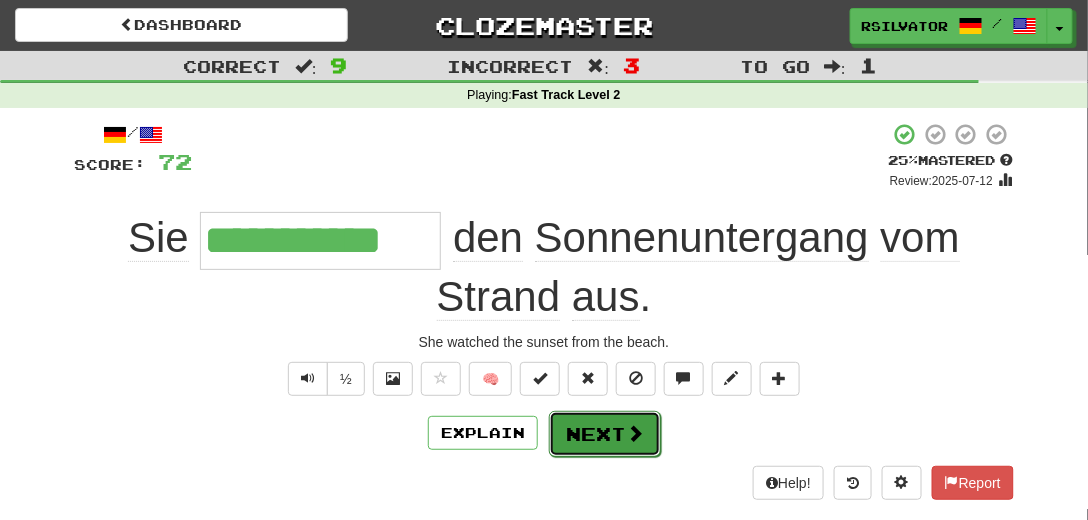 click on "Next" at bounding box center [605, 434] 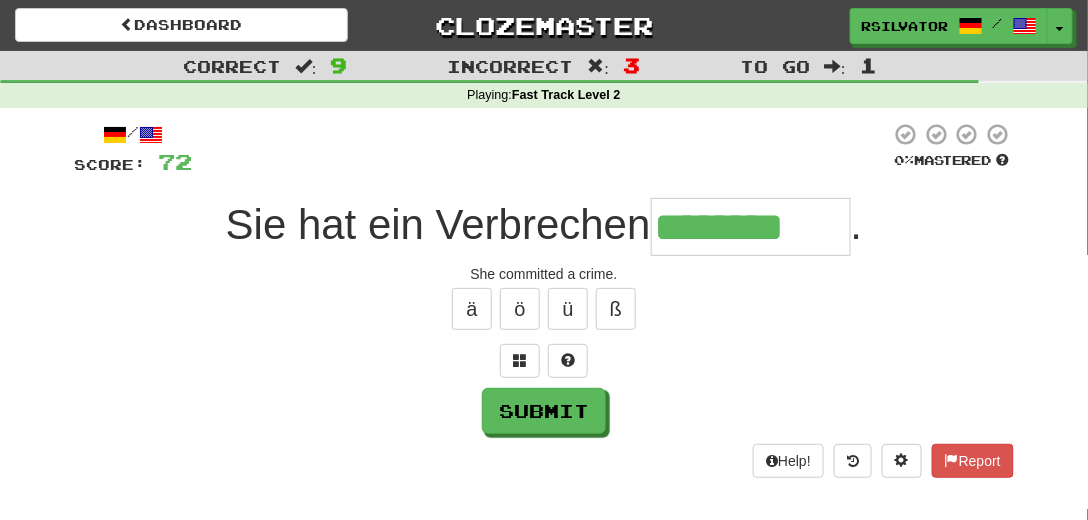 type on "********" 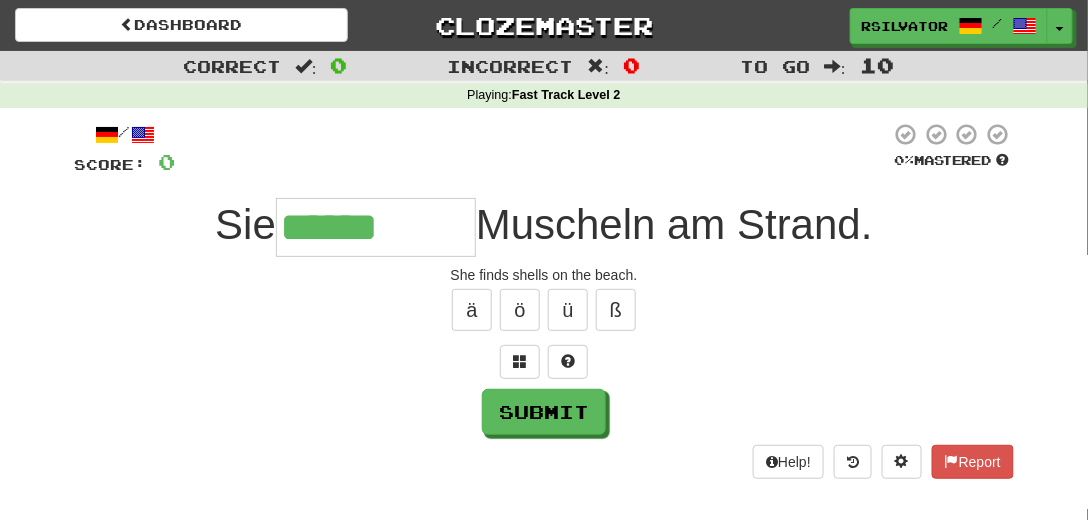 type on "******" 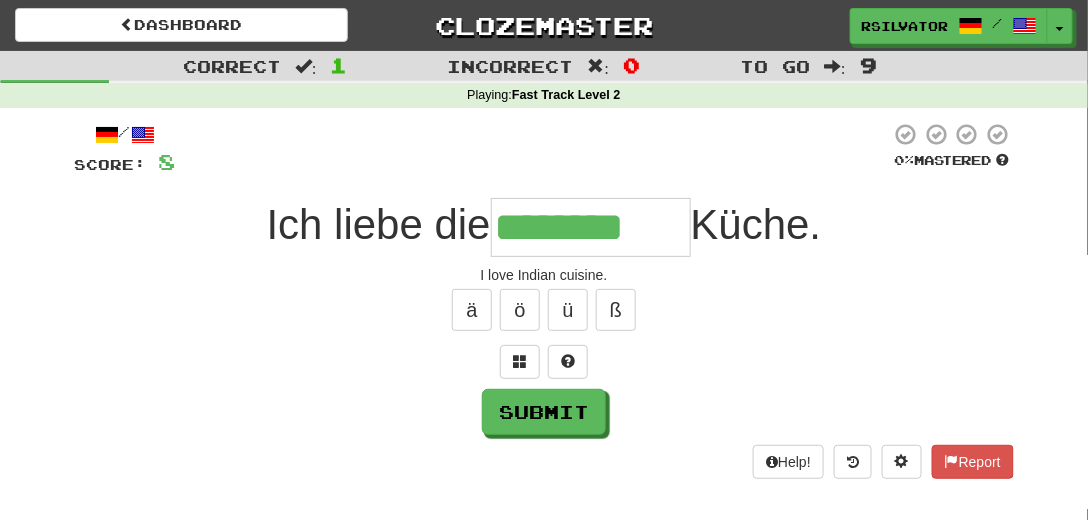 type on "********" 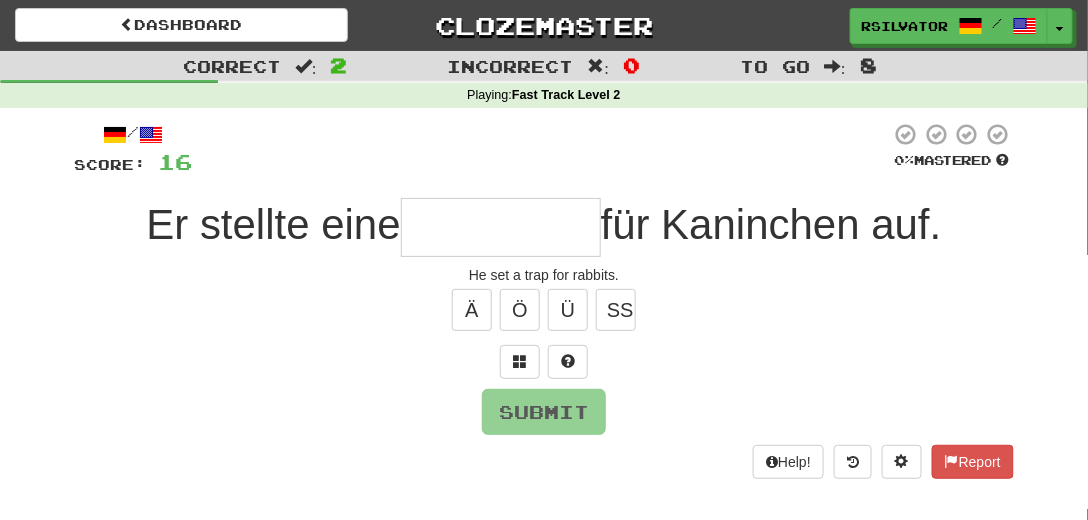 type on "*" 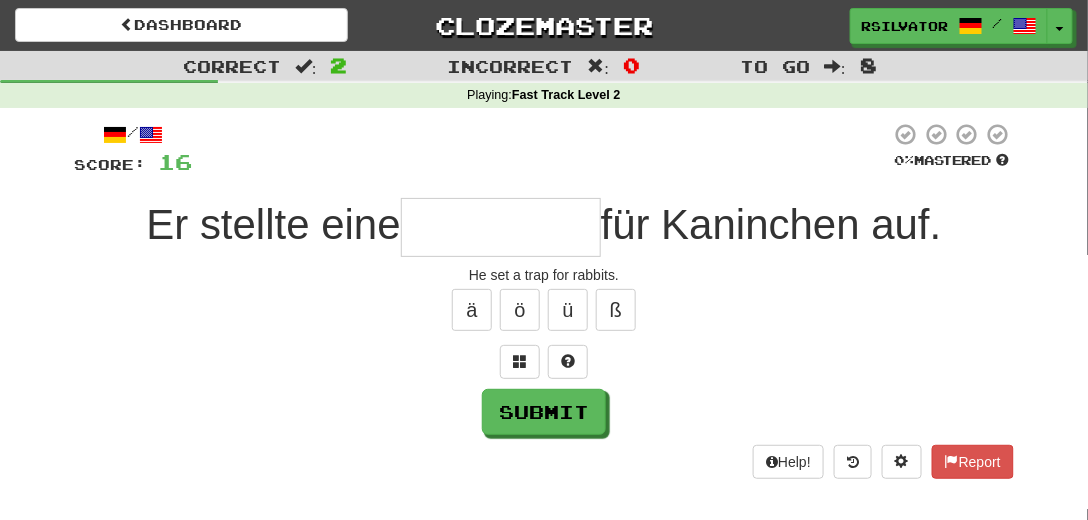 type on "*" 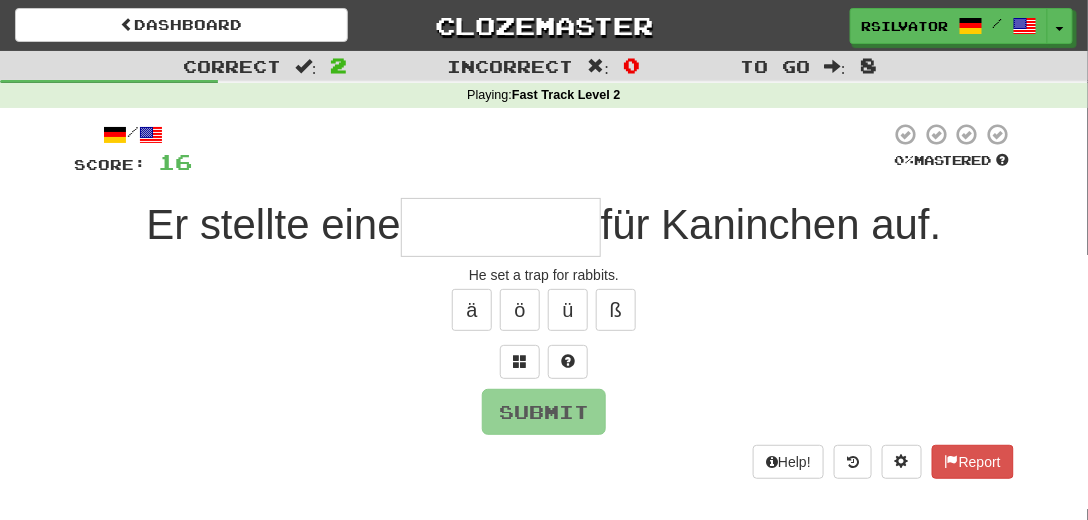 type on "*" 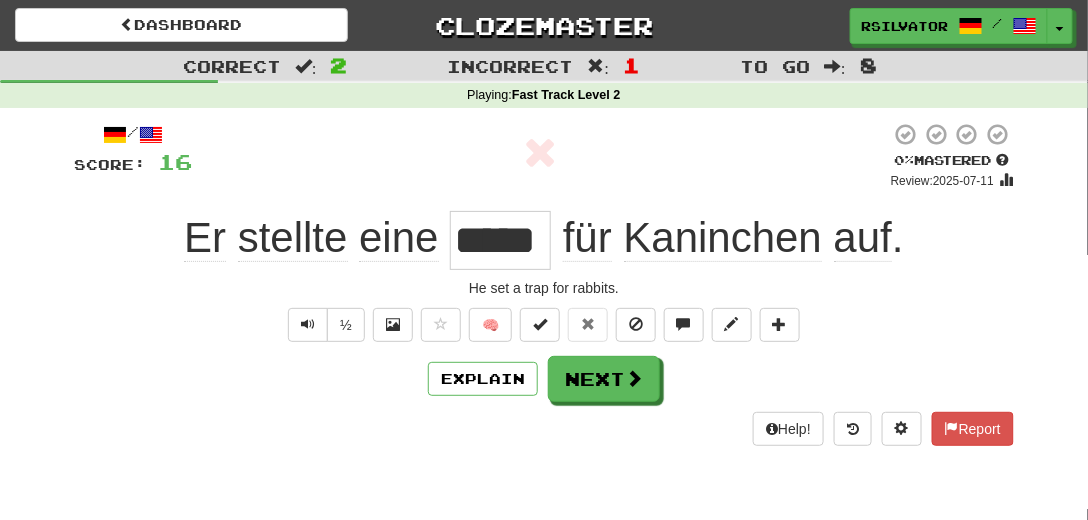 click on "*****" at bounding box center [500, 240] 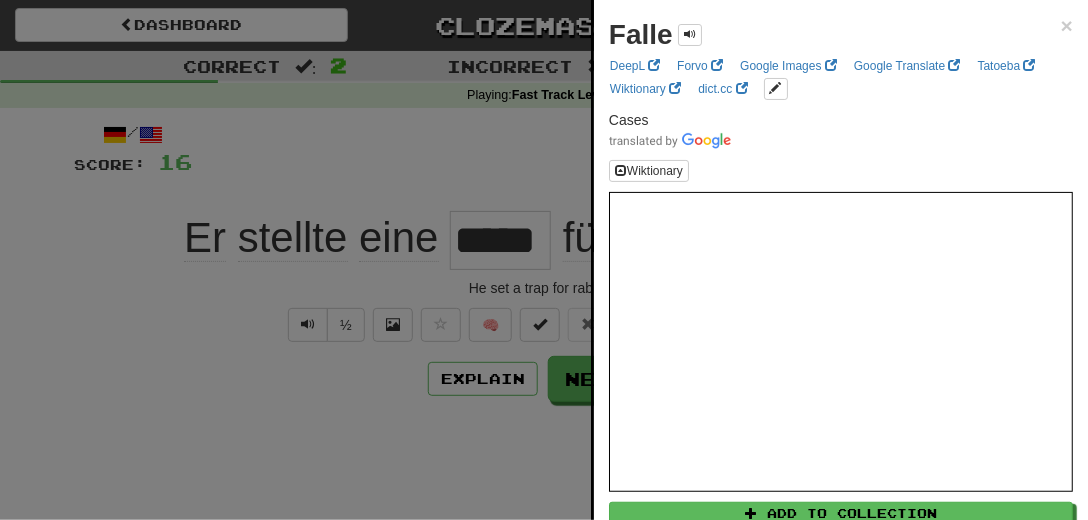 click at bounding box center [544, 260] 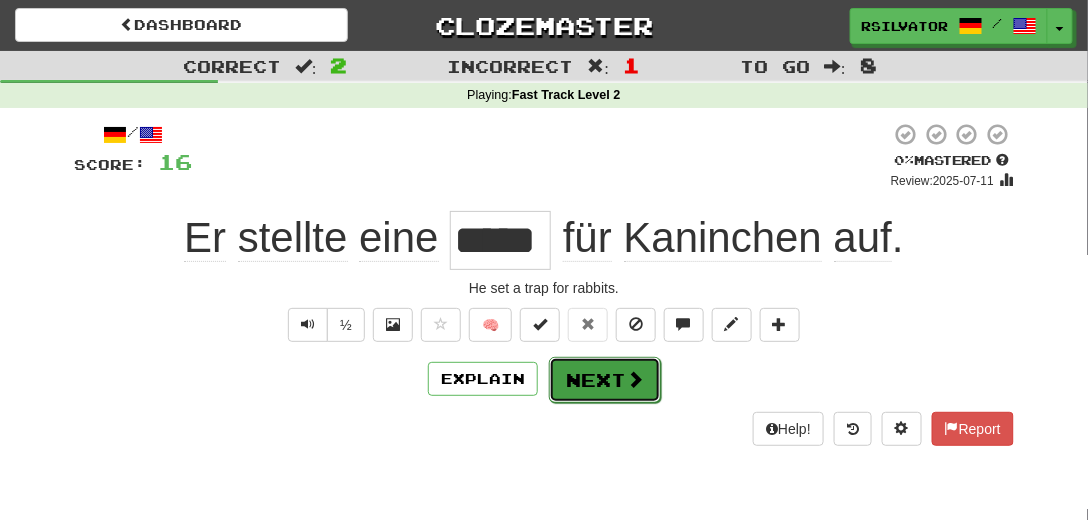 click on "Next" at bounding box center [605, 380] 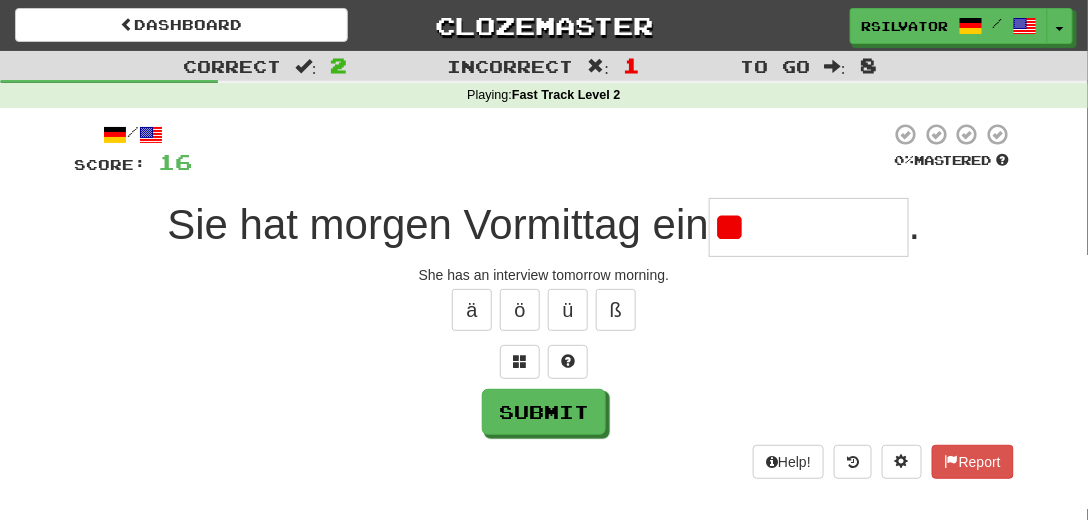 type on "*" 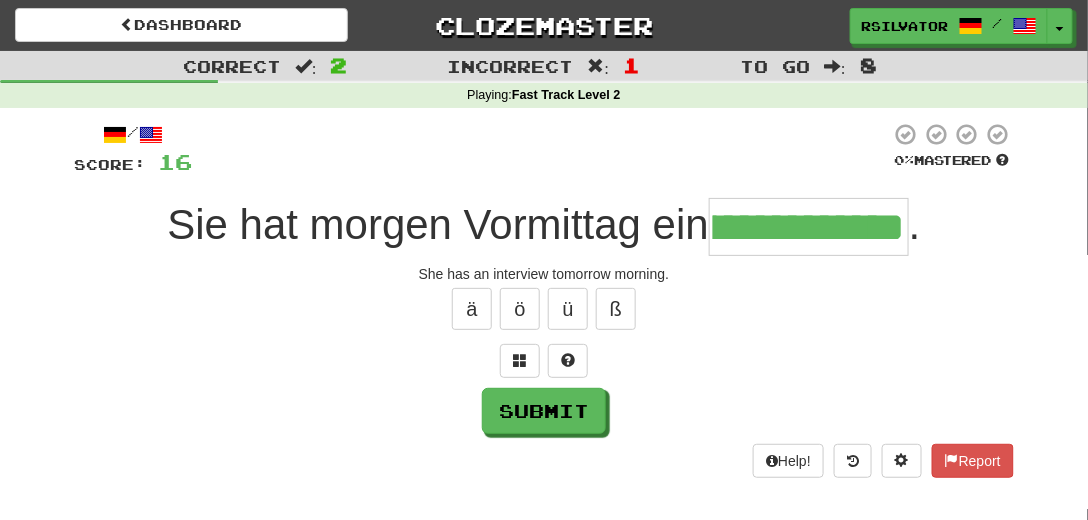 scroll, scrollTop: 0, scrollLeft: 208, axis: horizontal 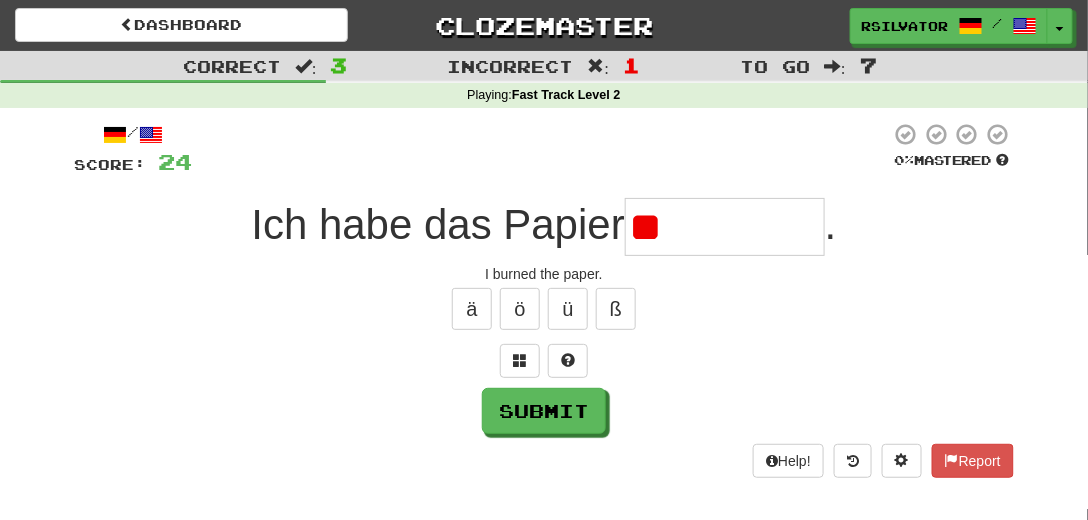 type on "*" 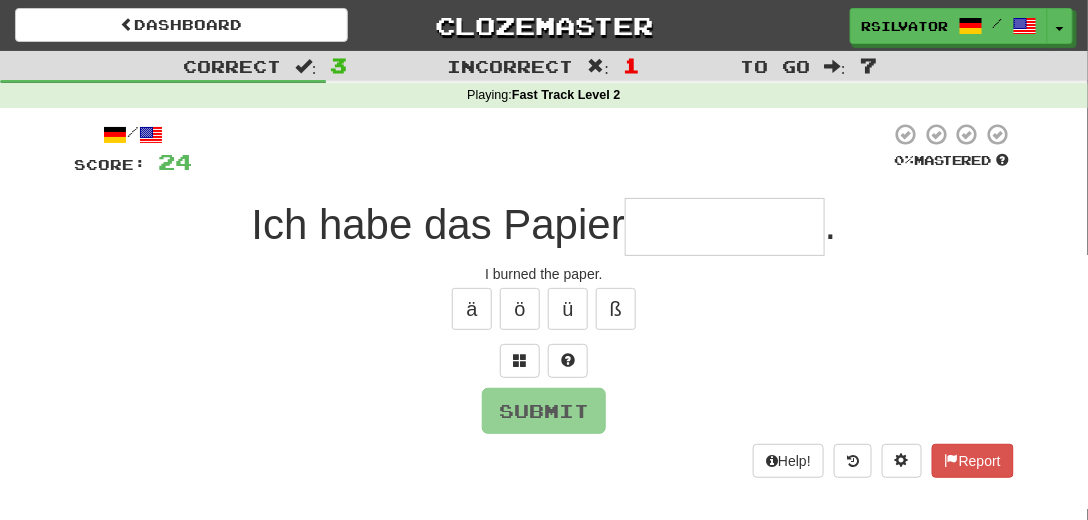 type on "*" 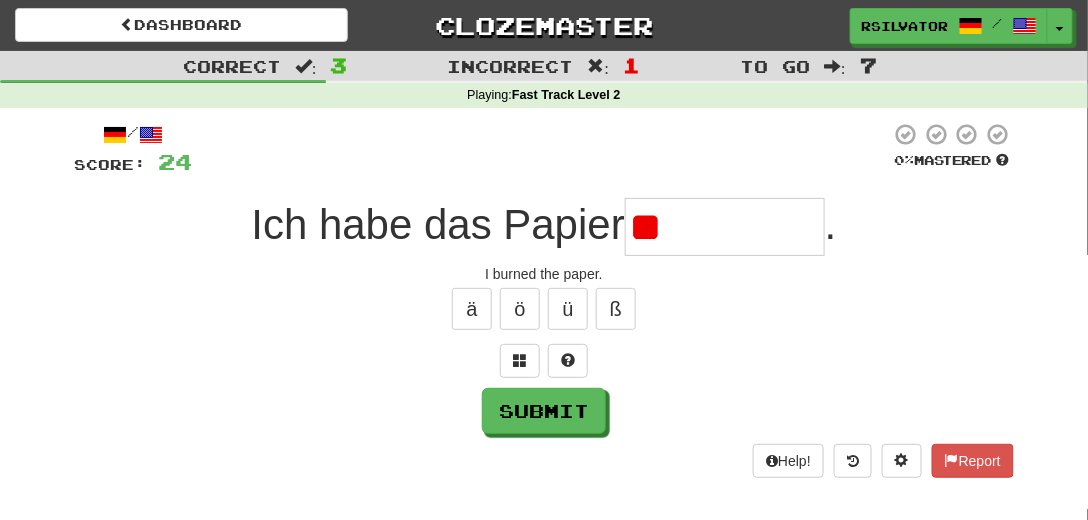 type on "*" 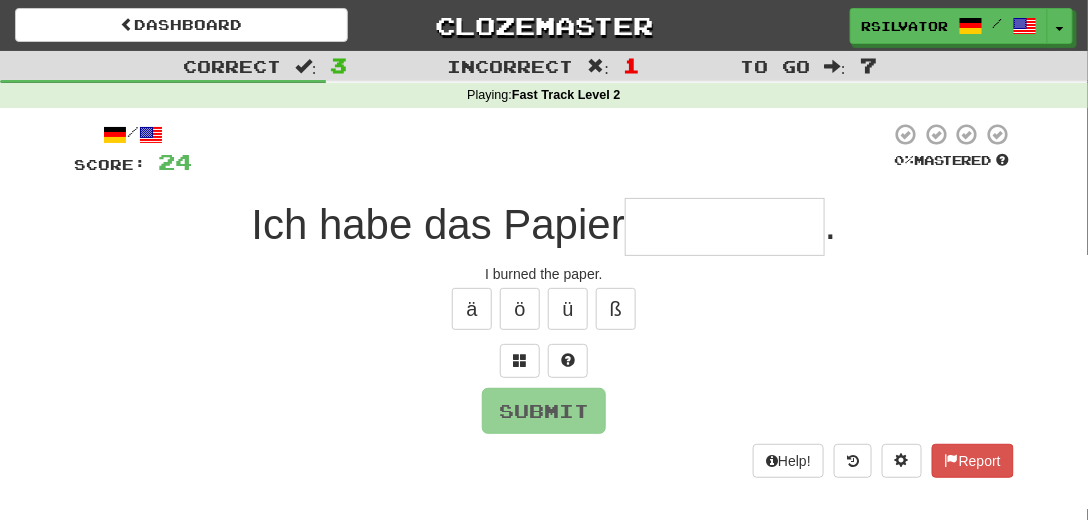 type on "*" 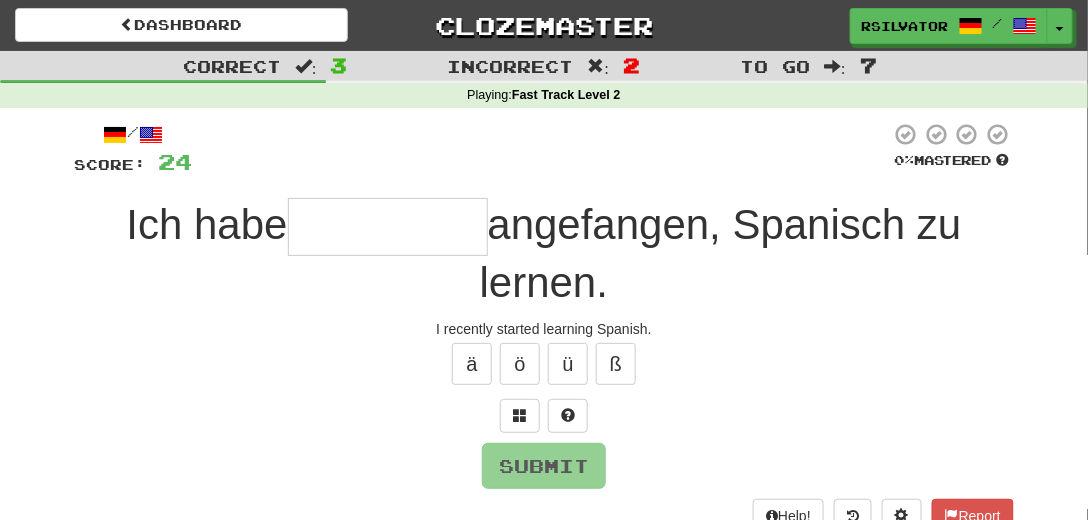 type on "*" 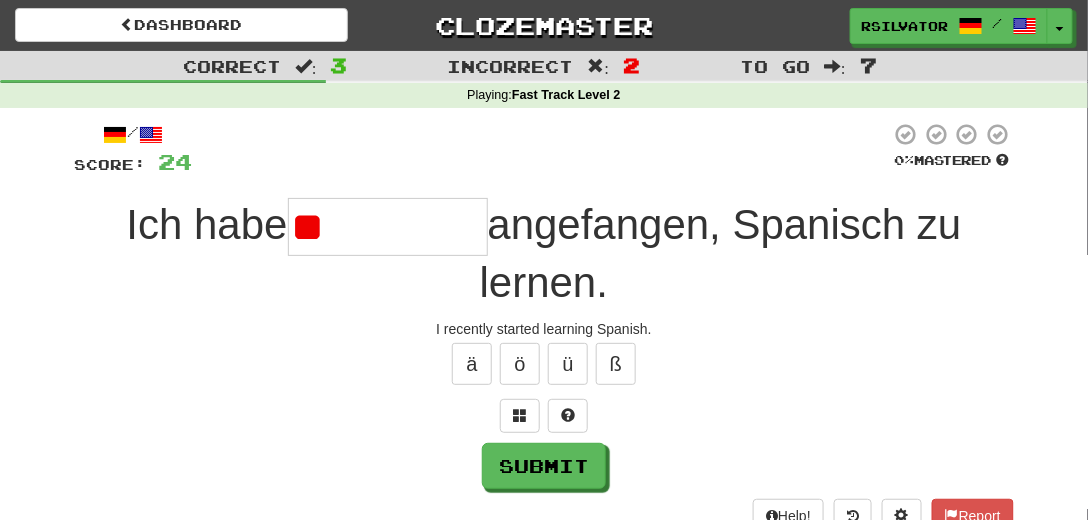 type on "*" 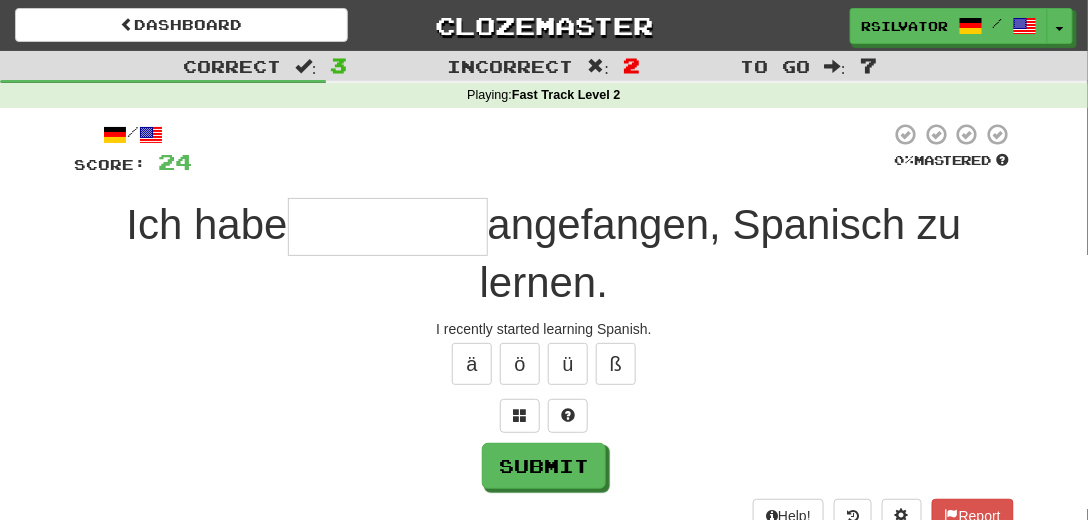 type on "*" 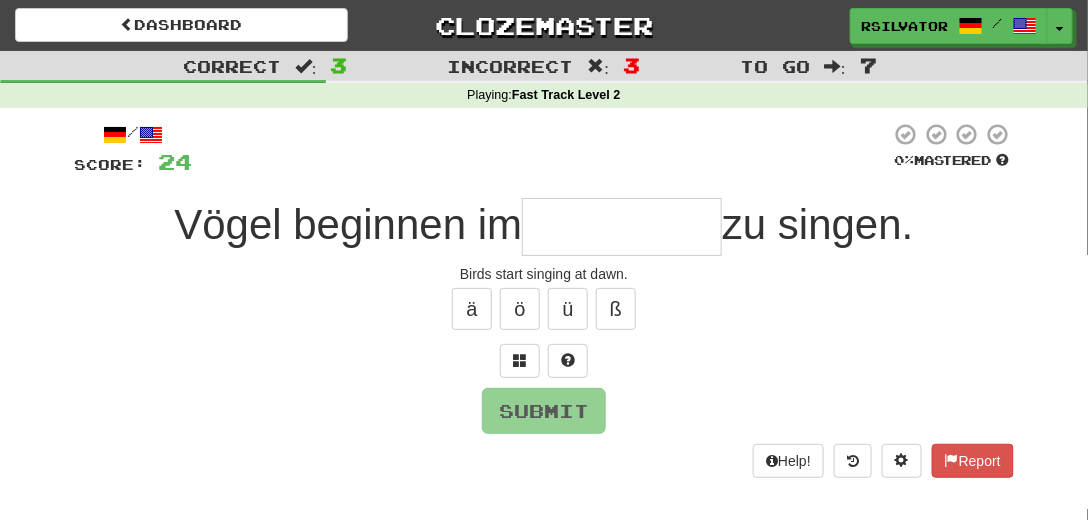type on "*" 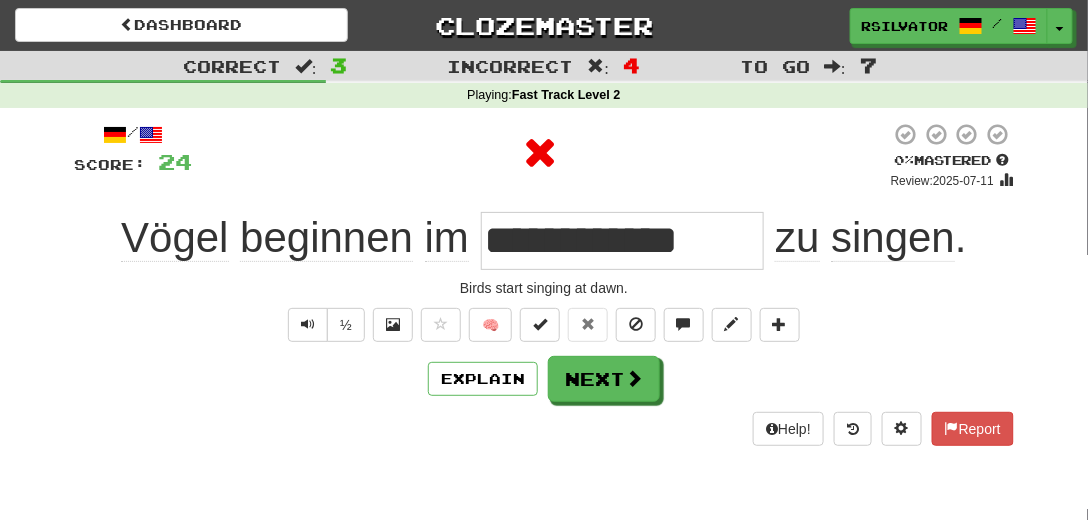 click on "**********" at bounding box center (622, 241) 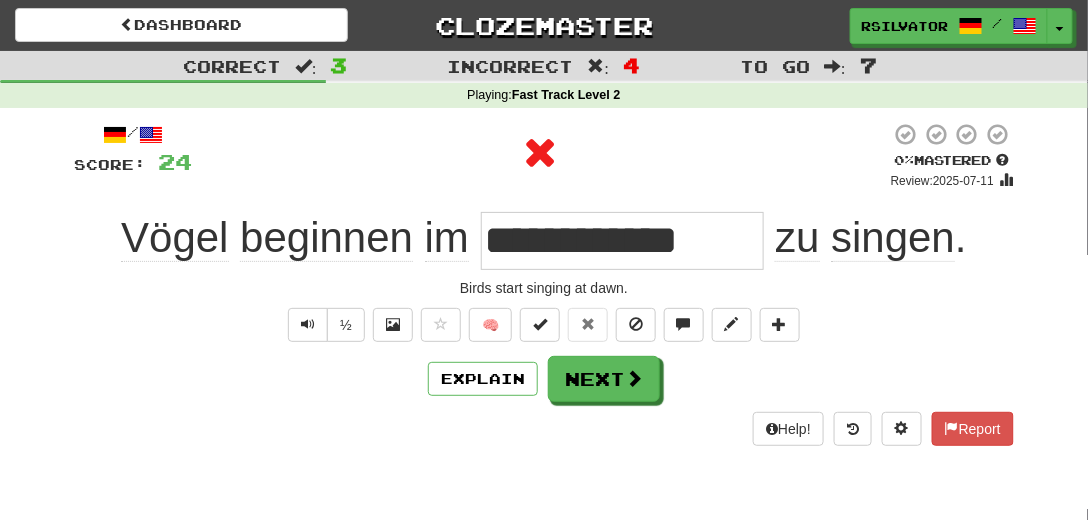 click on "**********" at bounding box center (622, 241) 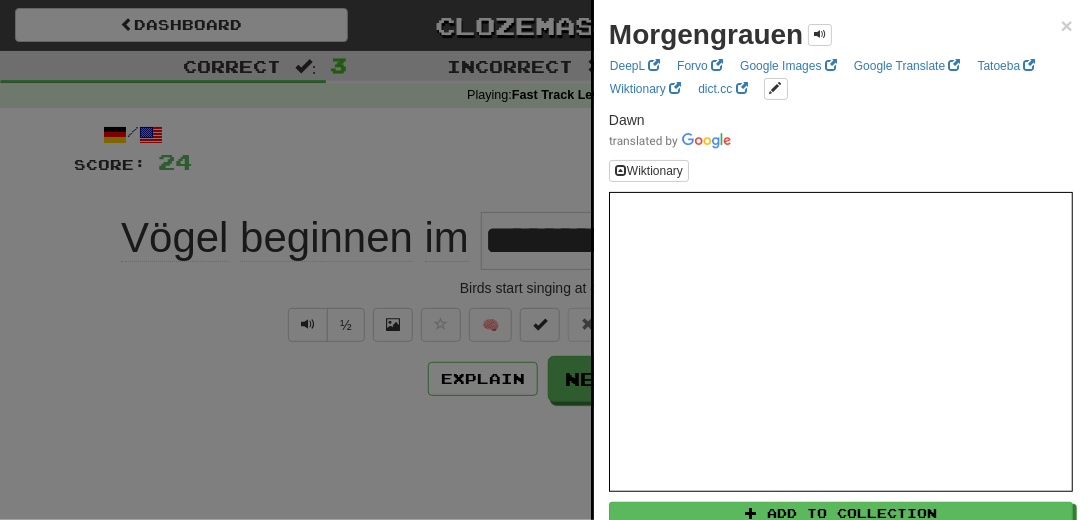 click at bounding box center [544, 260] 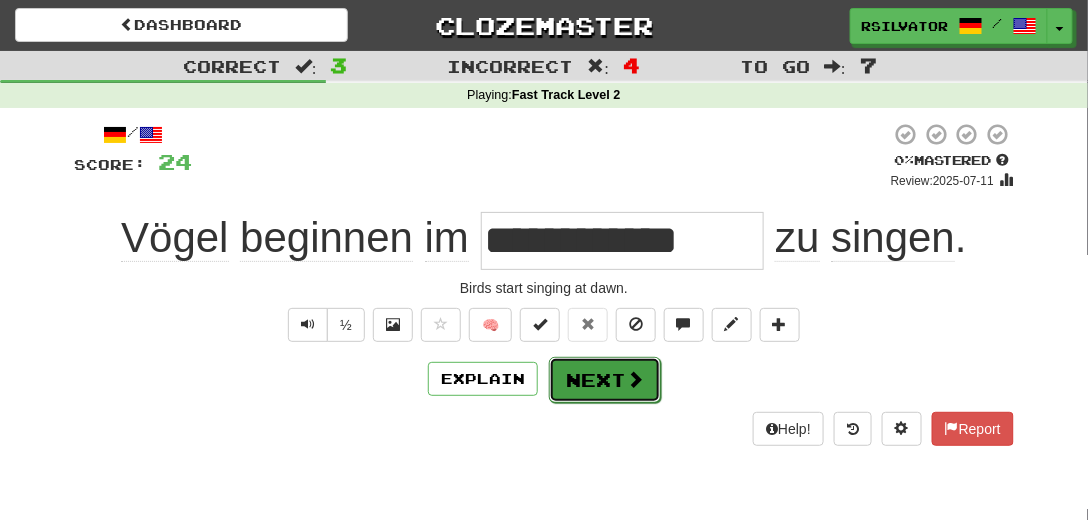 click on "Next" at bounding box center [605, 380] 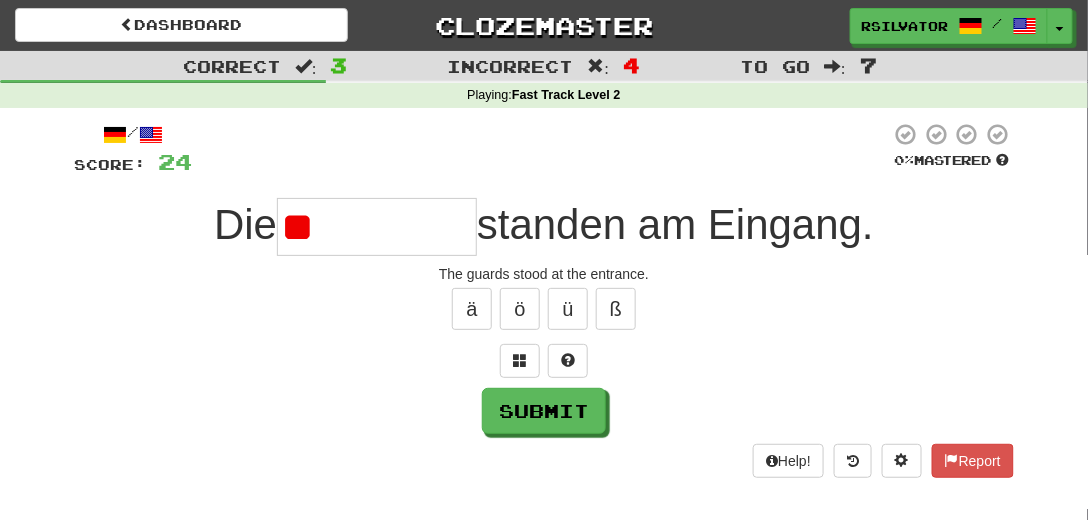type on "*" 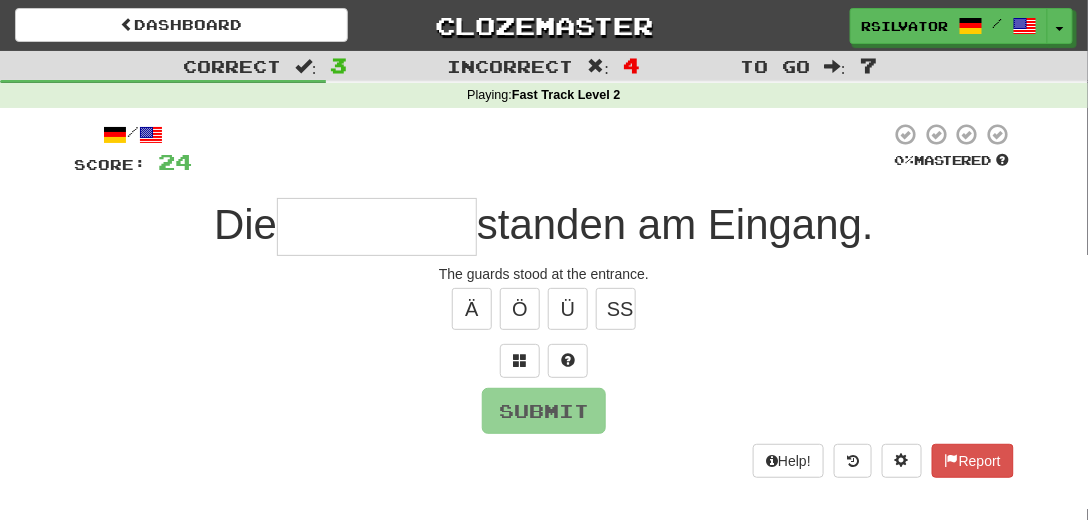 type on "*" 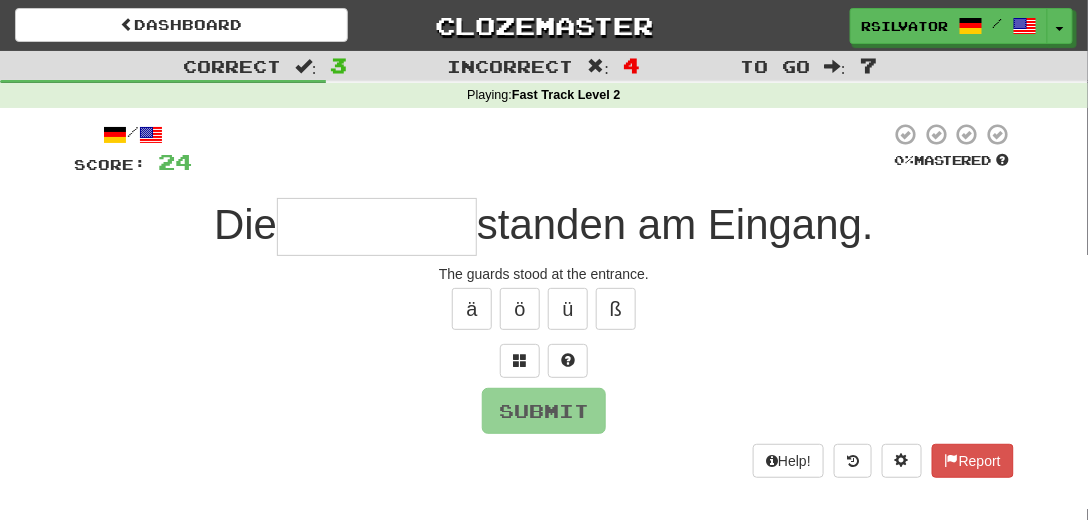 type on "*" 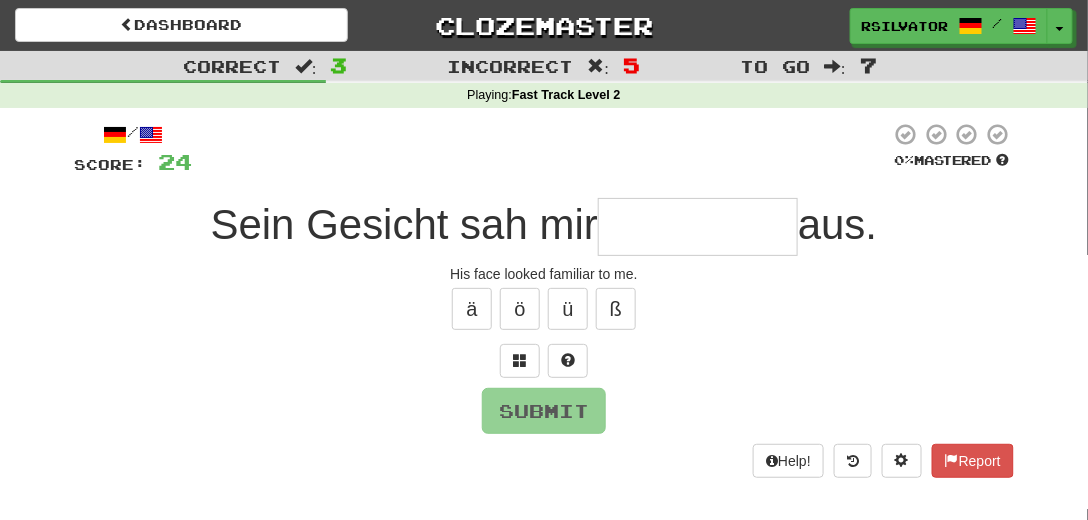 type on "*" 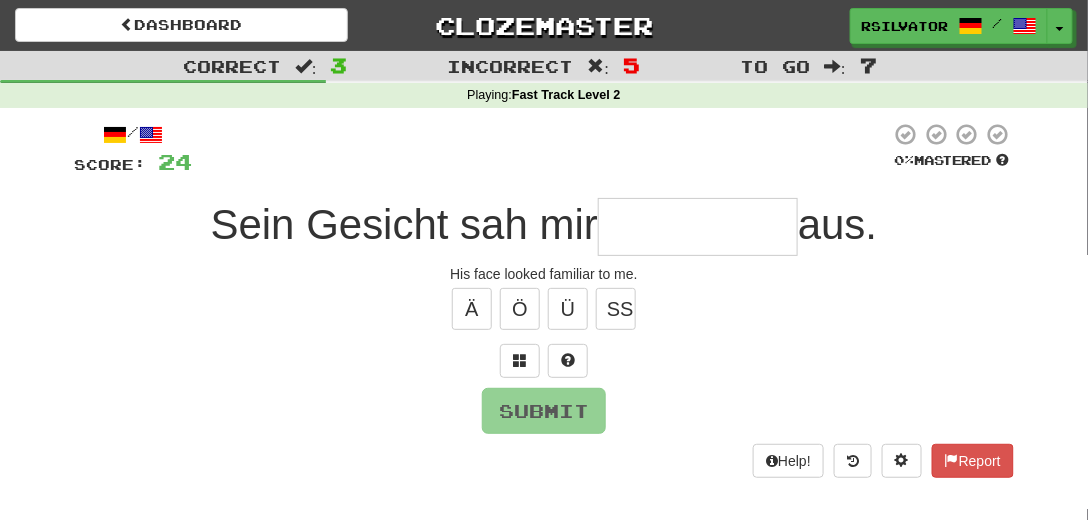type on "*" 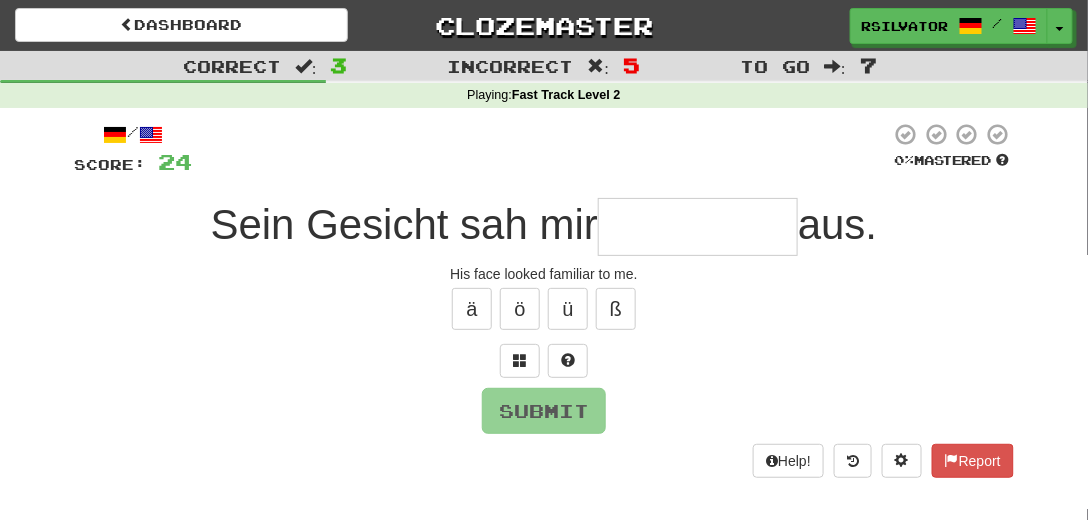type on "*" 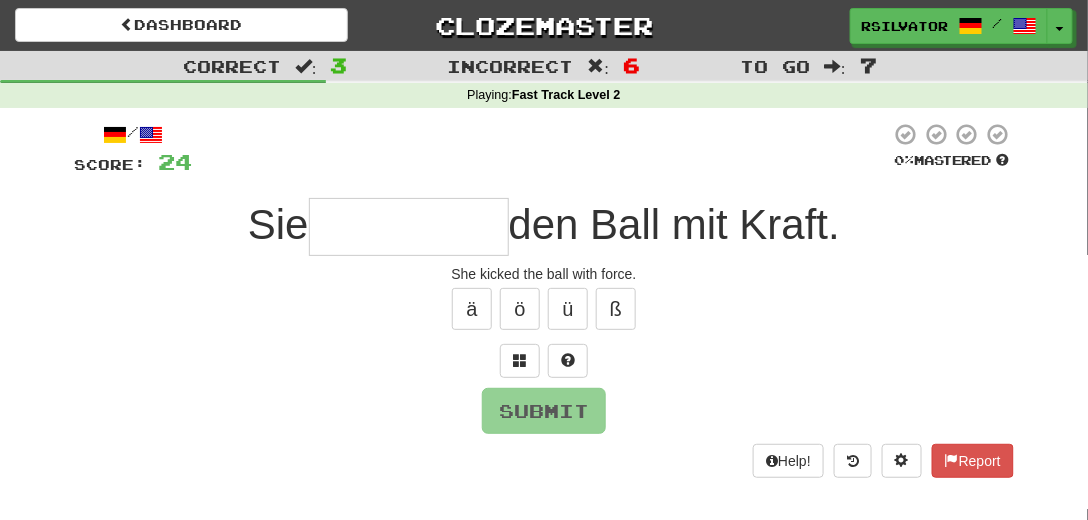 type on "*" 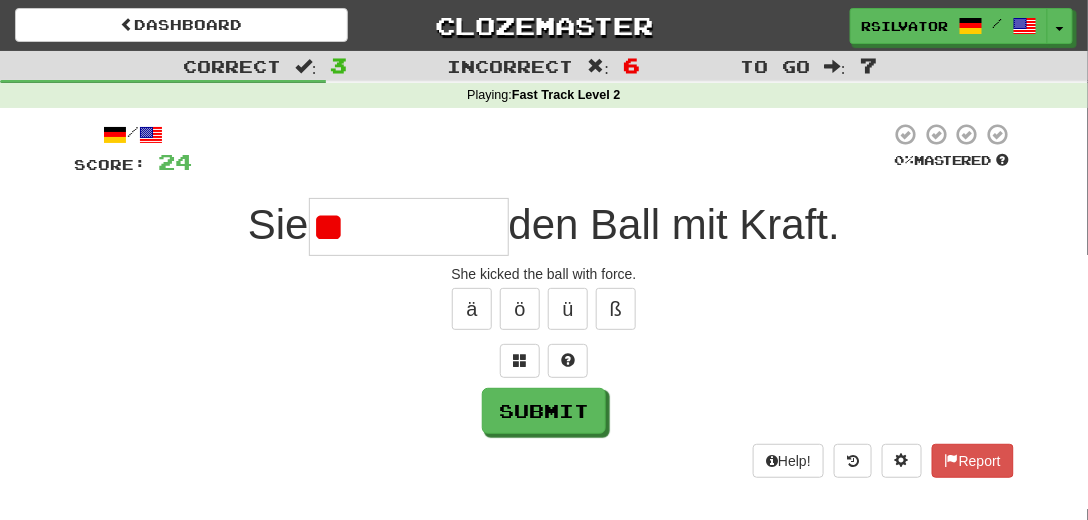 type on "*" 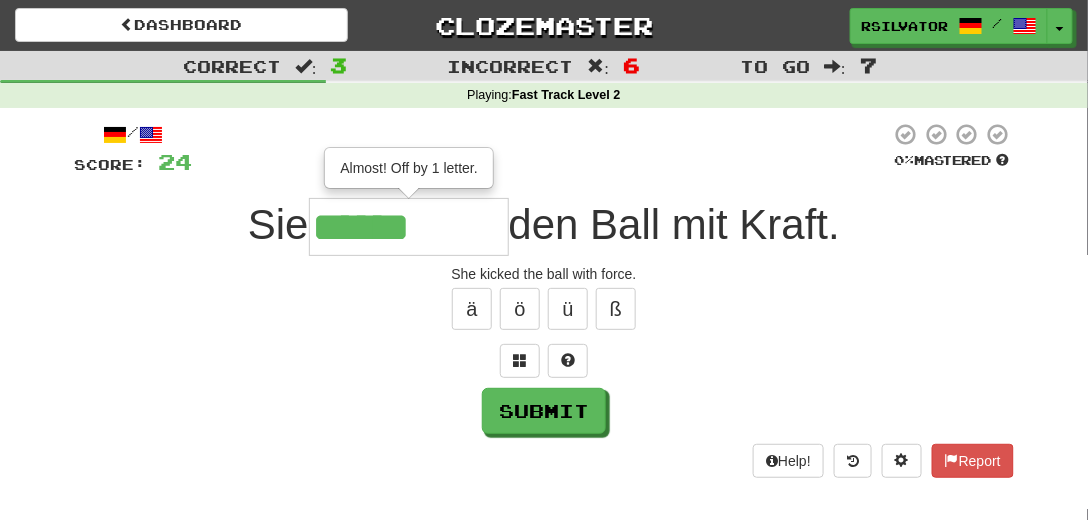 type on "******" 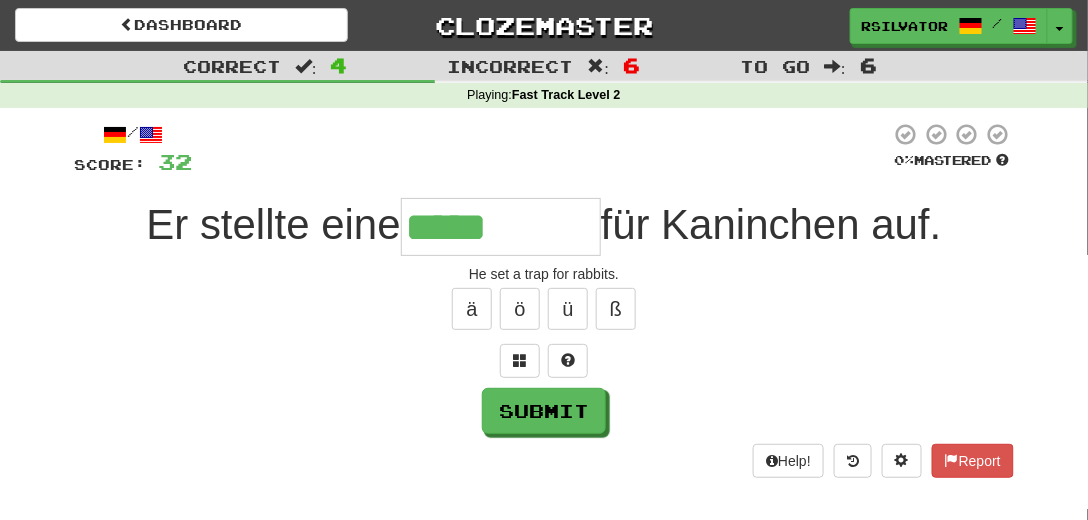 type on "*****" 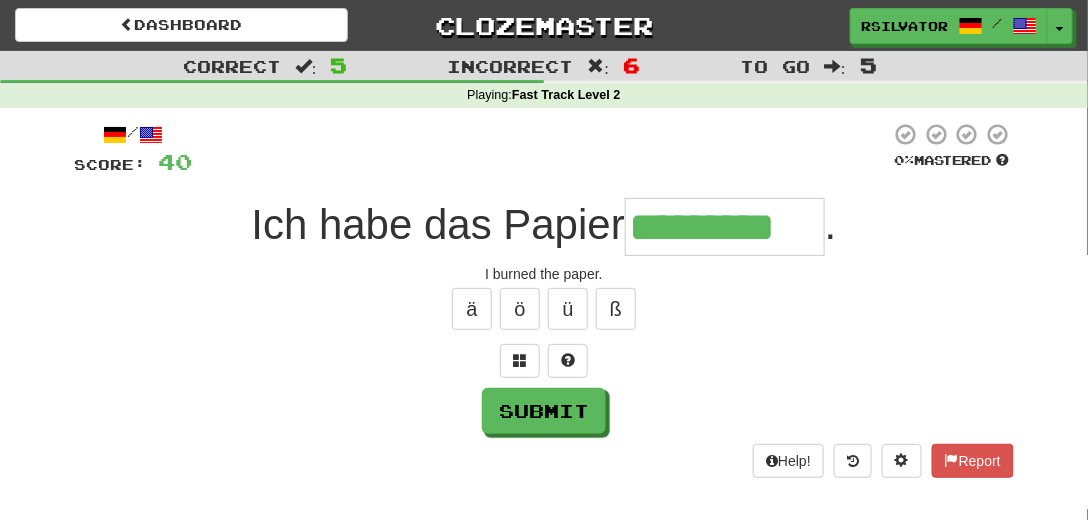 type on "*********" 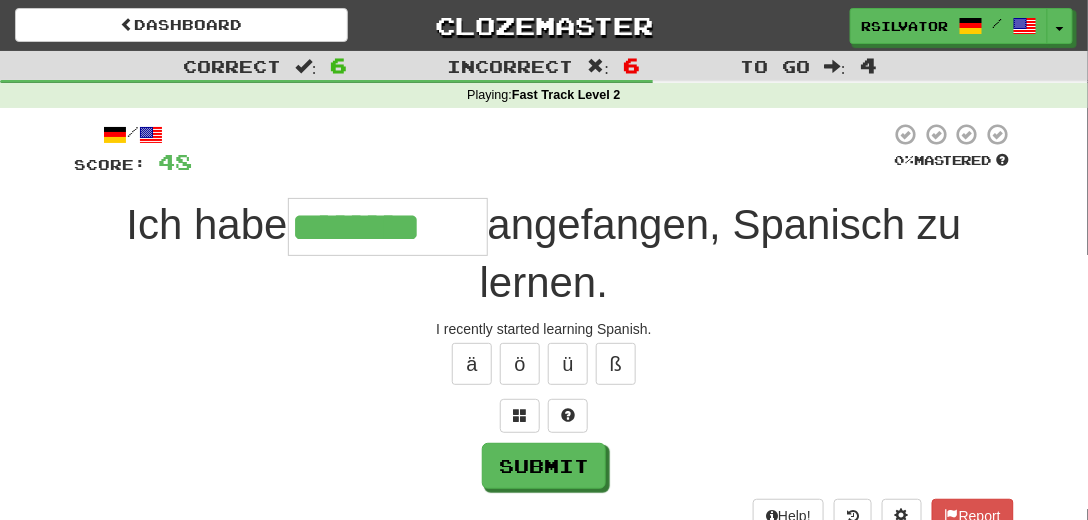 type on "********" 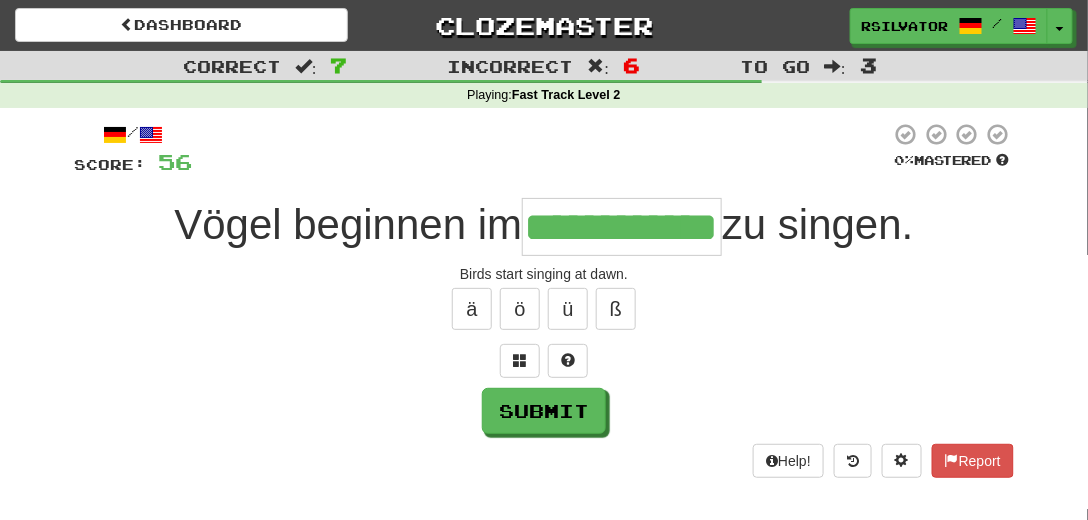 scroll, scrollTop: 0, scrollLeft: 80, axis: horizontal 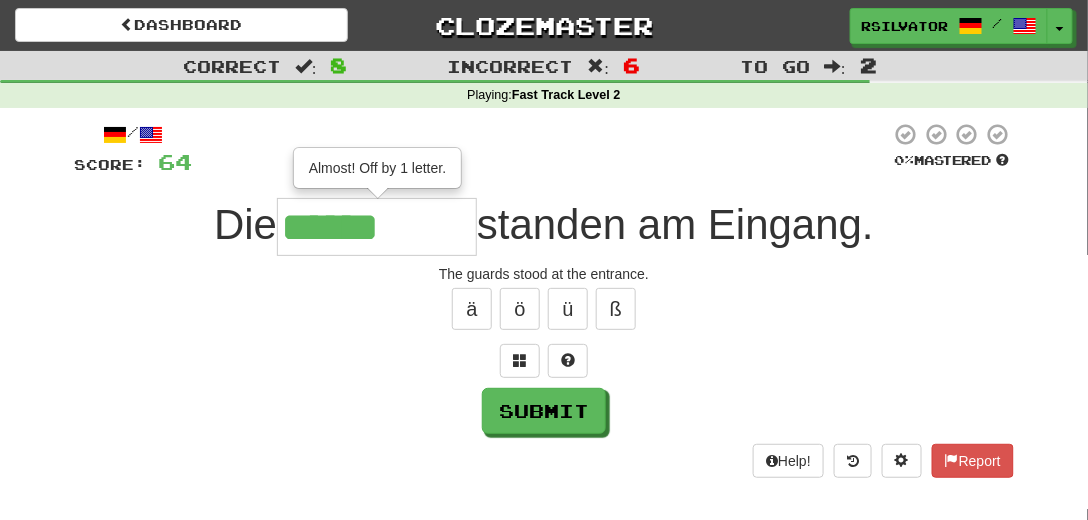 type on "******" 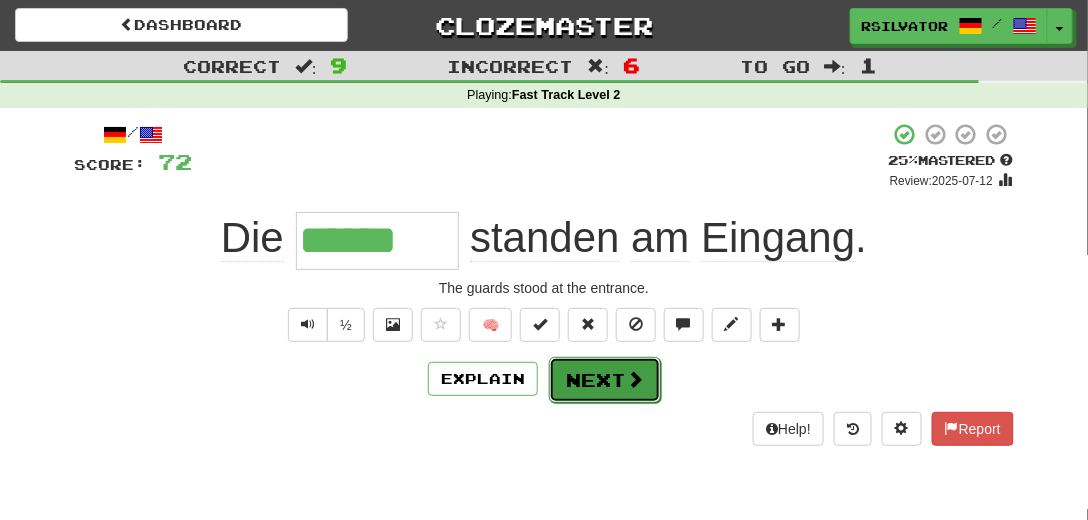 click on "Next" at bounding box center [605, 380] 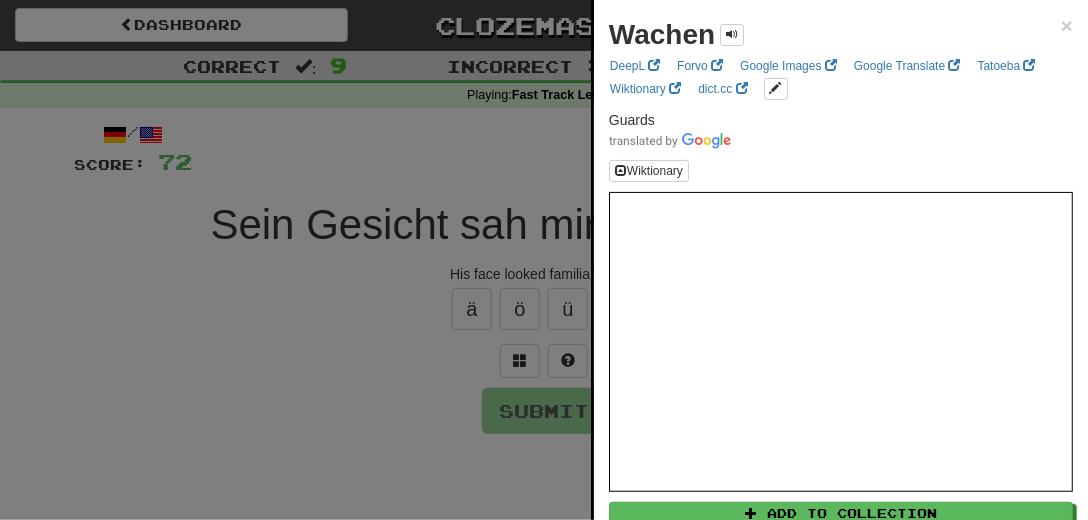 click at bounding box center (544, 260) 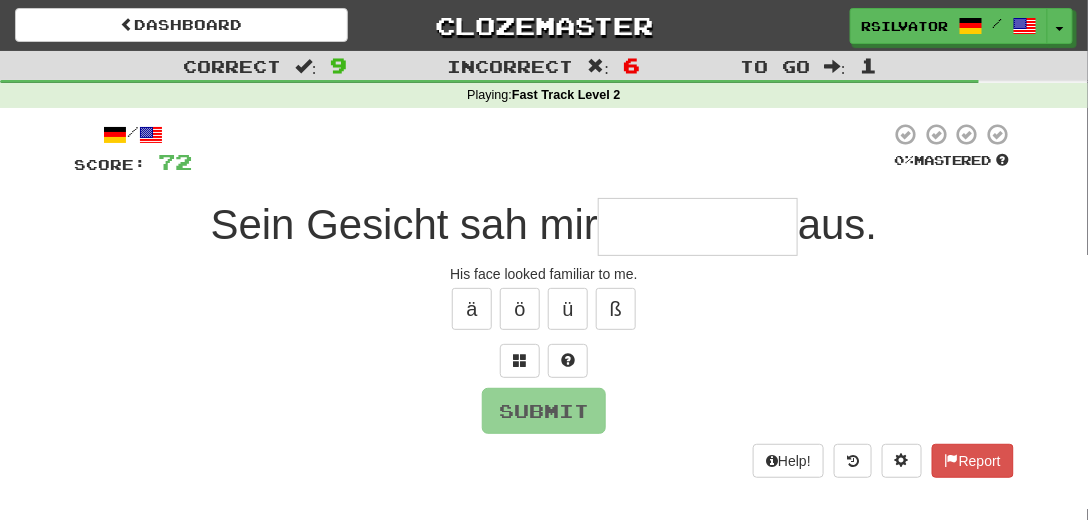 click at bounding box center (698, 227) 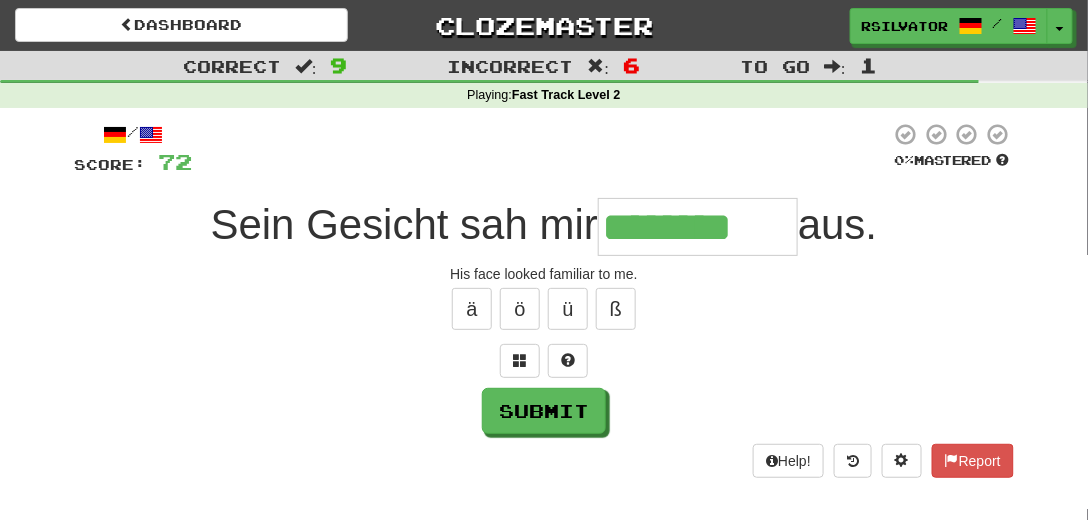 type on "********" 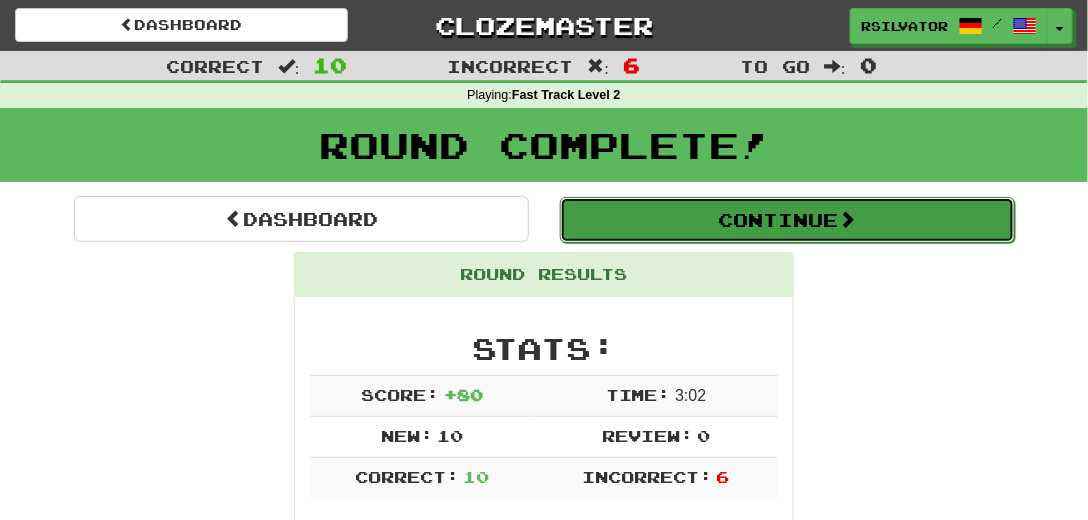 click on "Continue" at bounding box center [787, 220] 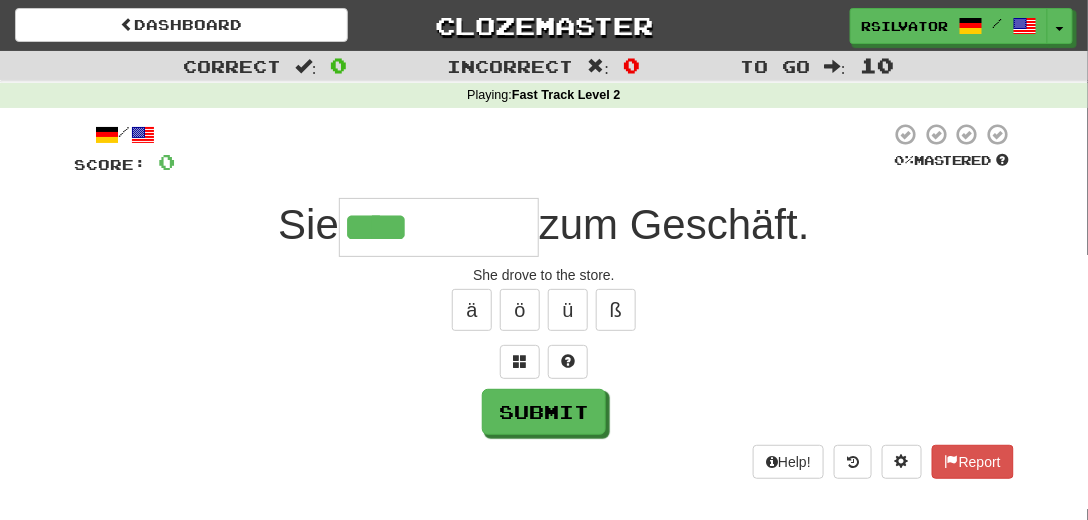 type on "****" 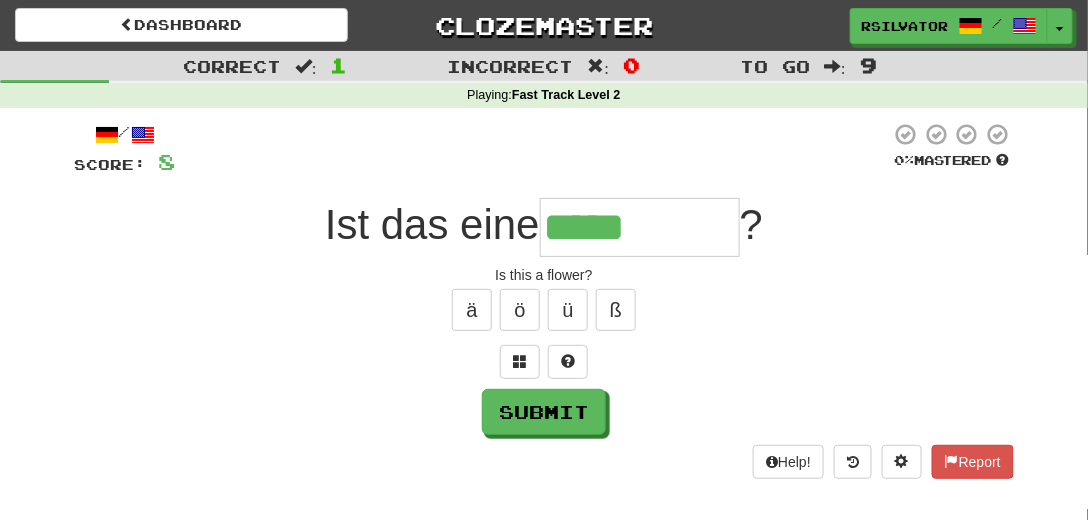 type on "*****" 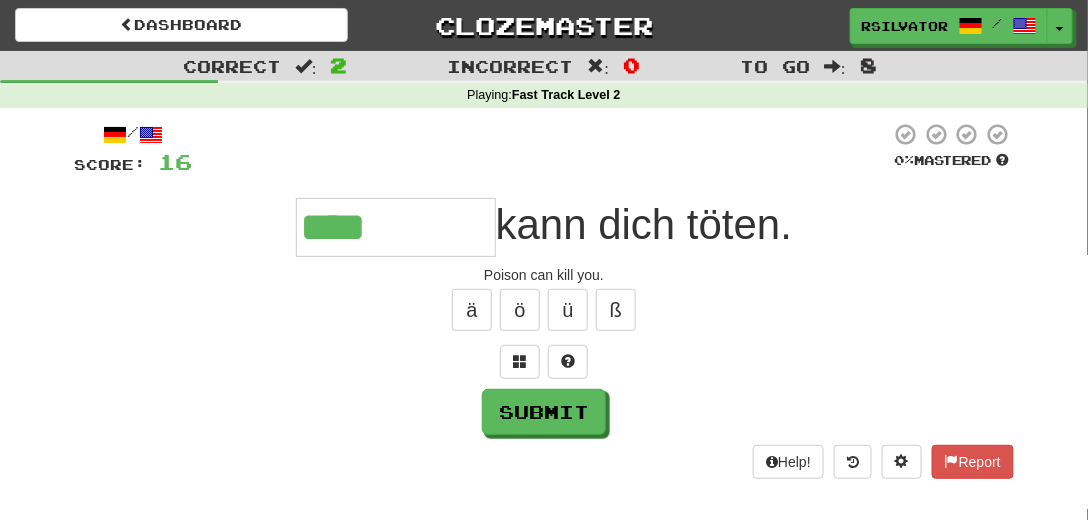 type on "****" 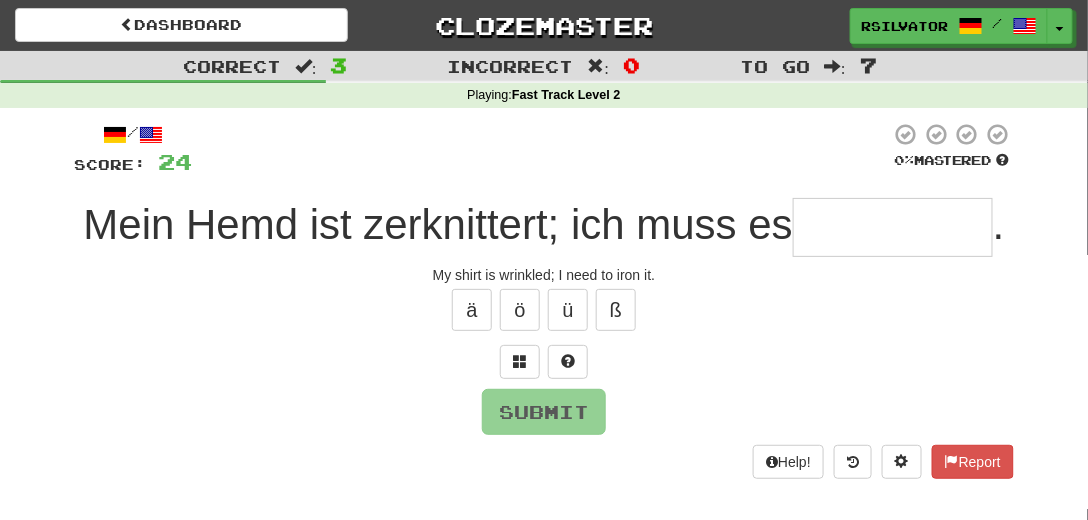 click on "Mein Hemd ist zerknittert; ich muss es" at bounding box center [438, 224] 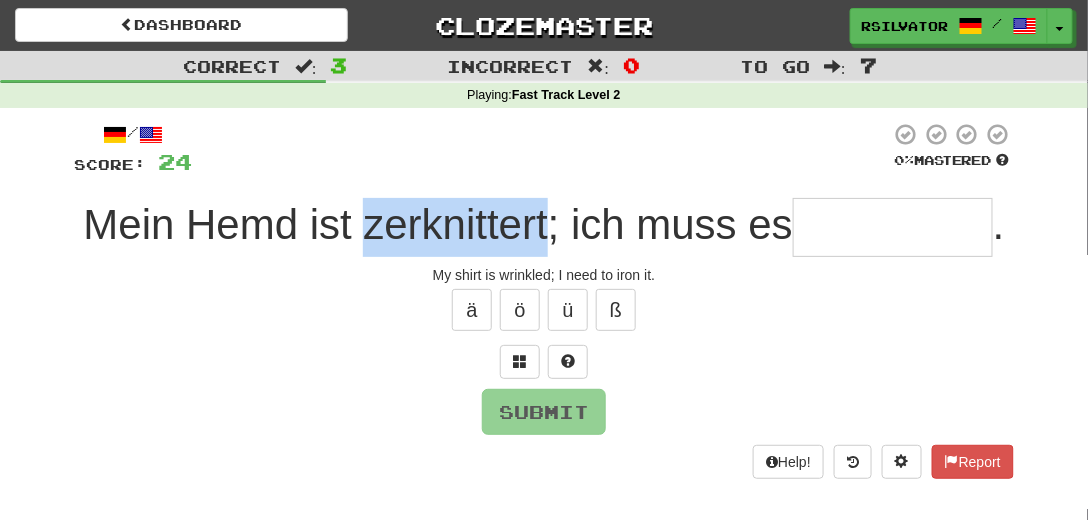 click on "Mein Hemd ist zerknittert; ich muss es" at bounding box center [438, 224] 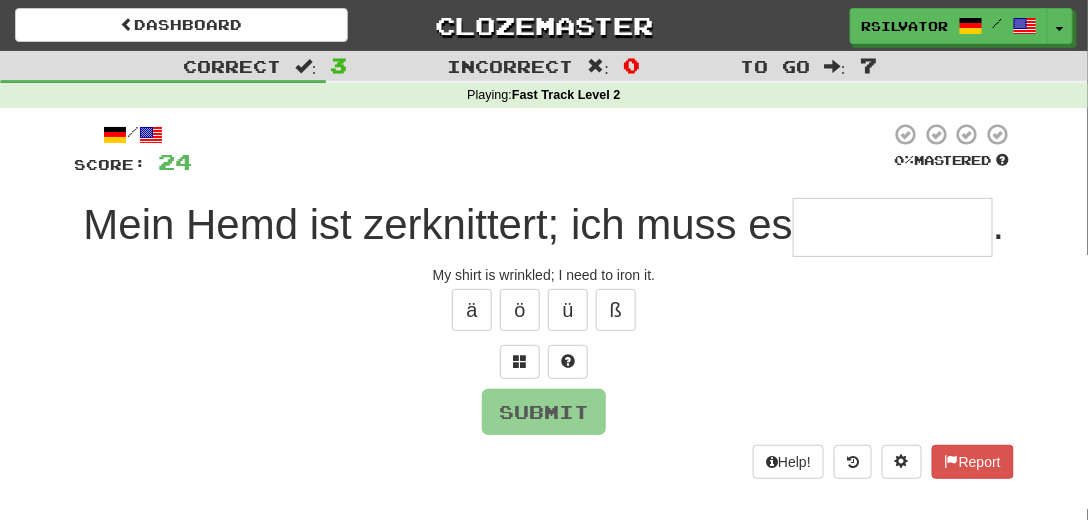 click at bounding box center [893, 227] 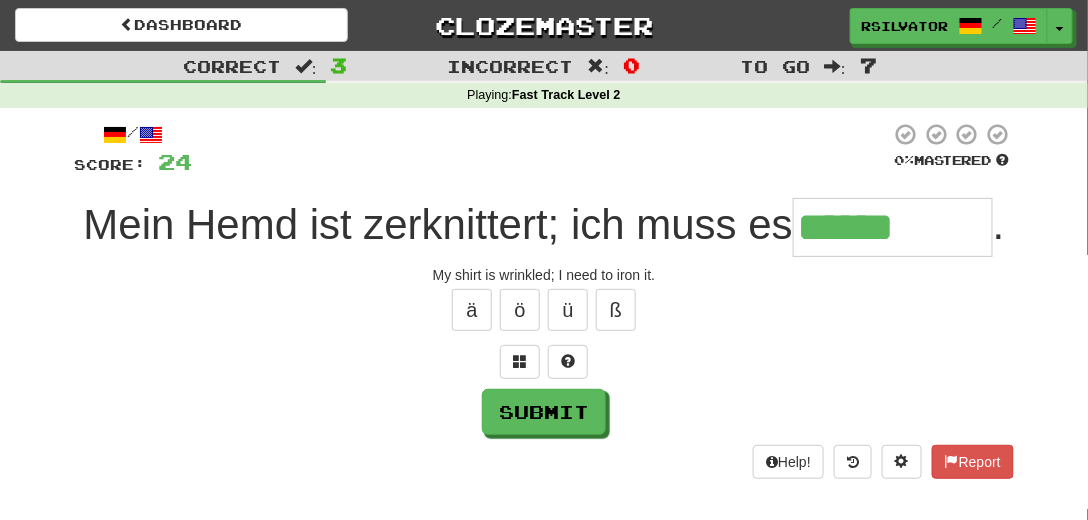 type on "******" 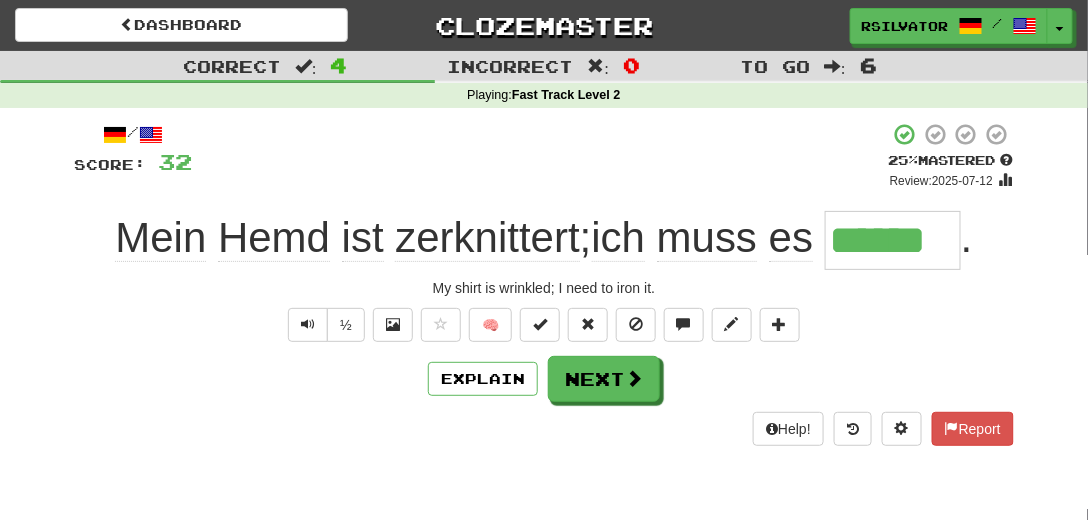 click on "zerknittert" 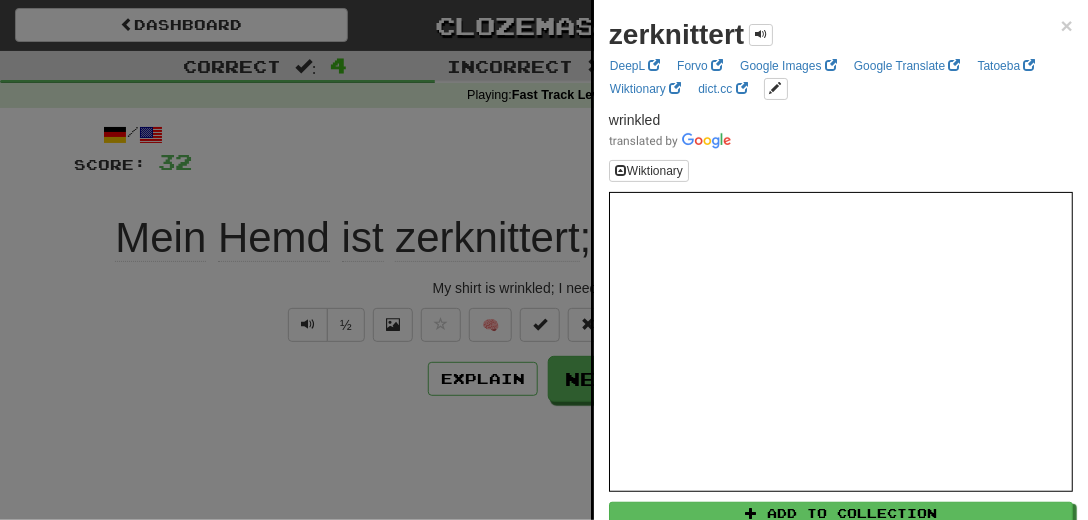 click at bounding box center [544, 260] 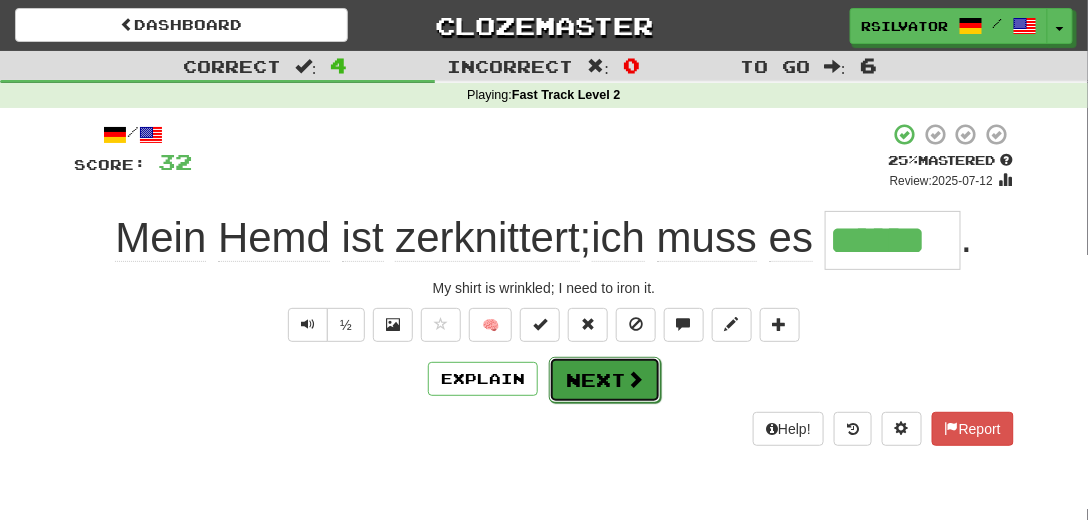 click on "Next" at bounding box center [605, 380] 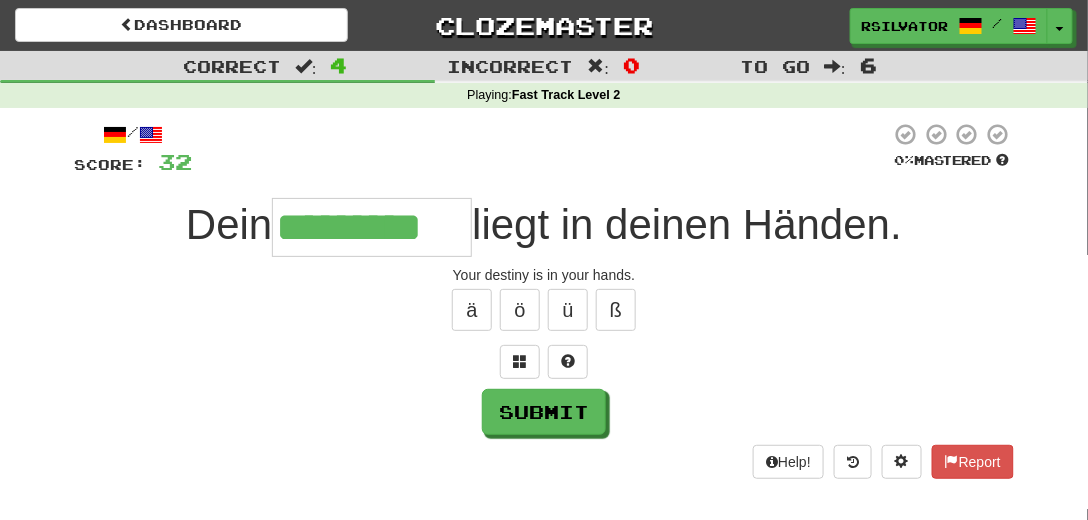 type on "*********" 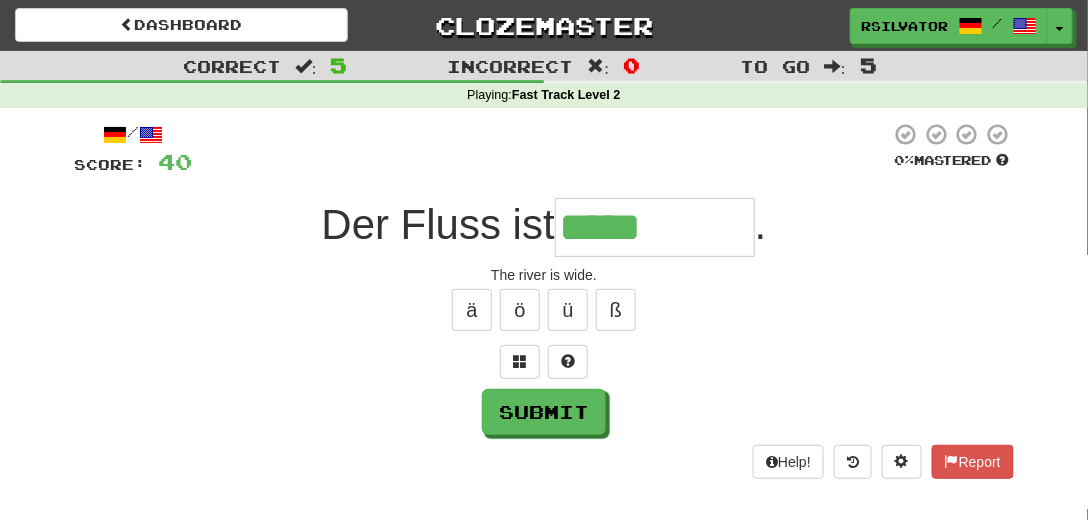 type on "*****" 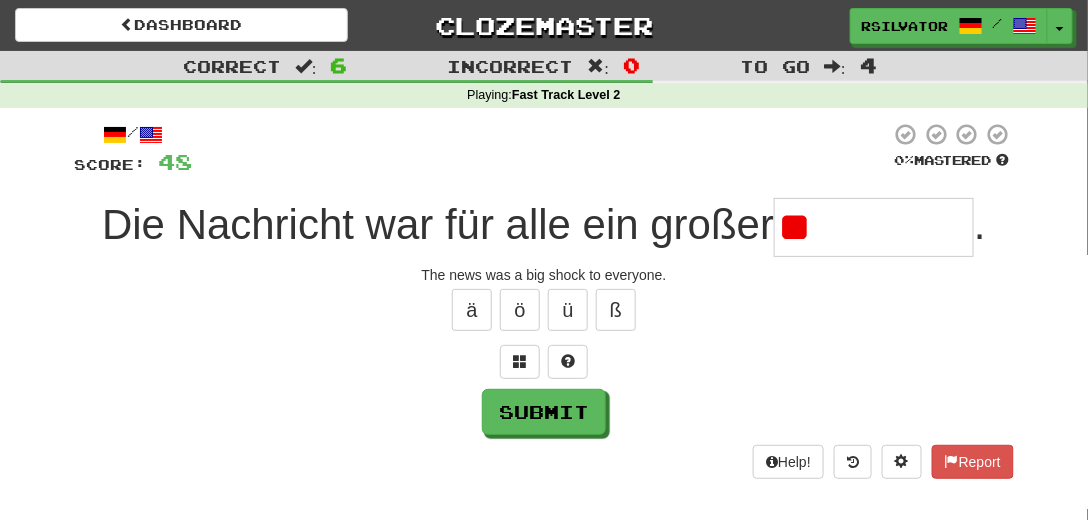 type on "*" 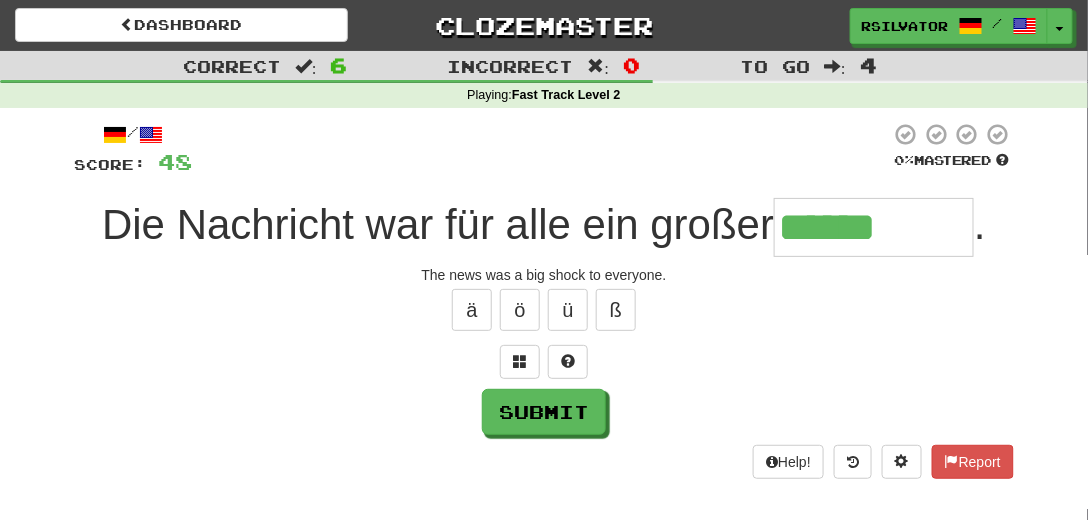 type on "******" 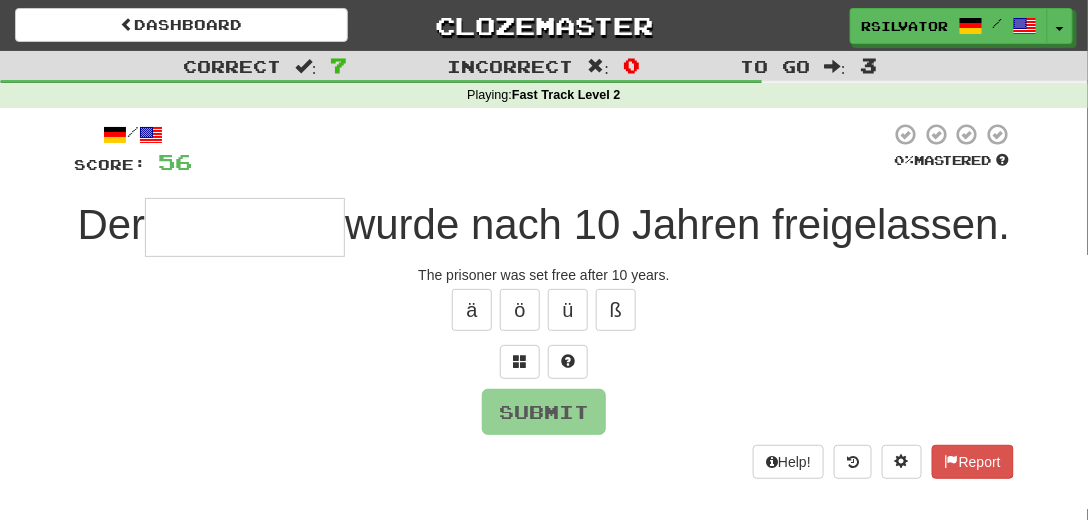 type on "*" 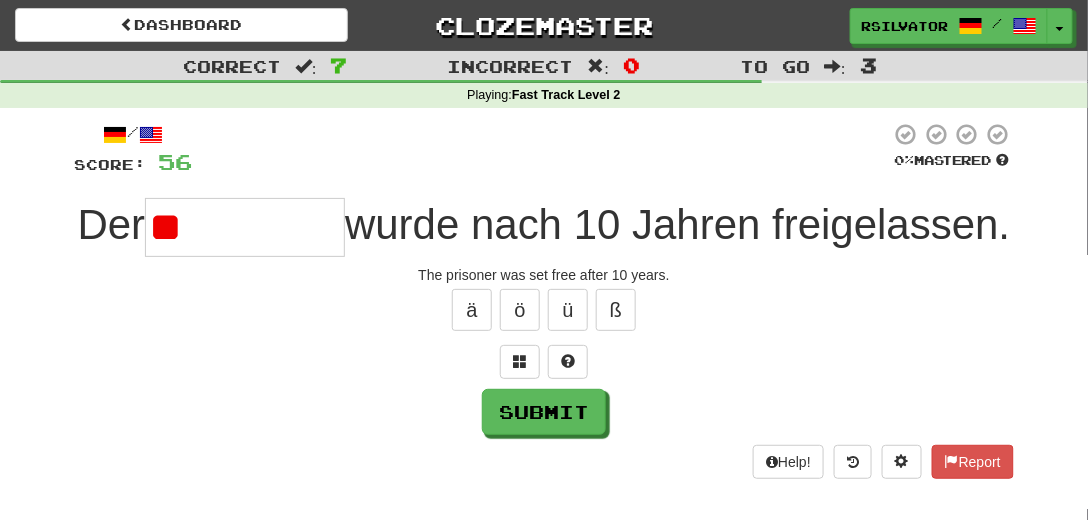 type on "*" 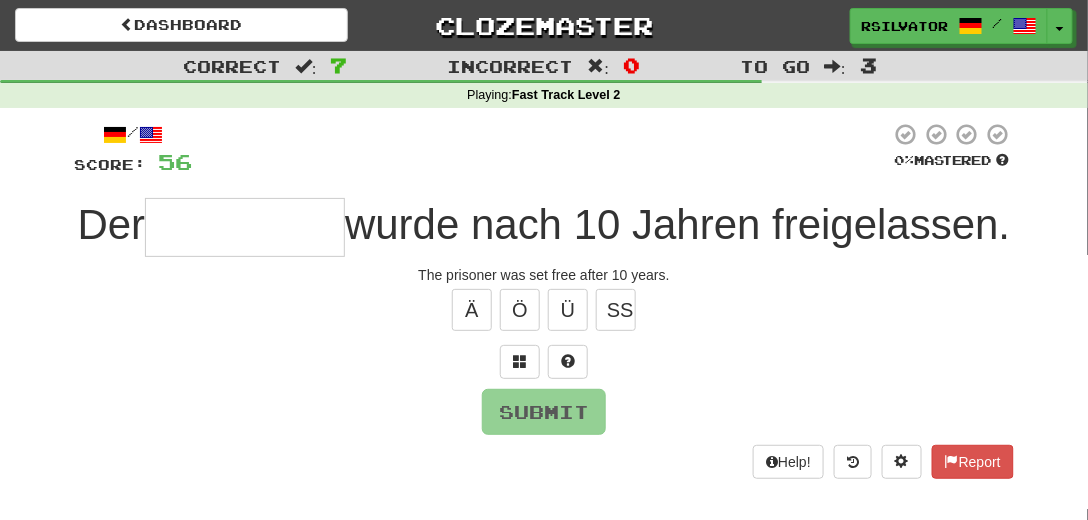 type on "*" 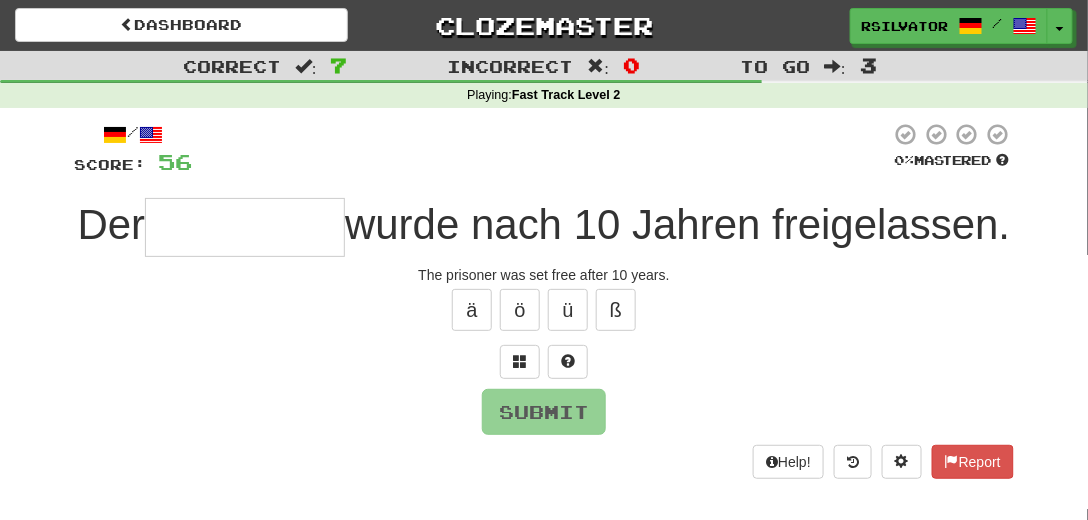 type on "*" 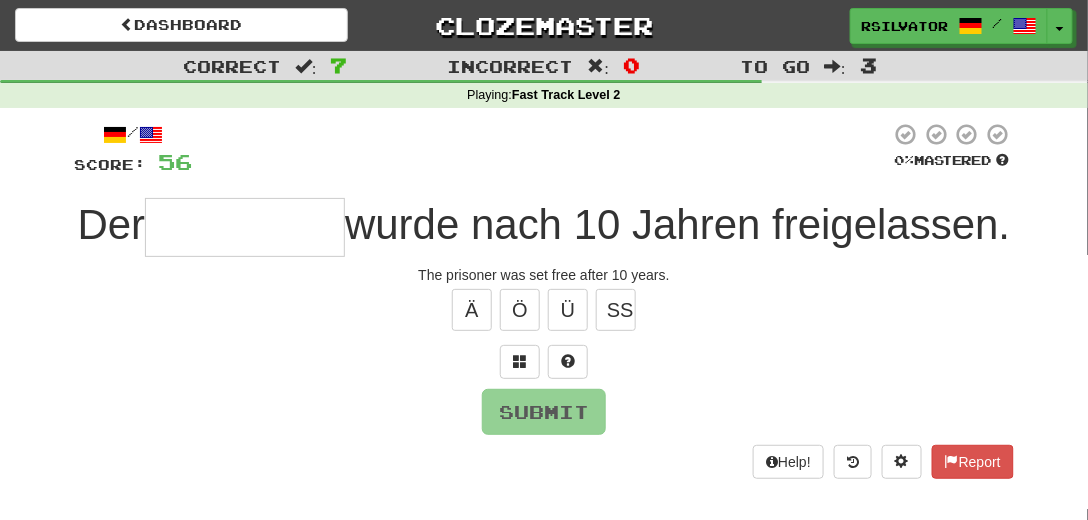 type on "*" 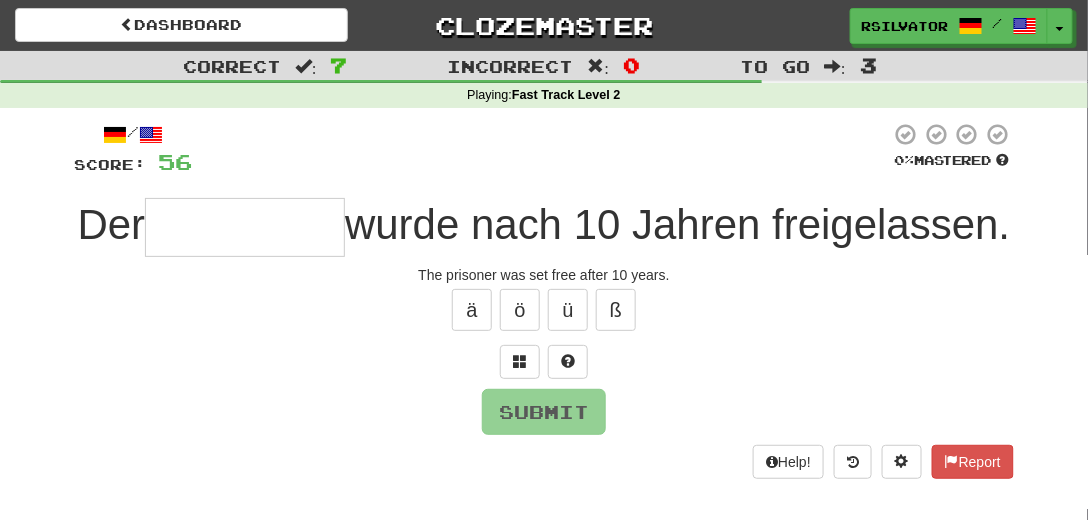 type on "*" 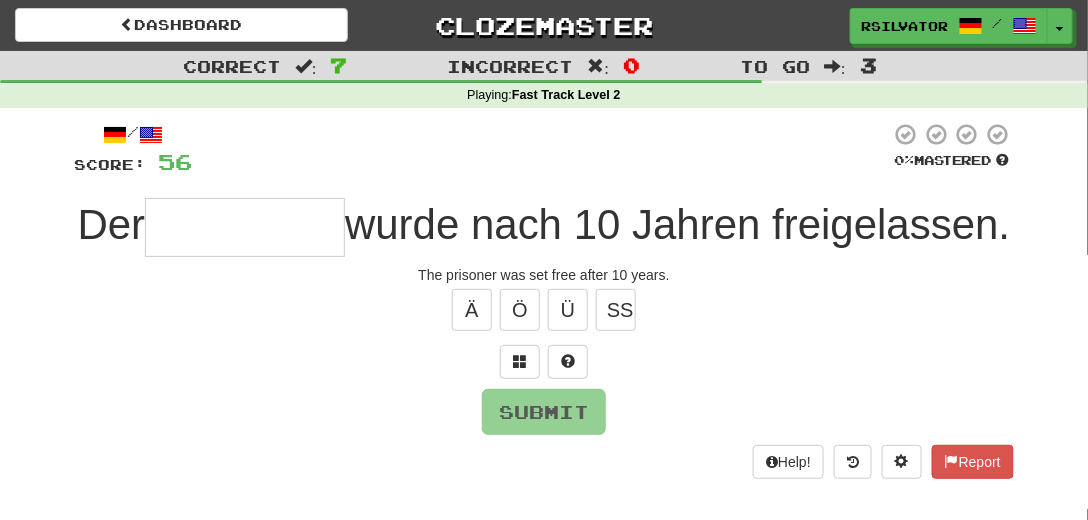 type on "*" 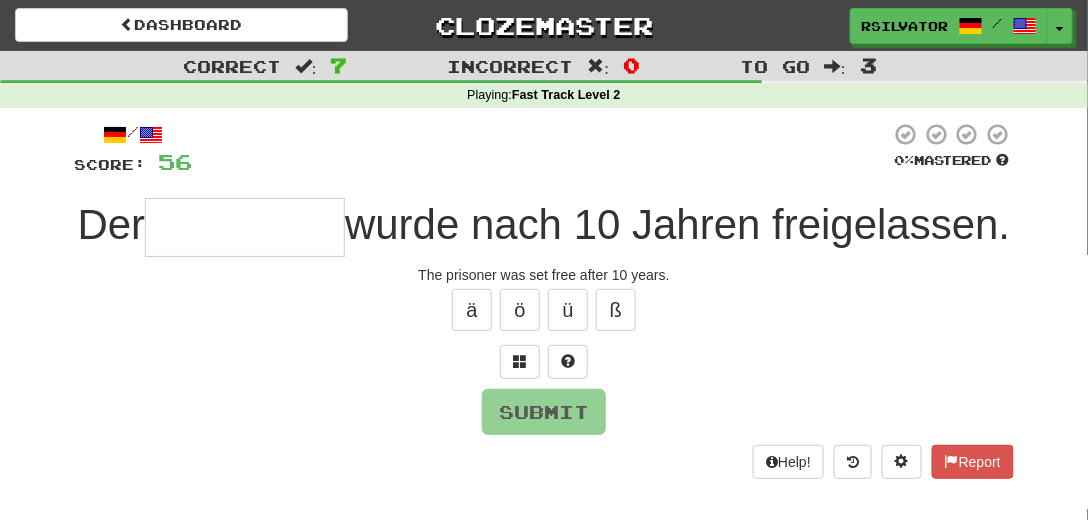 type on "*" 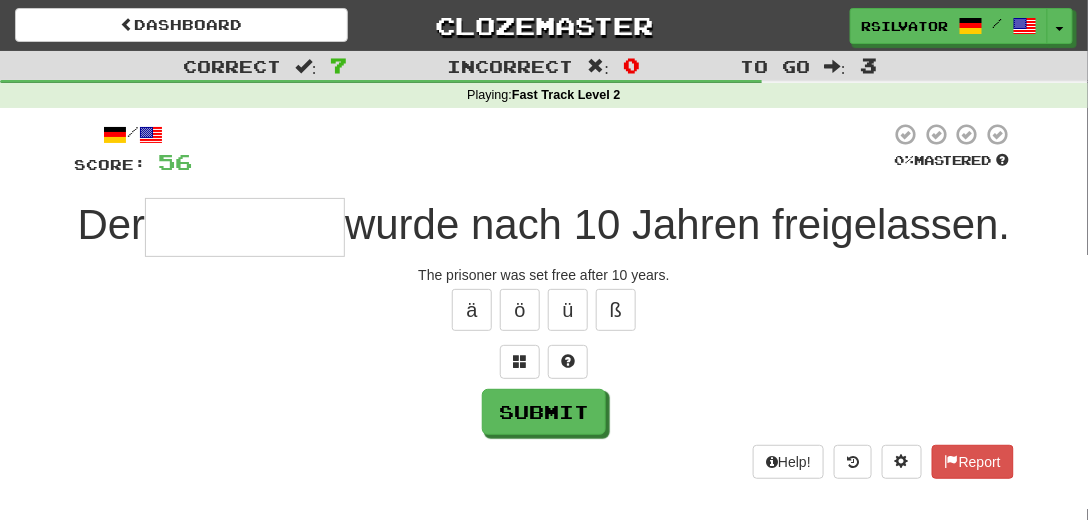 type on "*" 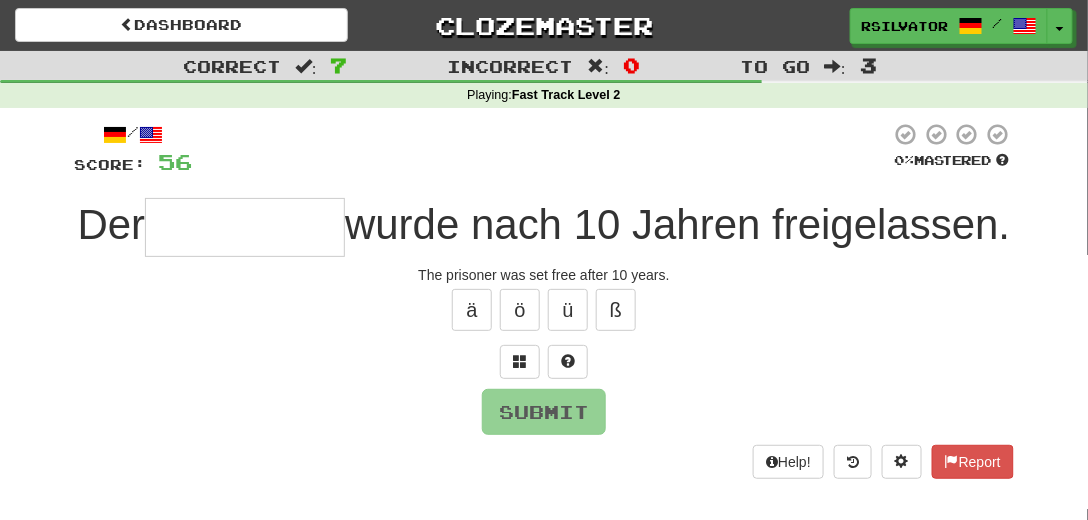type on "*" 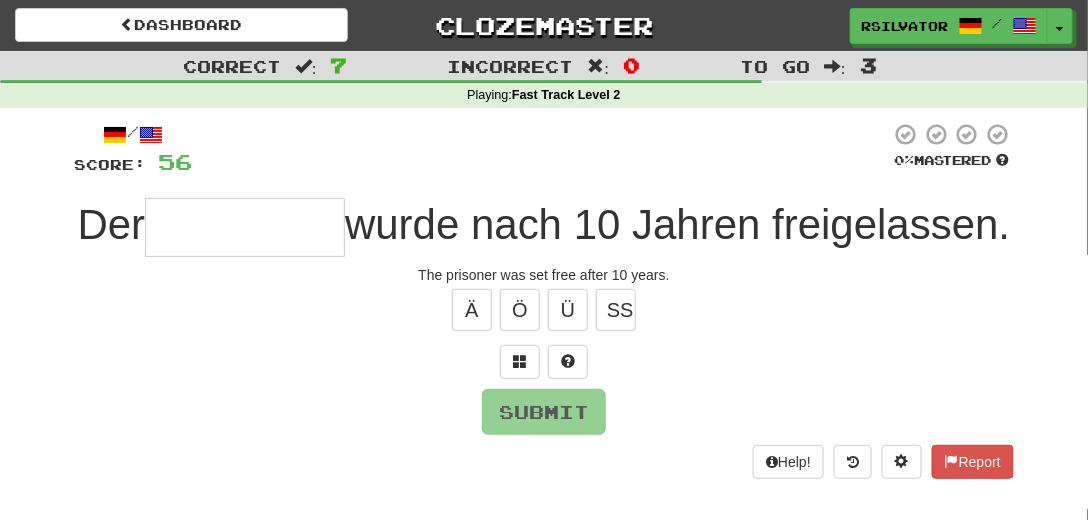 type on "*" 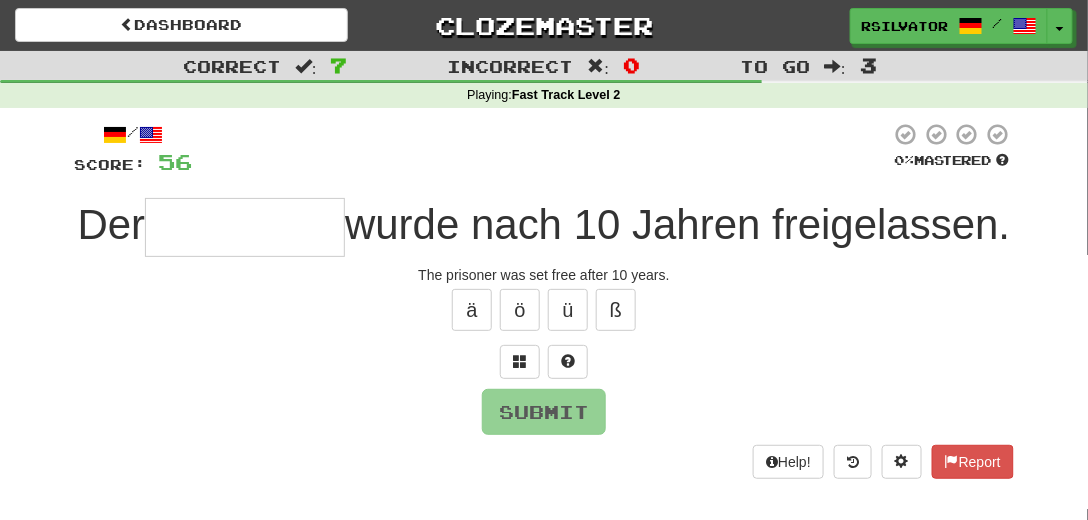 type on "*" 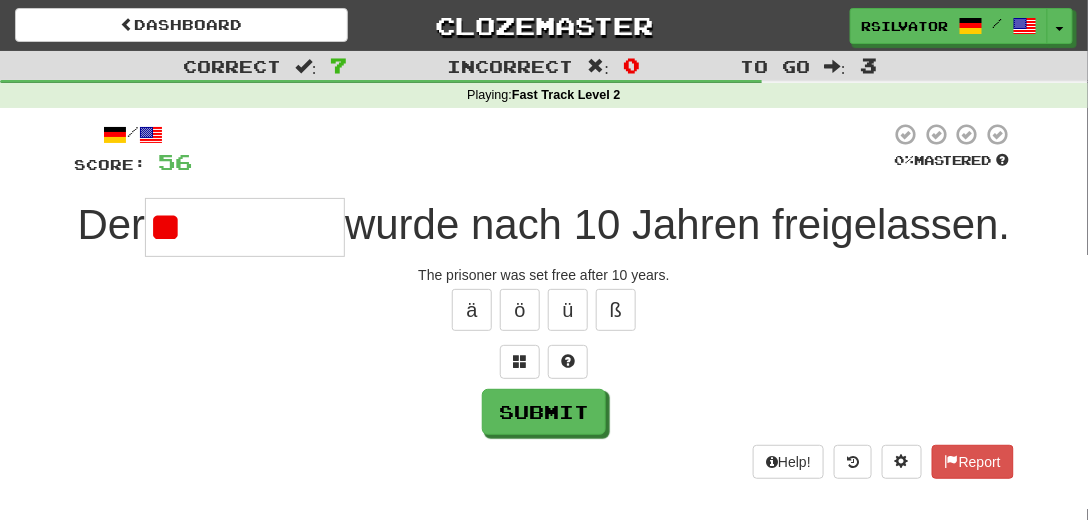 type on "*" 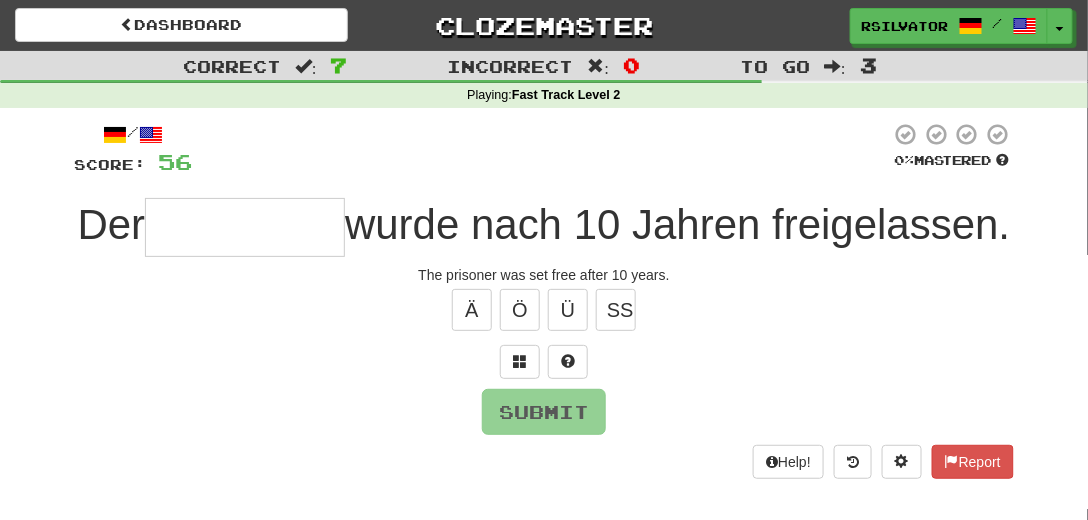 type on "*" 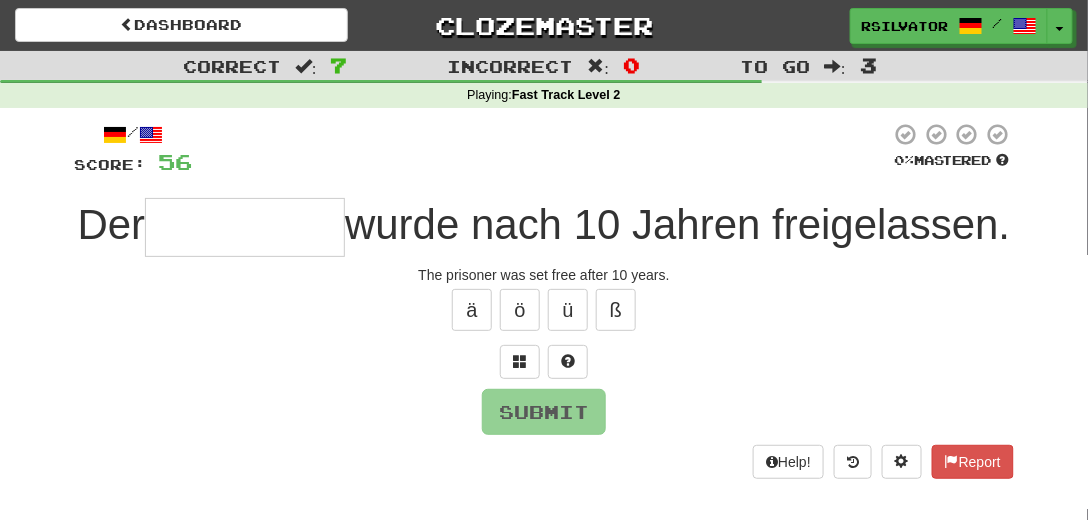 type on "*" 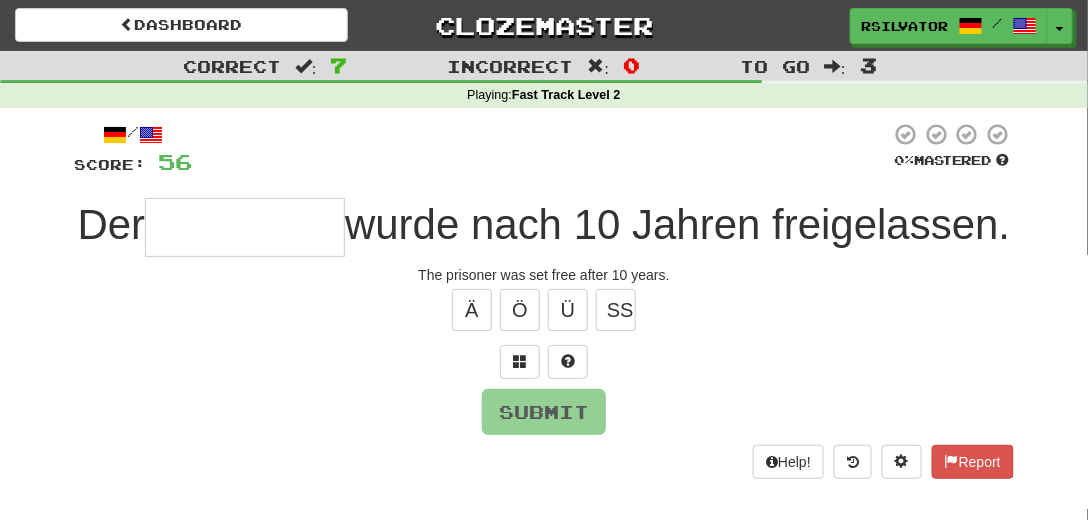 type on "*" 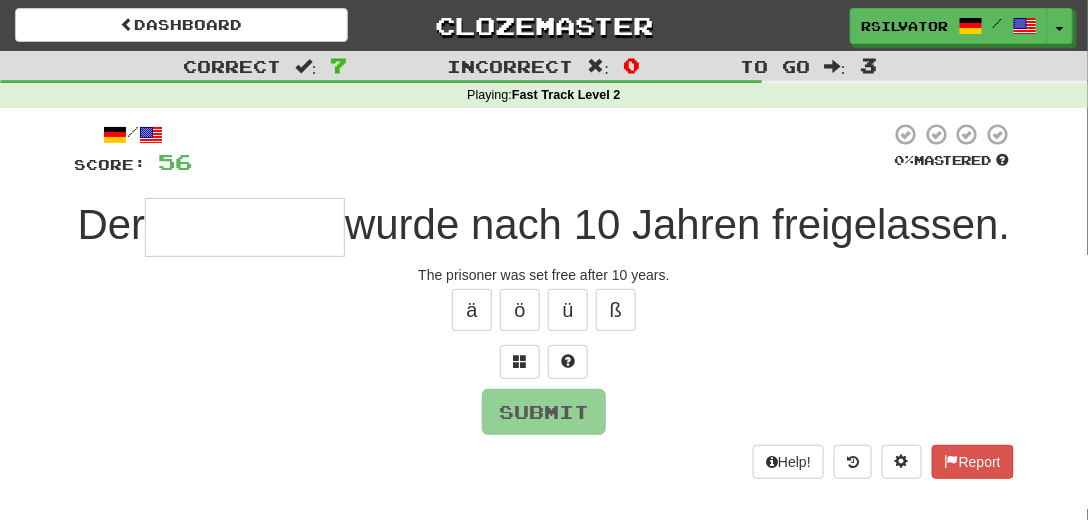 type on "*" 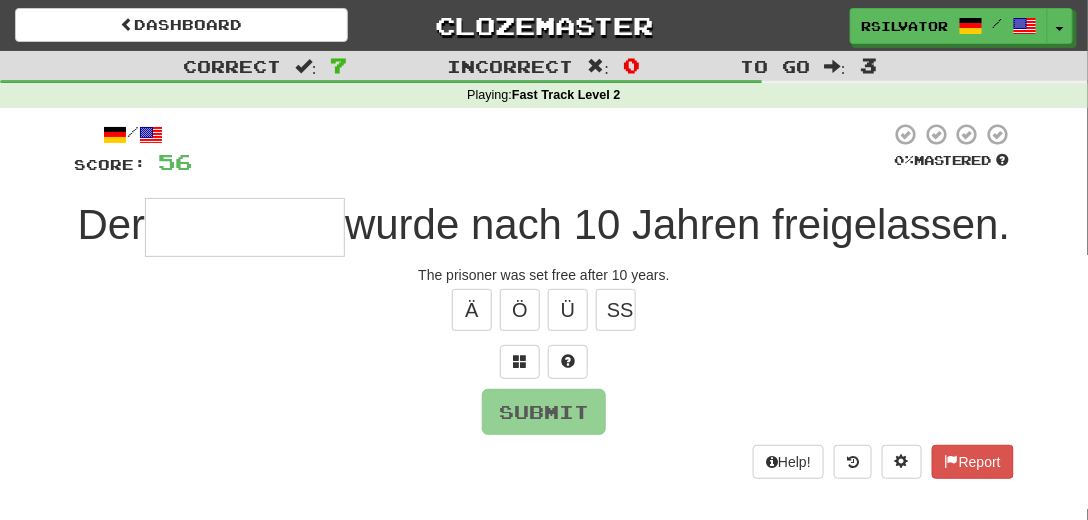 type on "*" 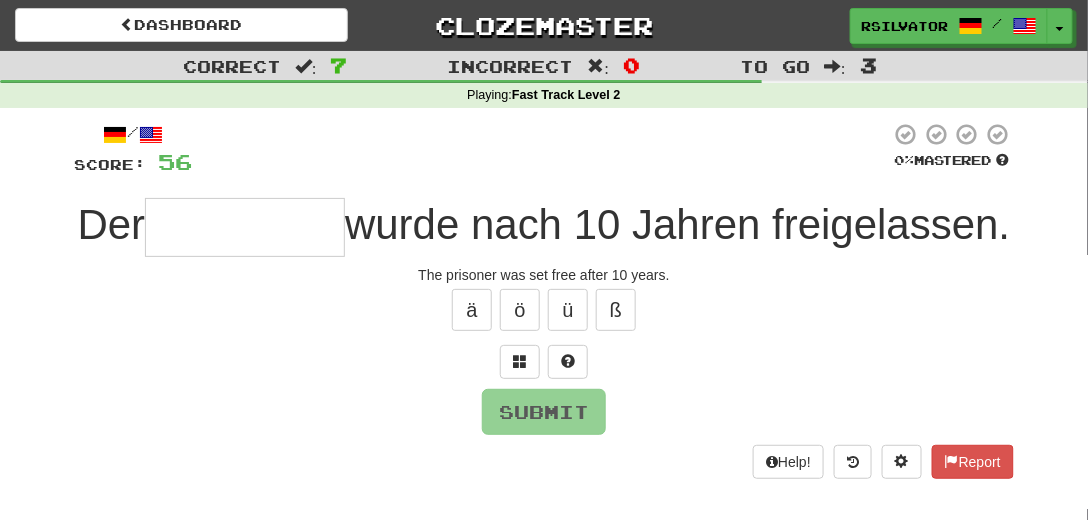 type on "*" 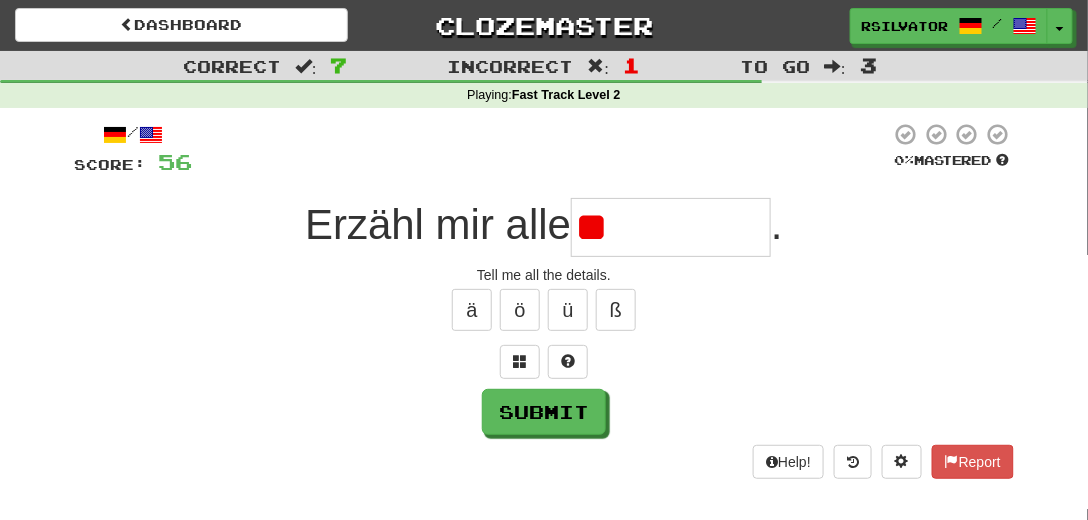 type on "*" 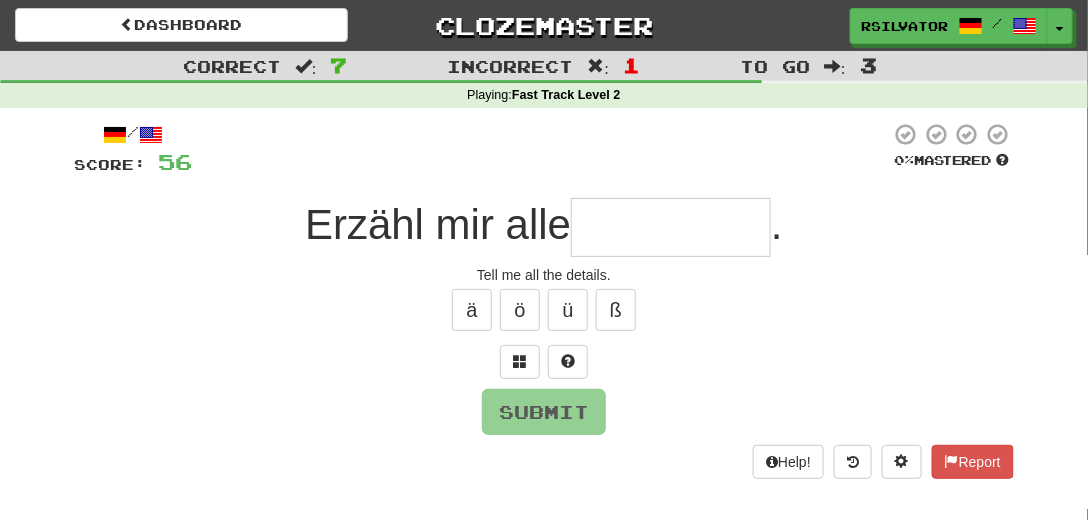 type on "*" 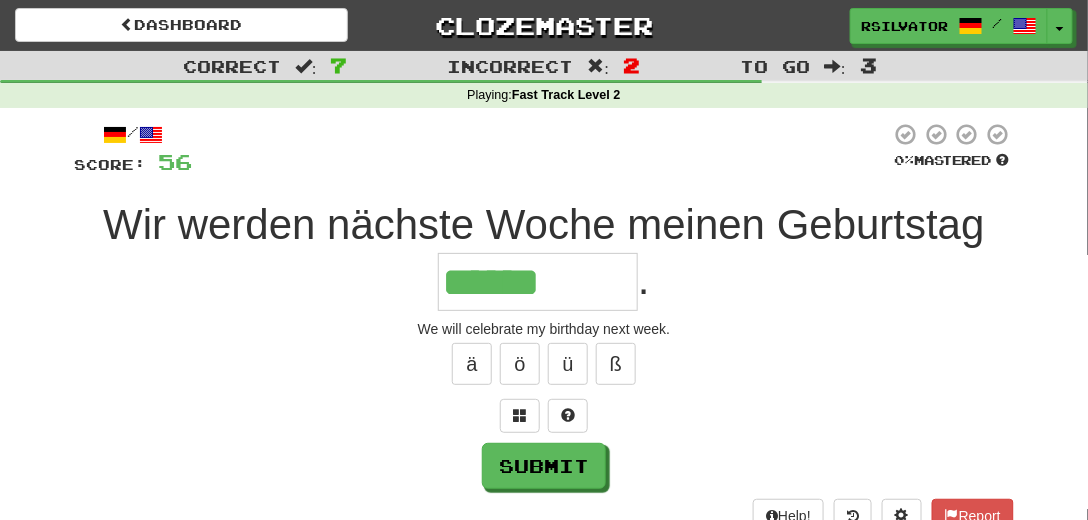 type on "******" 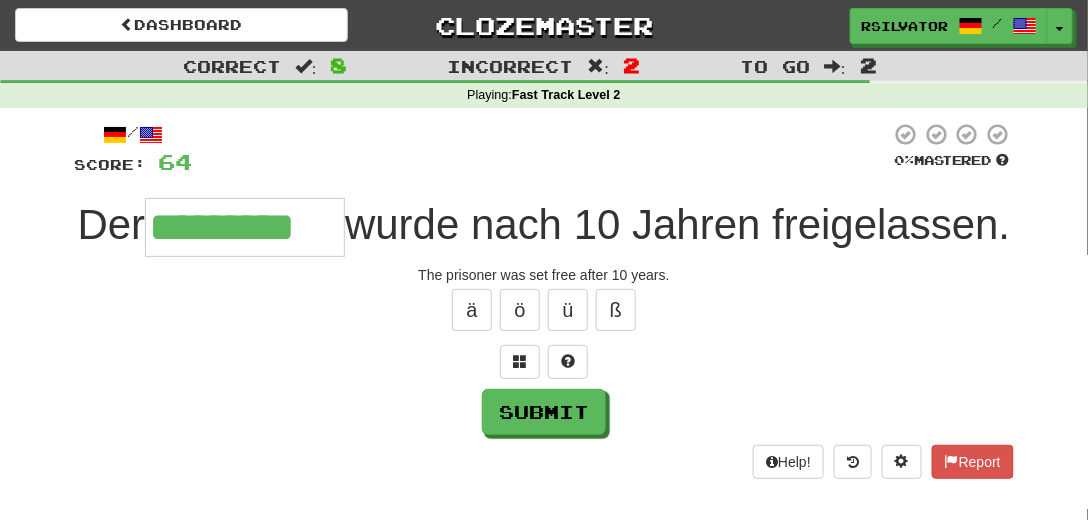 scroll, scrollTop: 0, scrollLeft: 14, axis: horizontal 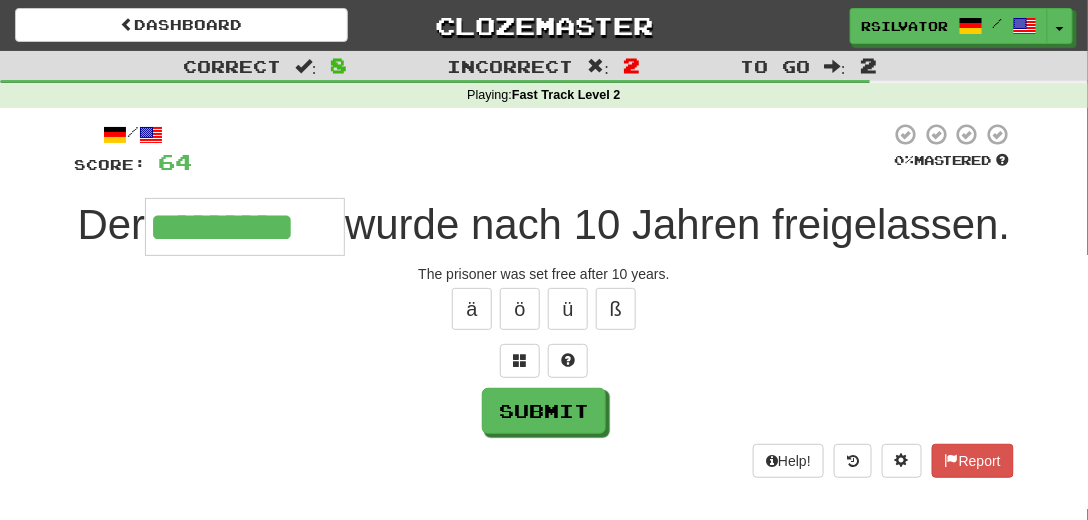 type on "*********" 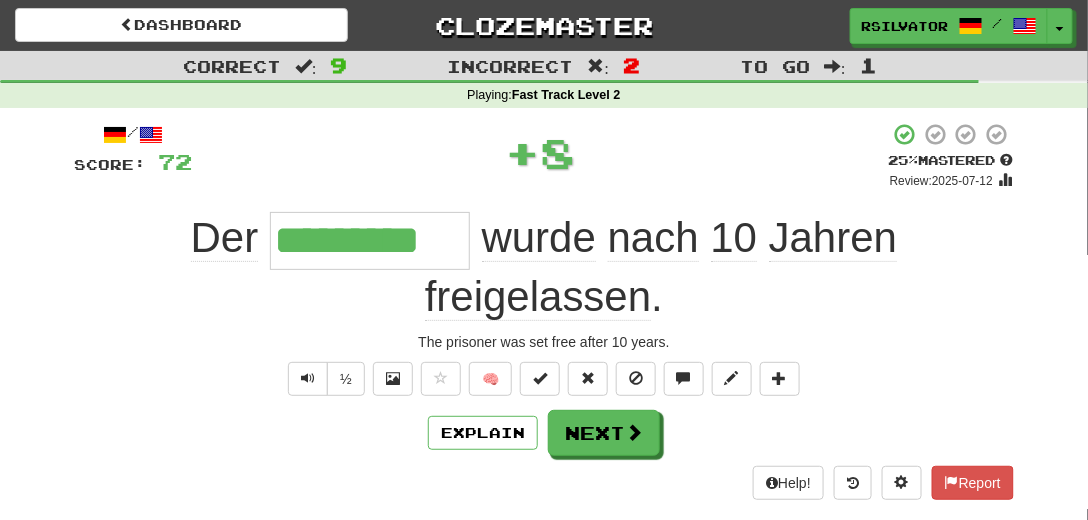 scroll, scrollTop: 0, scrollLeft: 0, axis: both 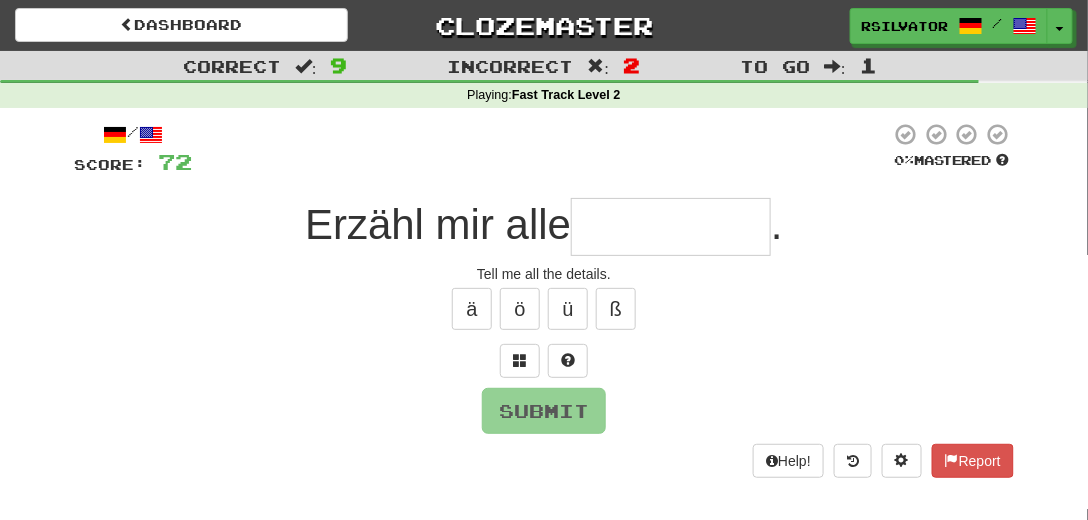 type on "*" 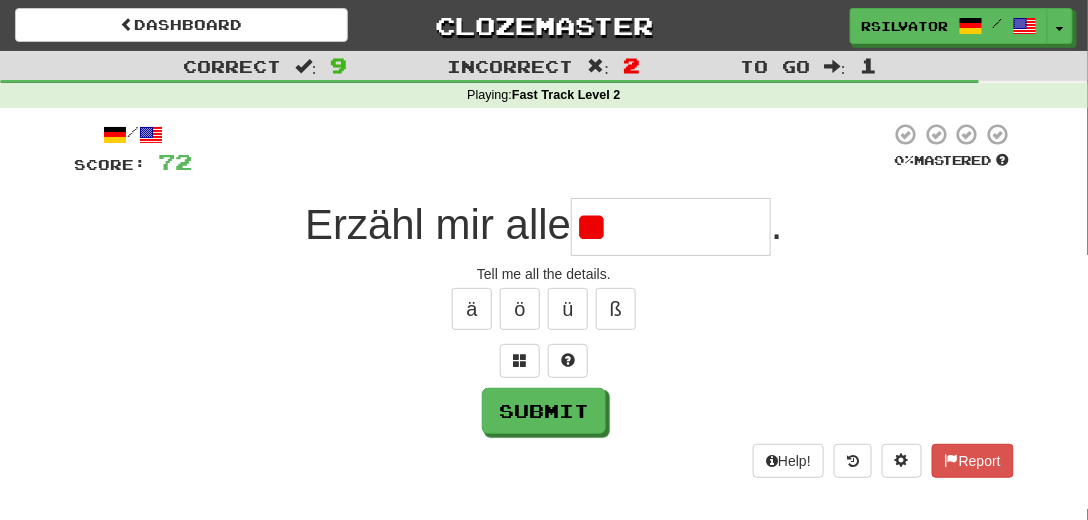 type on "*" 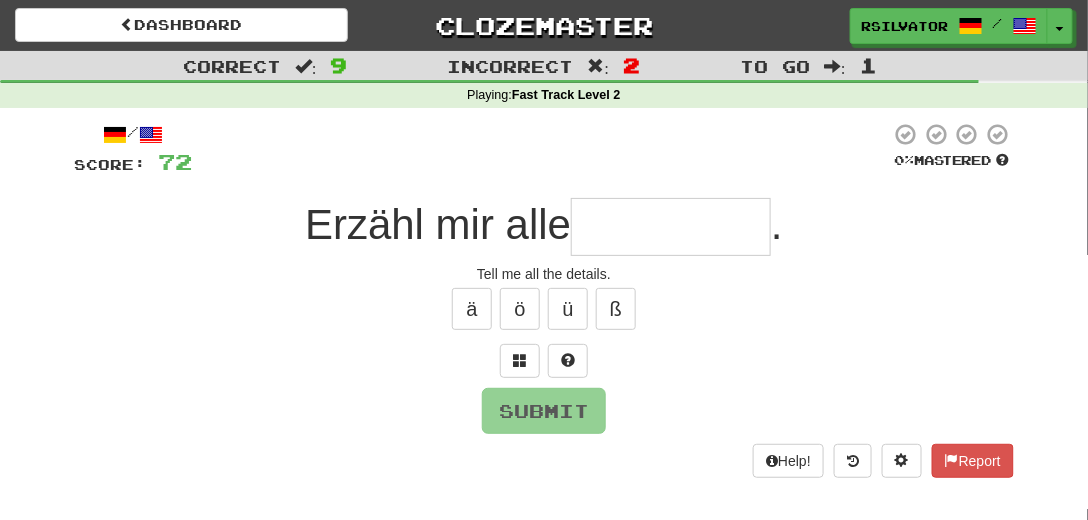 type on "*" 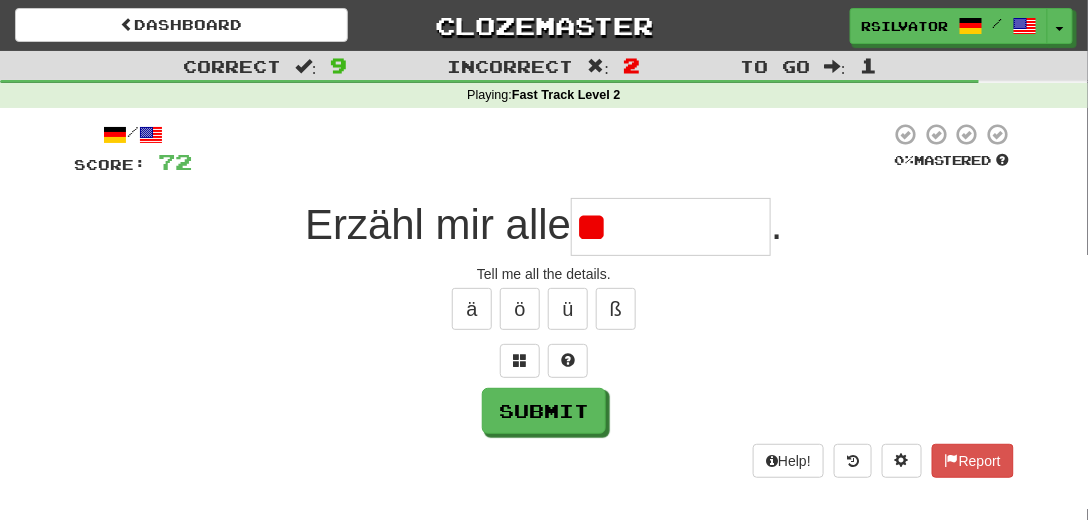 type on "*" 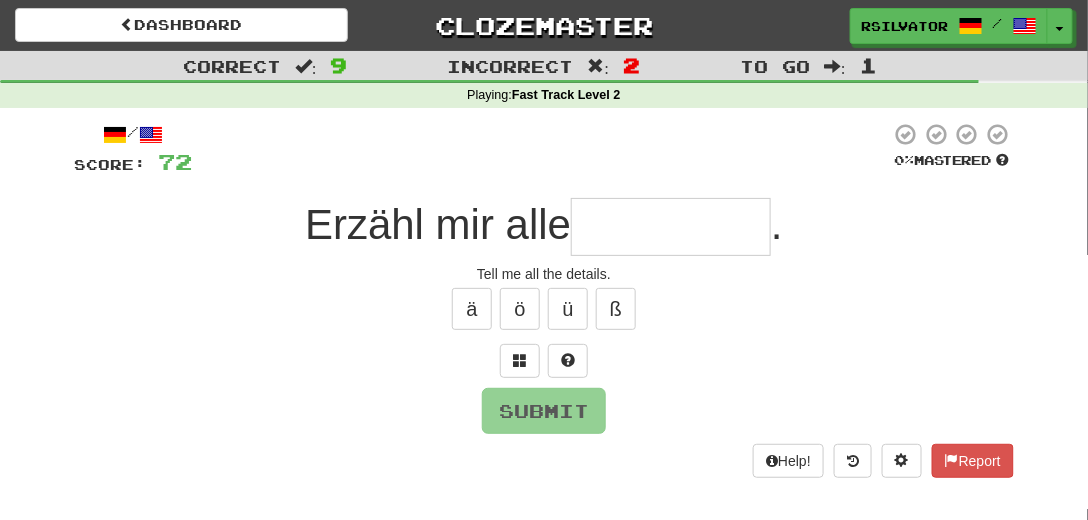 type on "*" 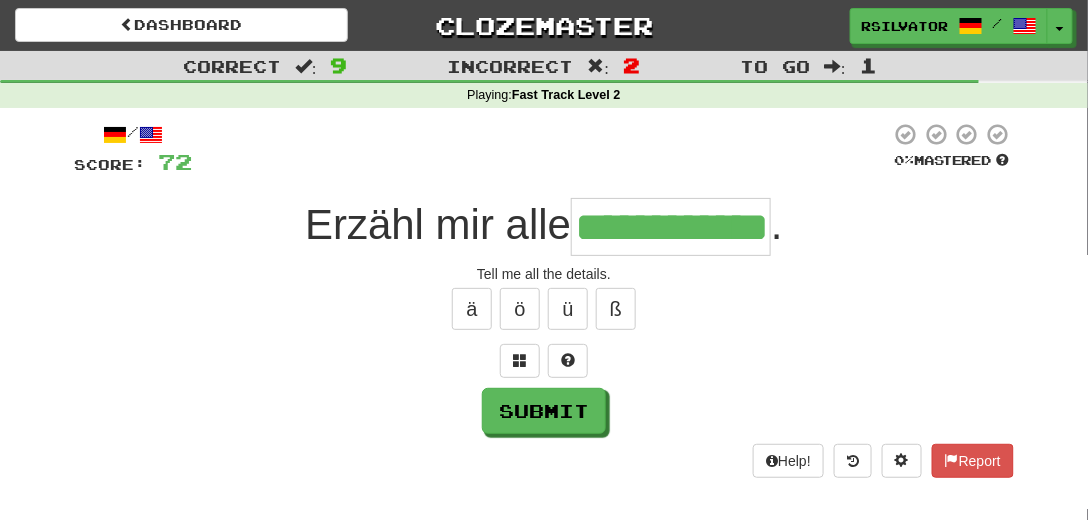 scroll, scrollTop: 0, scrollLeft: 30, axis: horizontal 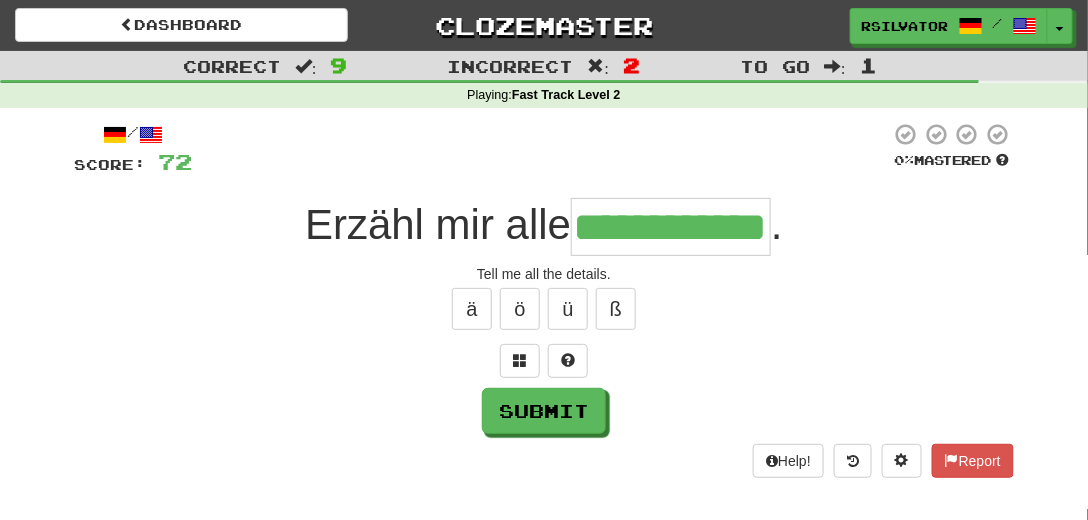 type on "**********" 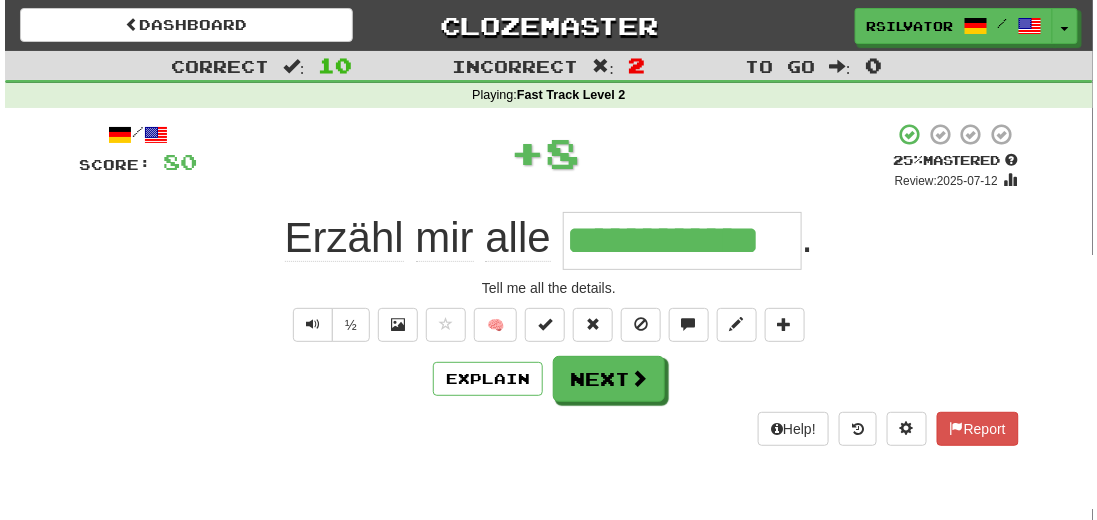 scroll, scrollTop: 0, scrollLeft: 0, axis: both 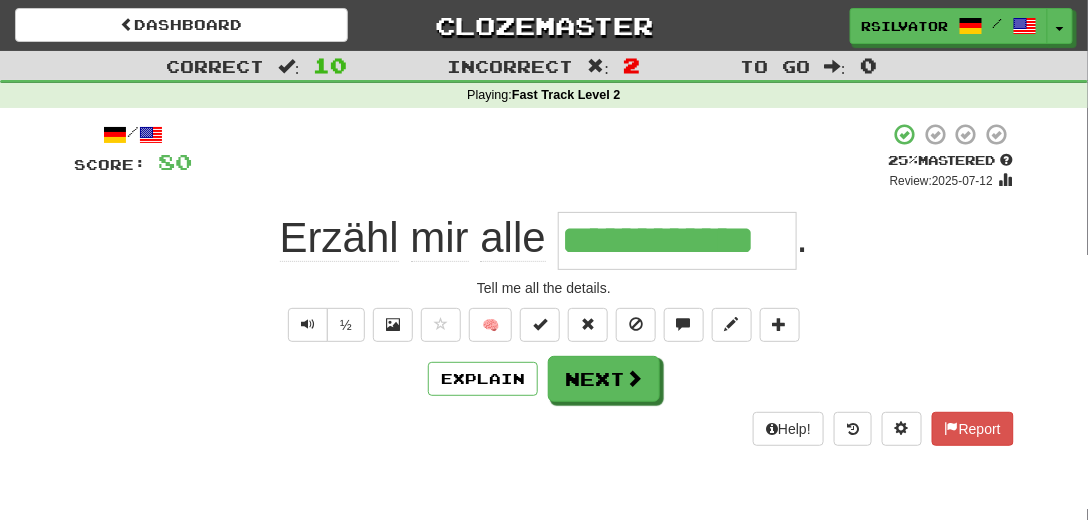 click on "**********" at bounding box center (677, 241) 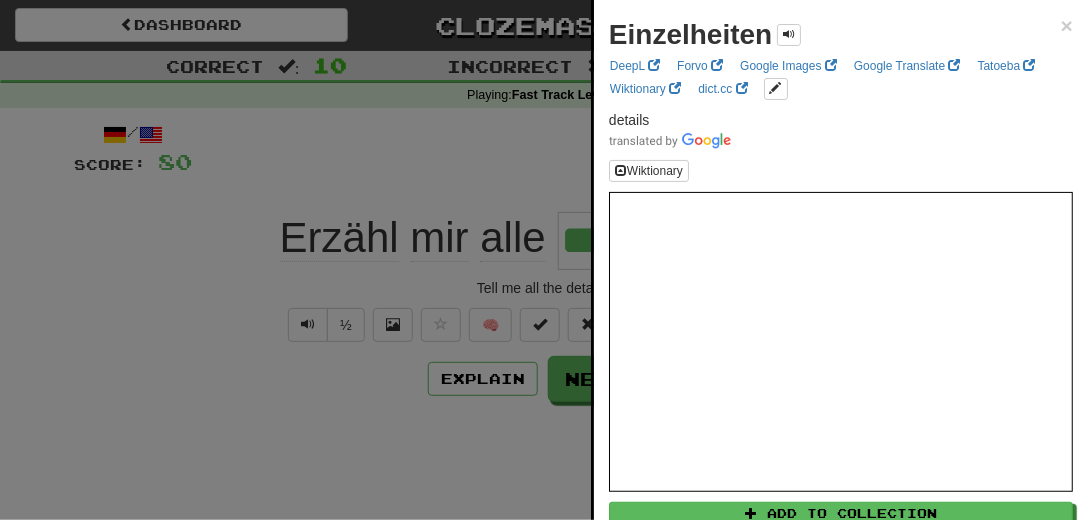 click at bounding box center [544, 260] 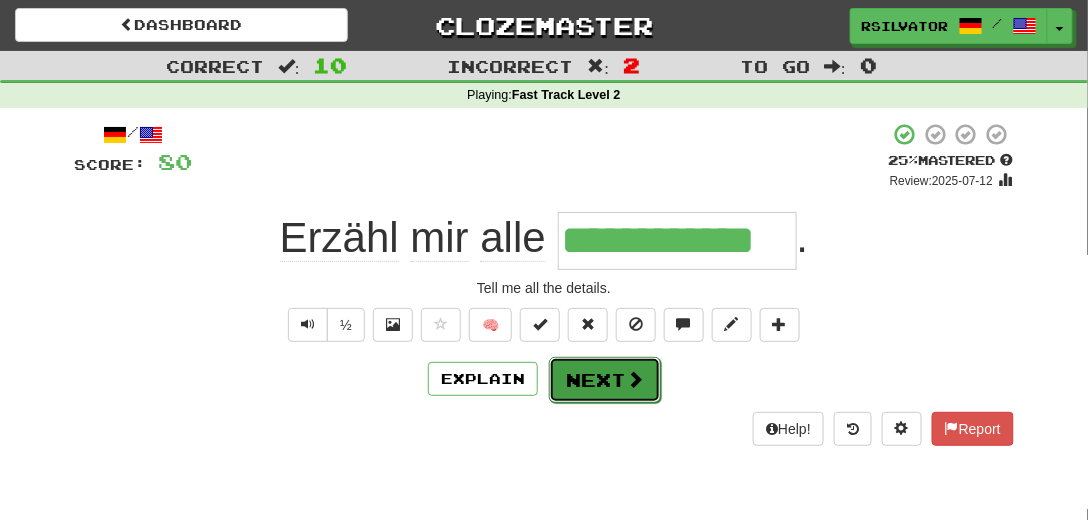 click on "Next" at bounding box center (605, 380) 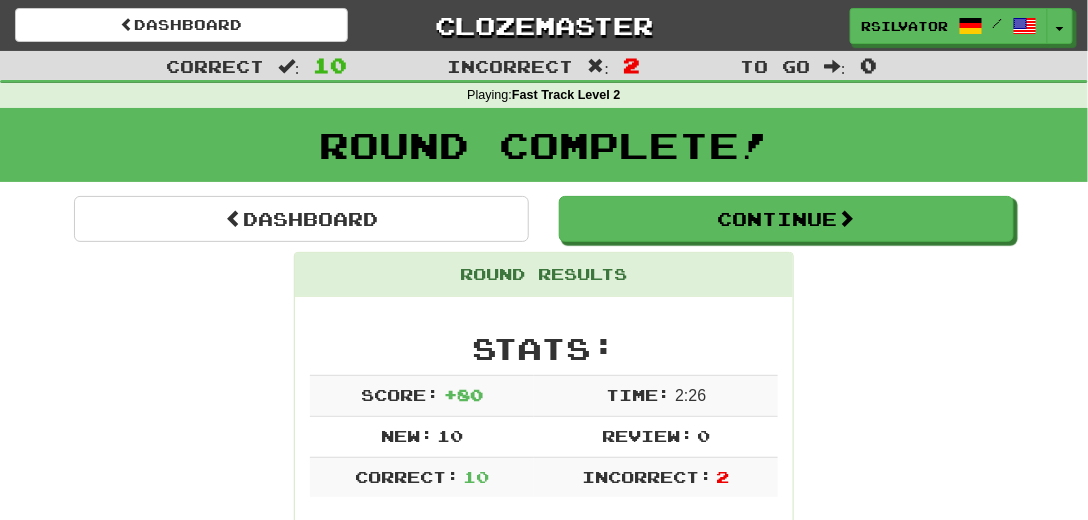 click on "Round Results" at bounding box center [544, 275] 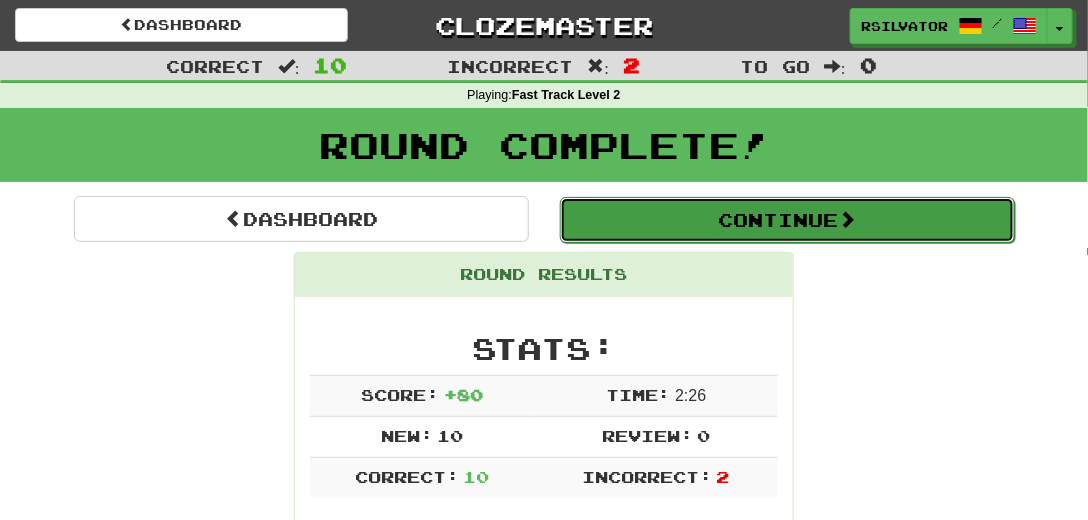 click on "Continue" at bounding box center (787, 220) 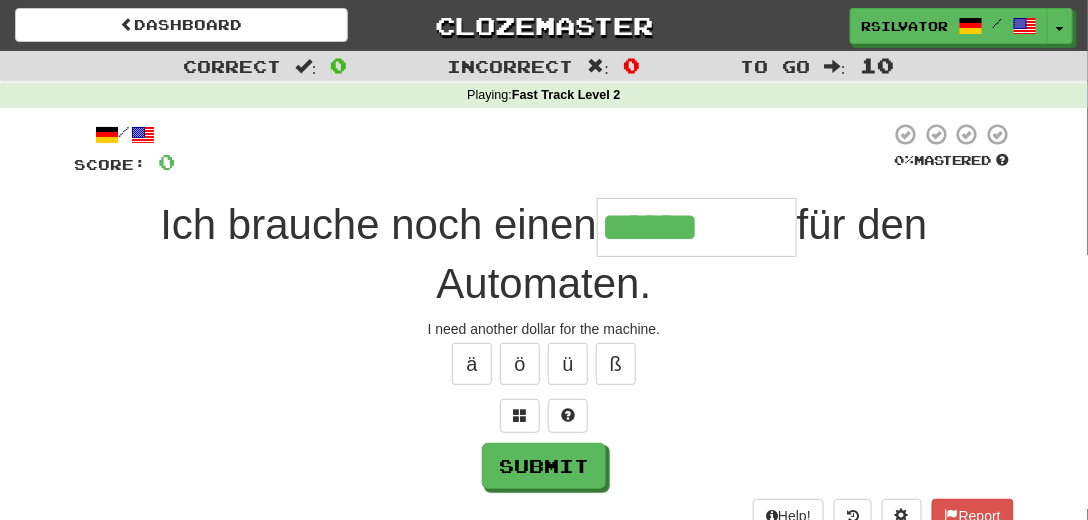 type on "******" 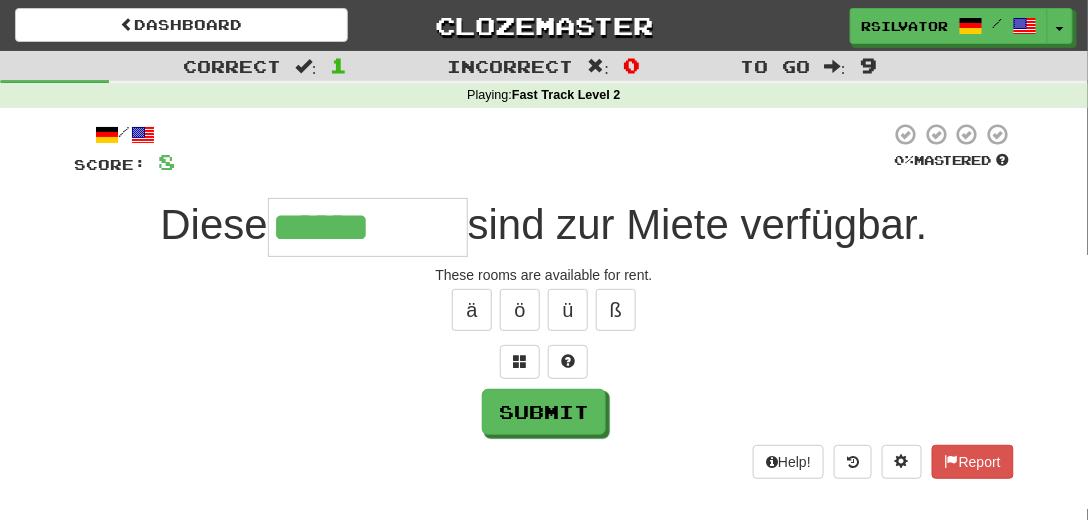 type on "******" 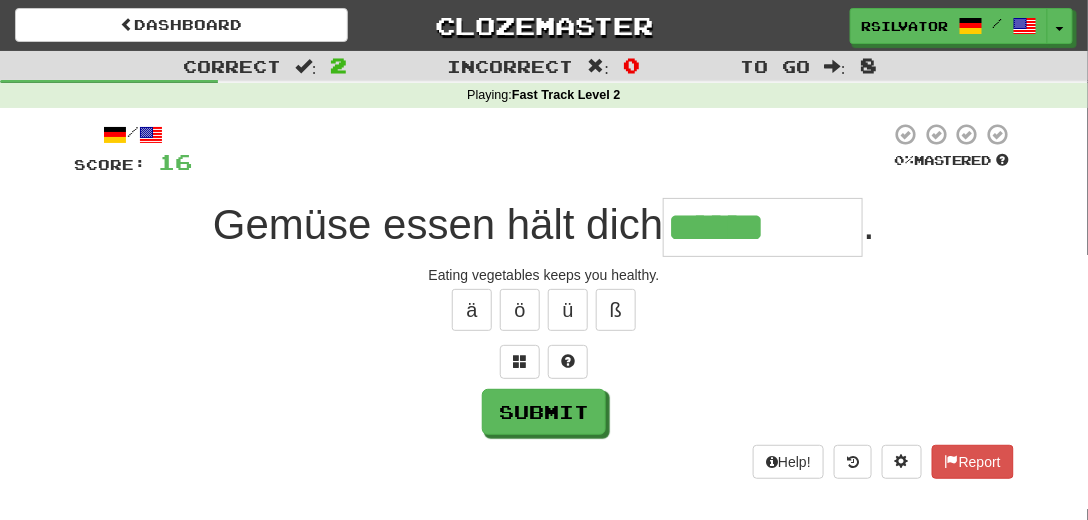 type on "******" 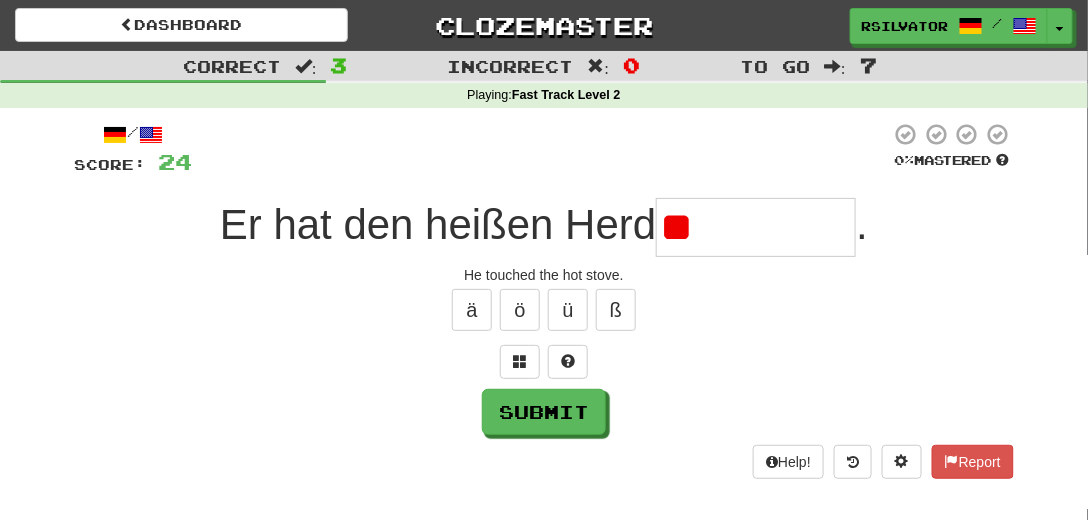 type on "*" 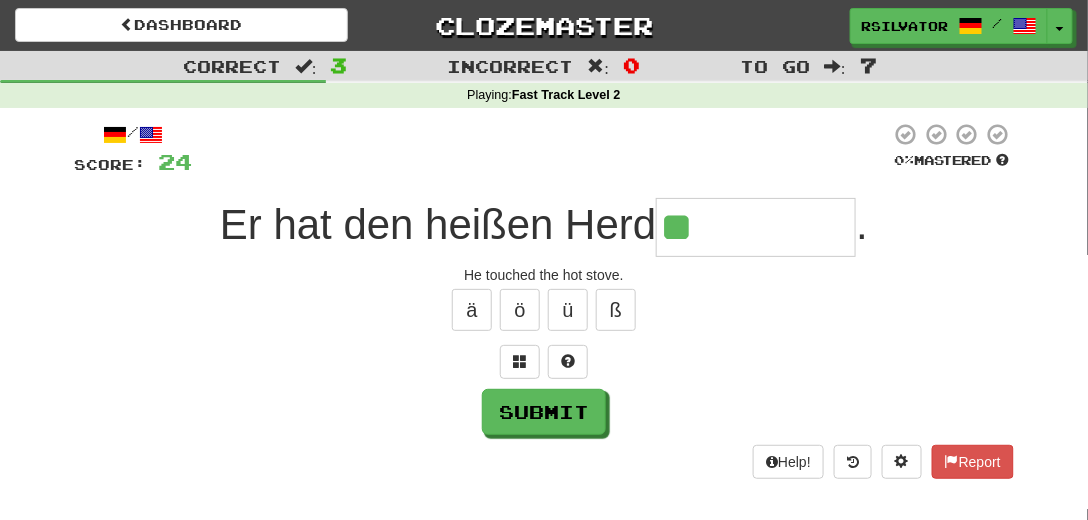 type on "*******" 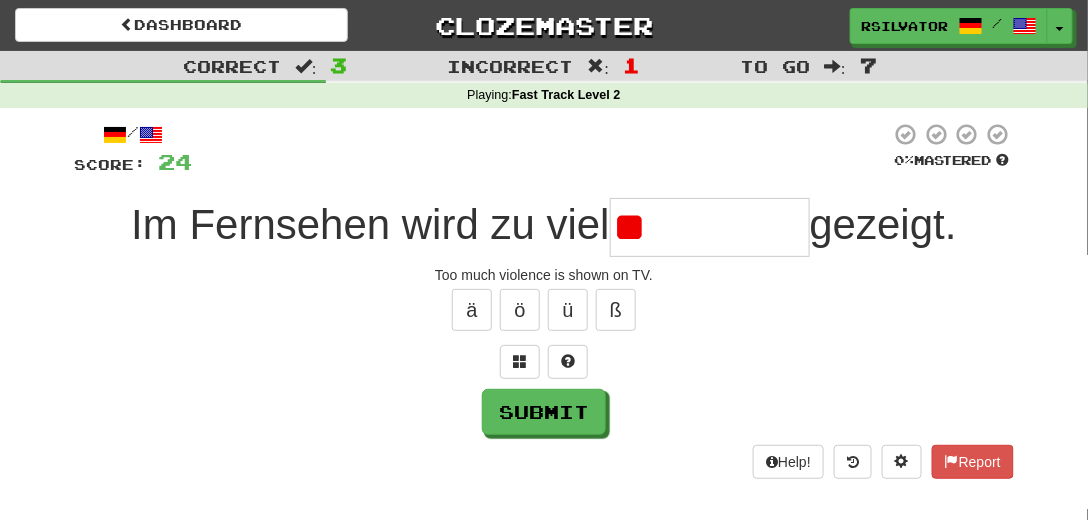 type on "******" 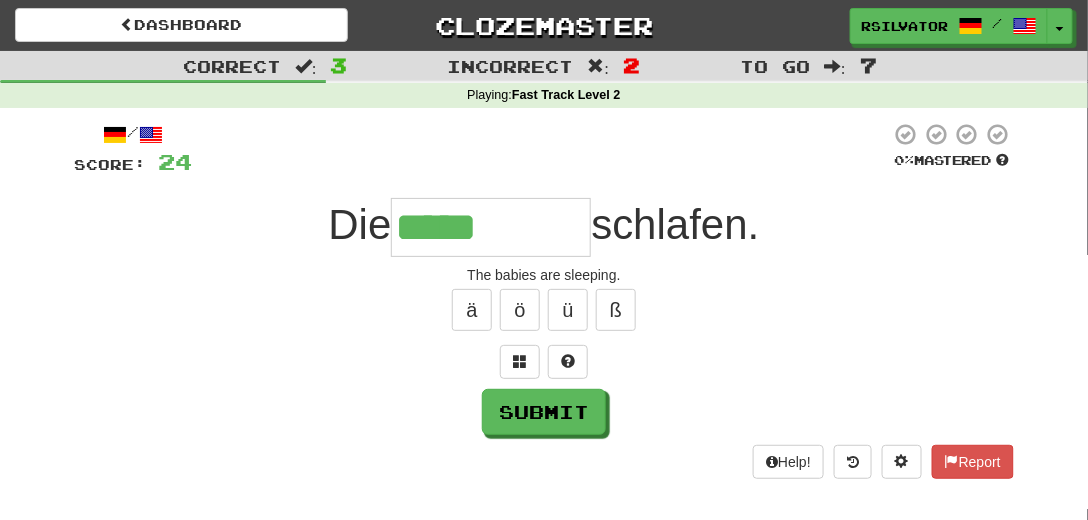 type on "*****" 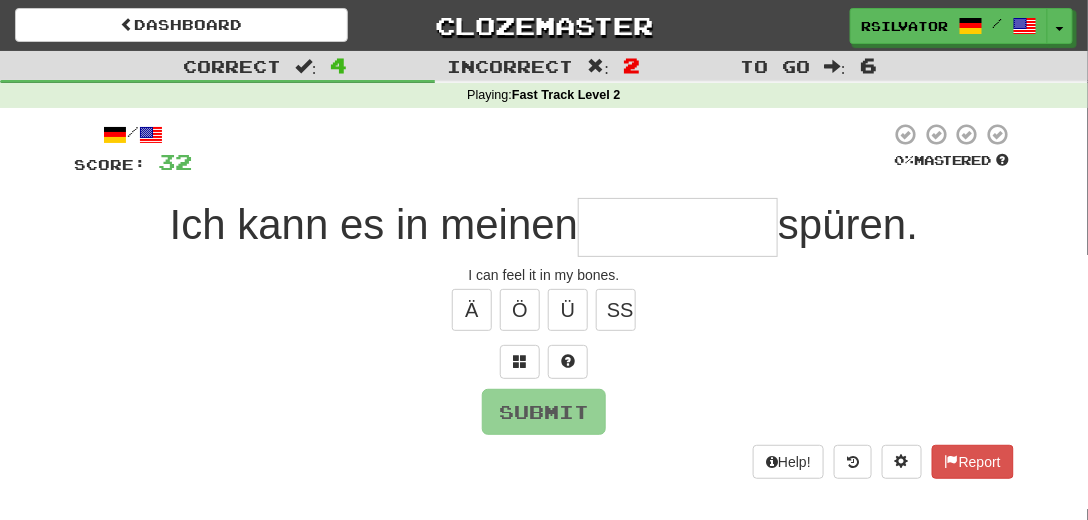 type on "*" 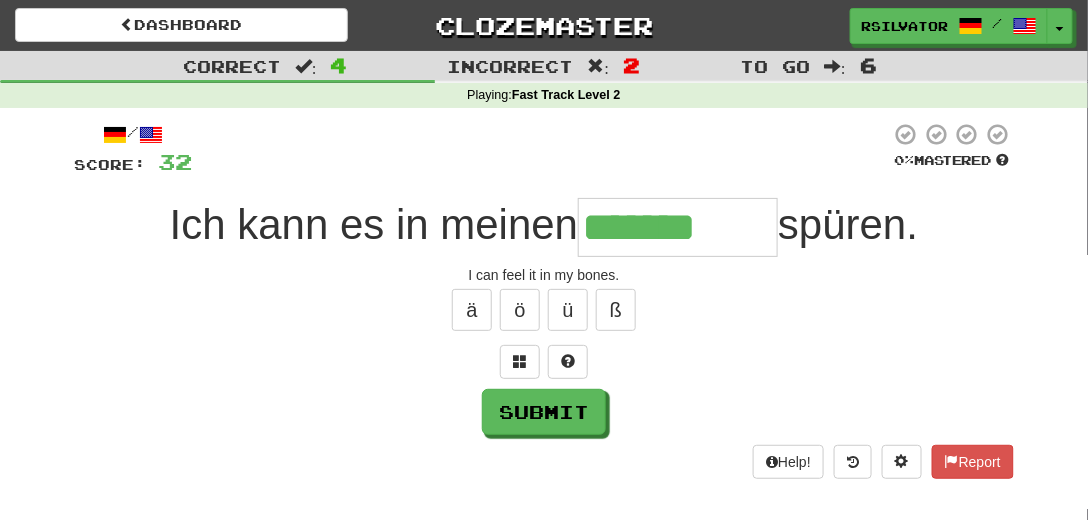 type on "*******" 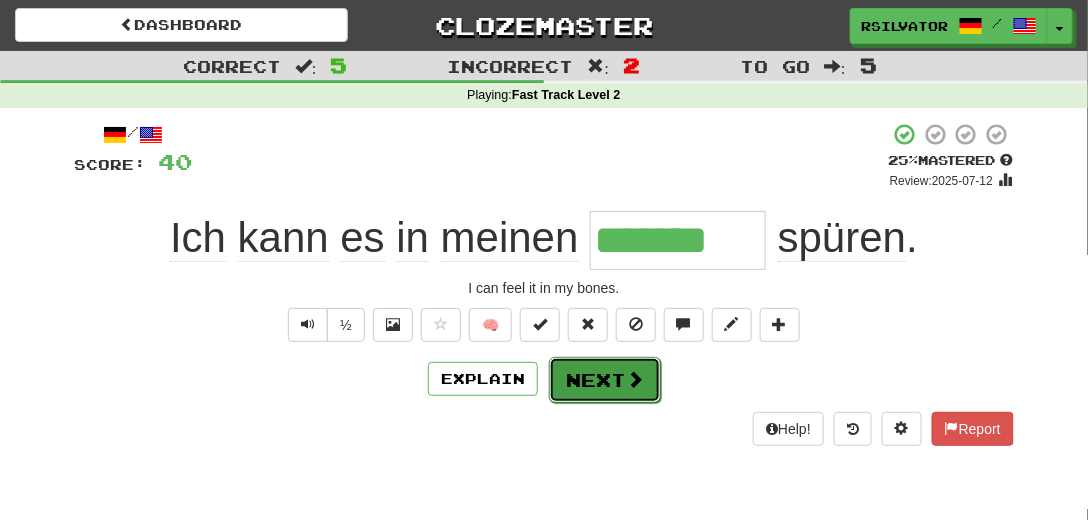 click on "Next" at bounding box center (605, 380) 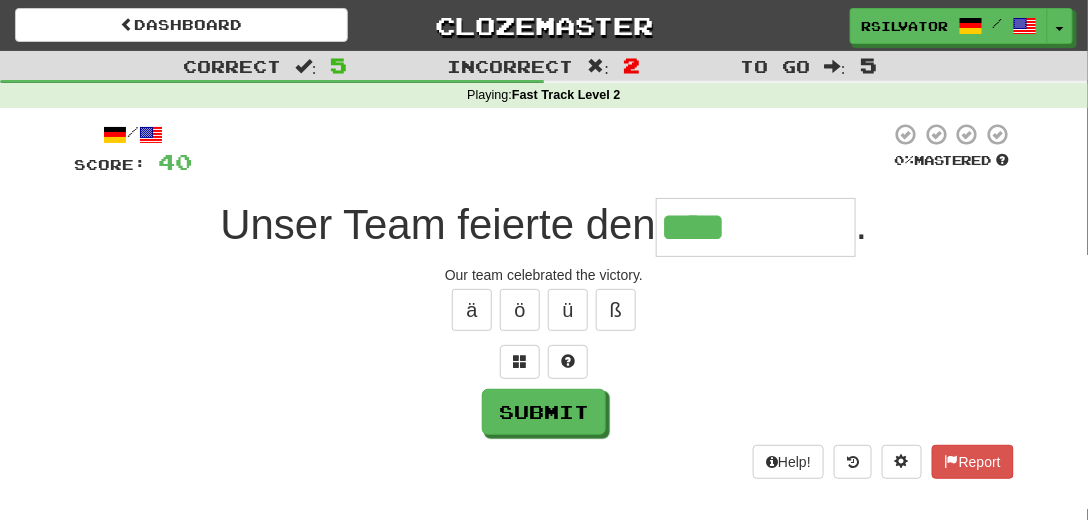 type on "****" 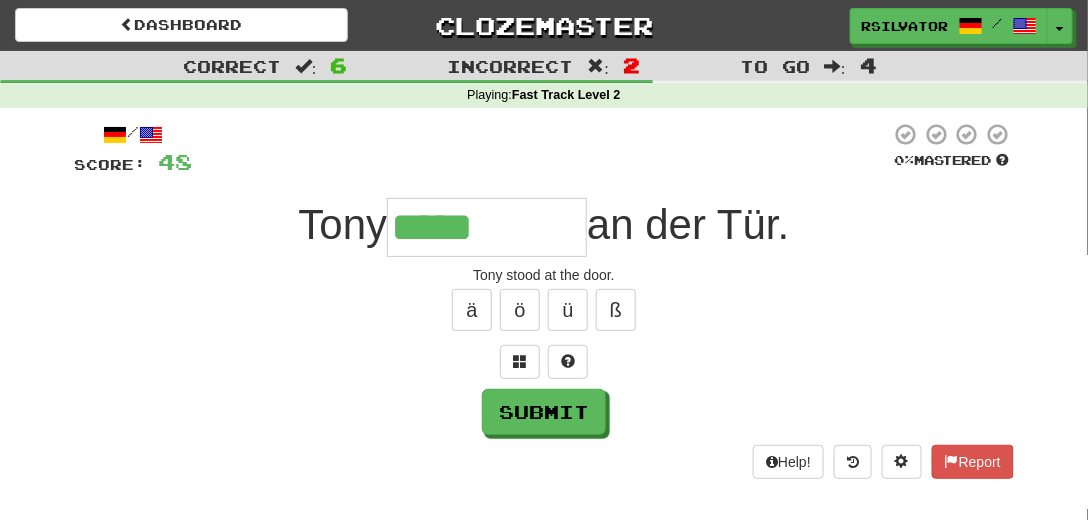type on "*****" 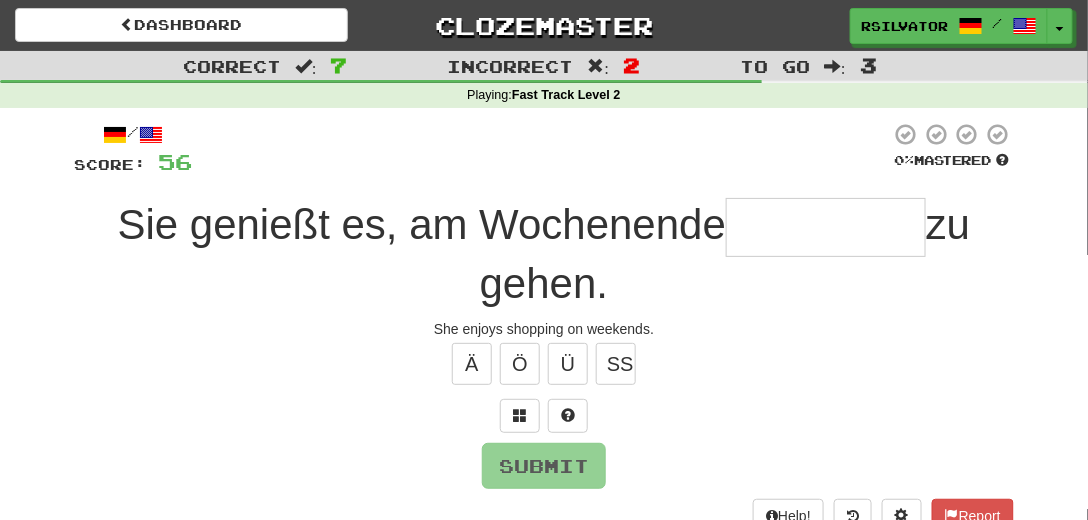 type on "*" 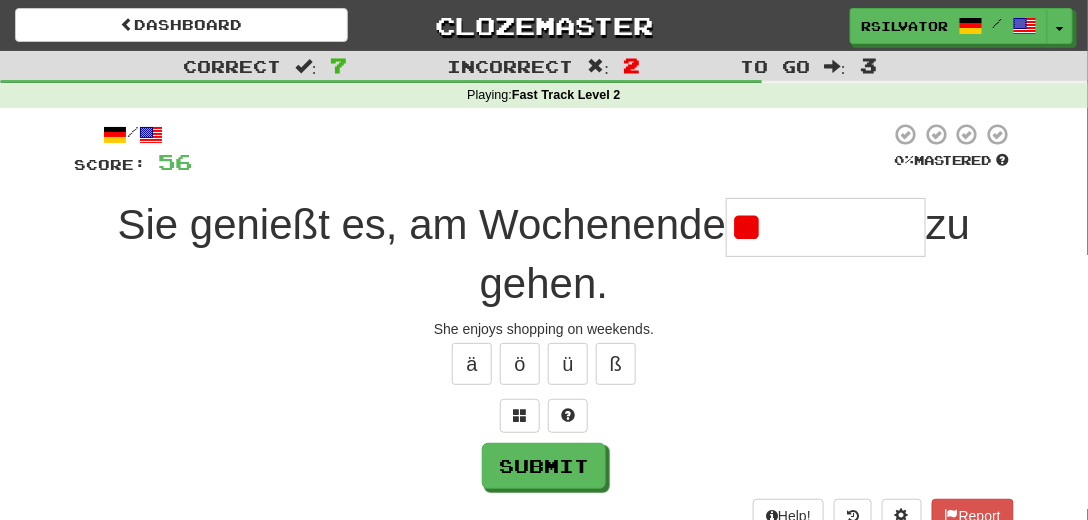 type on "*" 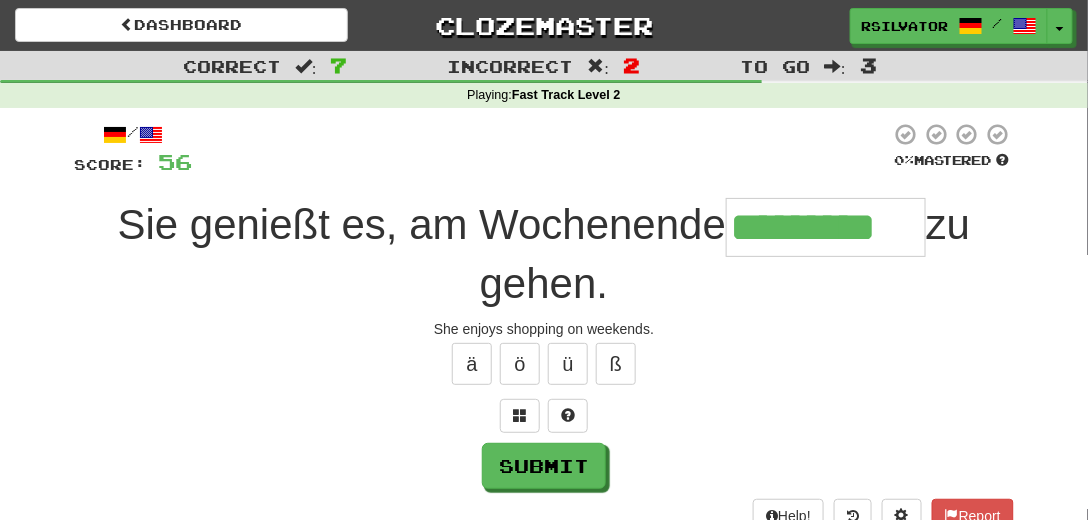 type on "*********" 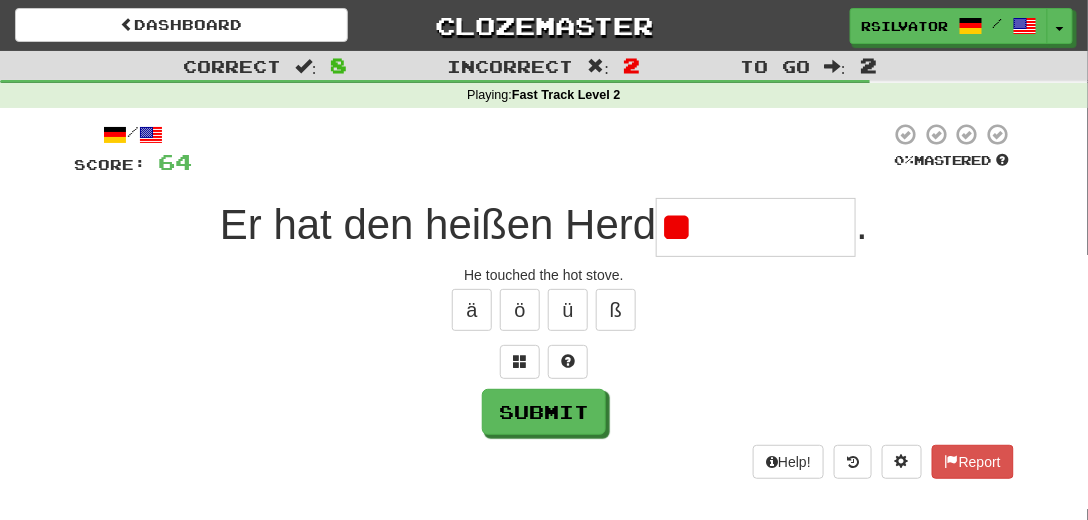 type on "*" 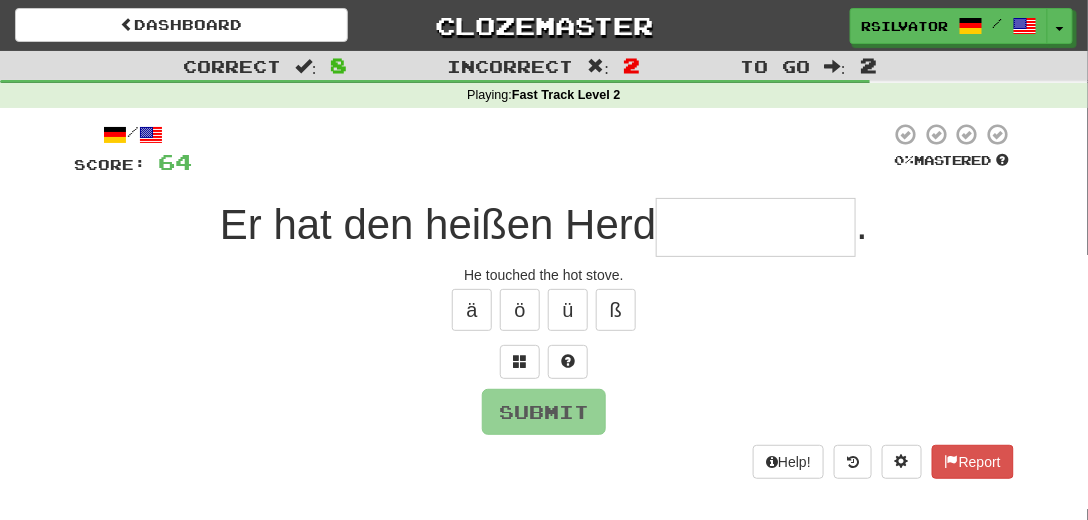 type on "*" 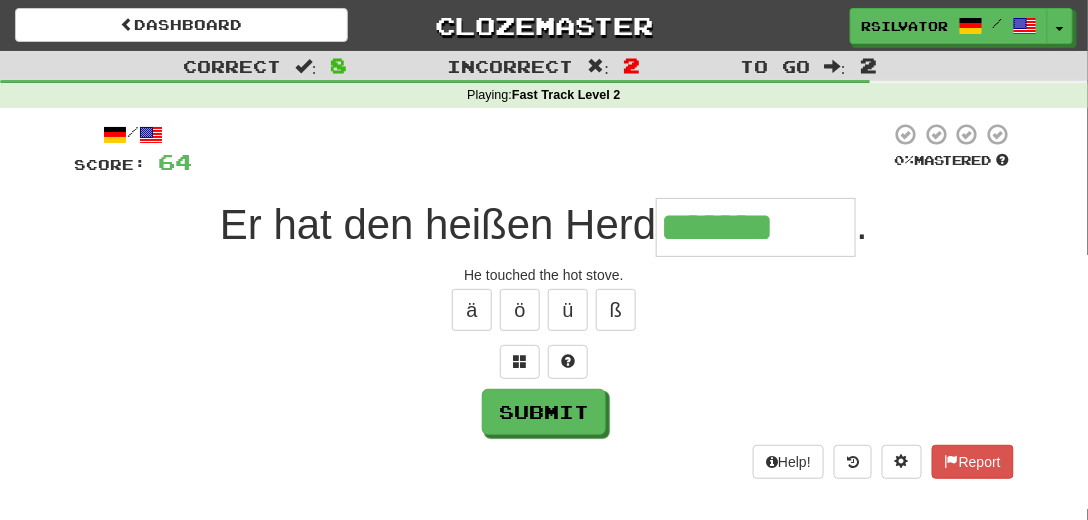 type on "*******" 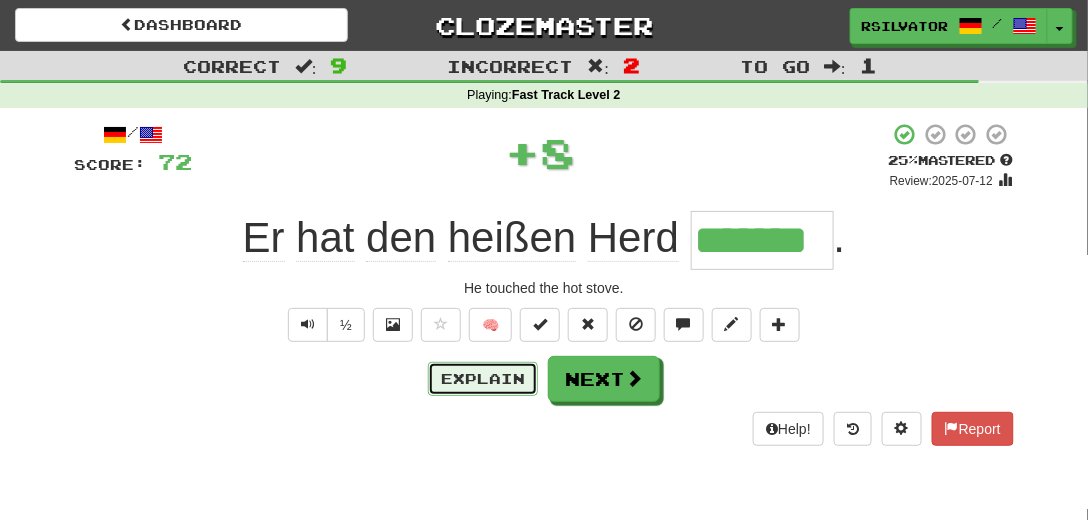 click on "Explain" at bounding box center [483, 379] 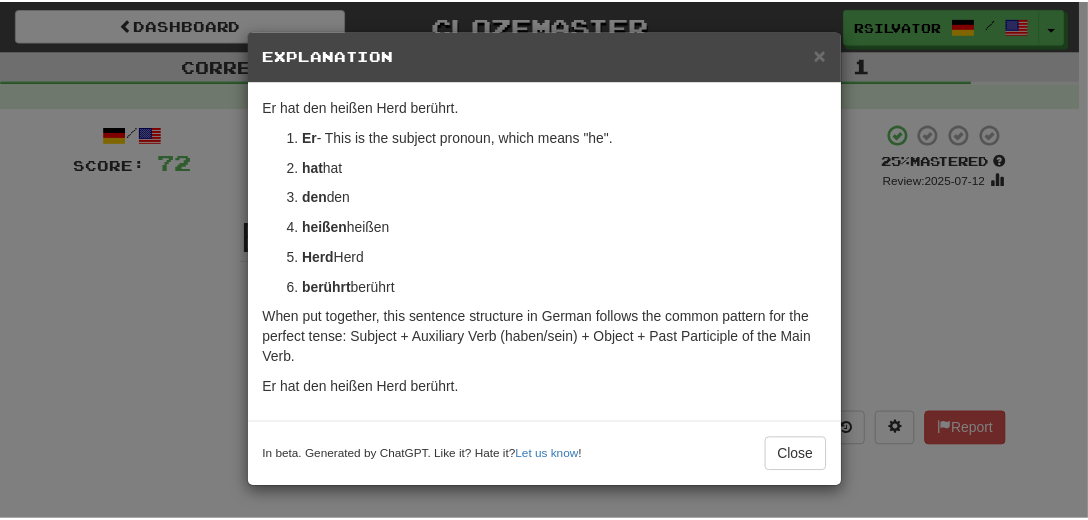scroll, scrollTop: 57, scrollLeft: 0, axis: vertical 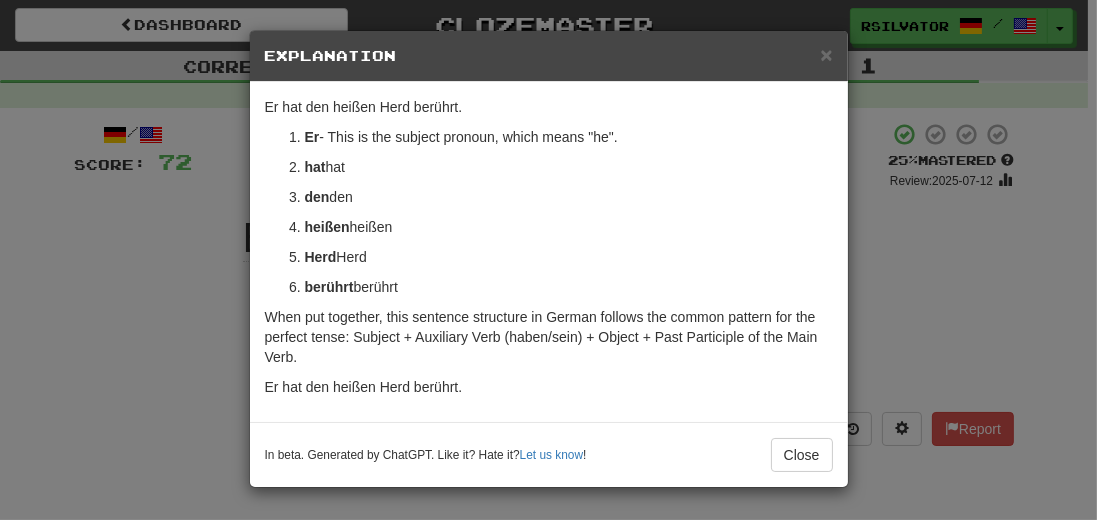 click on "× Explanation Sure! The sentence "Er hat den heißen Herd berührt." is a German sentence that translates to "He touched the hot stove." in English. Let's break it down:
Er  - This is the subject pronoun, which means "he". It's a third-person singular pronoun.
hat  - This is the auxiliary verb "haben" (to have) in the third person singular present tense. In German, the perfect tense is often formed with the present tense of "haben" or "sein" (to be) plus the past participle of the main verb.
den  - This is the accusative form of the definite article "der" (the). In German, the definite article changes depending on the case, gender, and number of the noun. "Den" is used here because "Herd" is masculine and it is the direct object of the sentence (accusative case).
heißen
Herd  - This is a masculine noun meaning "stove". It's the direct object in this sentence.
berührt
In beta. Generated by ChatGPT. Like it? Hate it?  Let us know ! Close" at bounding box center (548, 260) 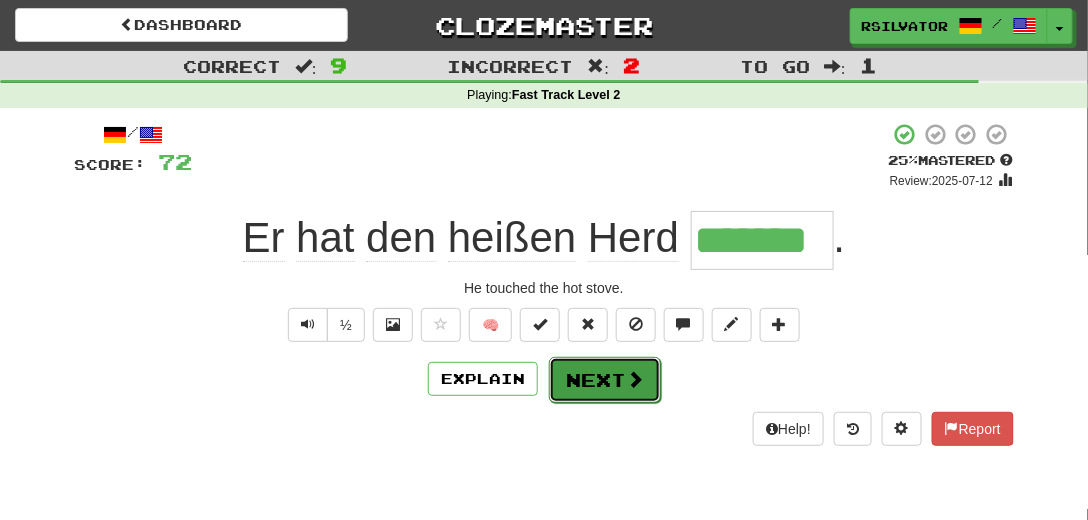 click on "Next" at bounding box center [605, 380] 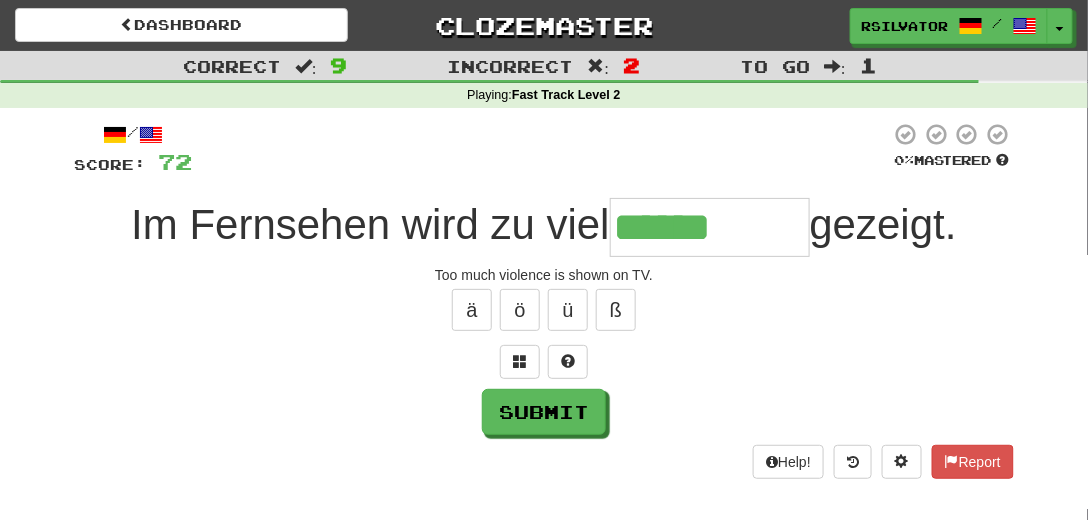 type on "******" 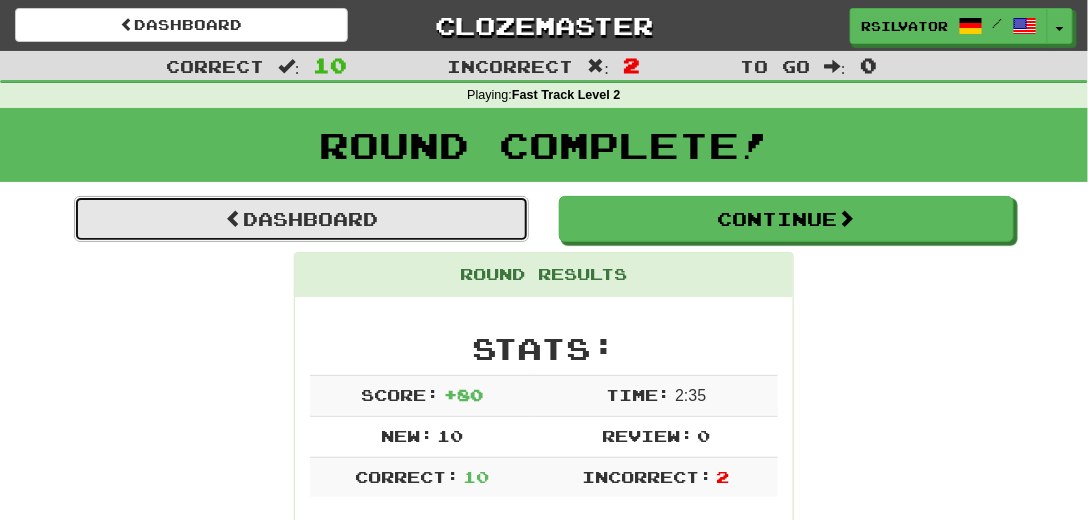click on "Dashboard" at bounding box center (301, 219) 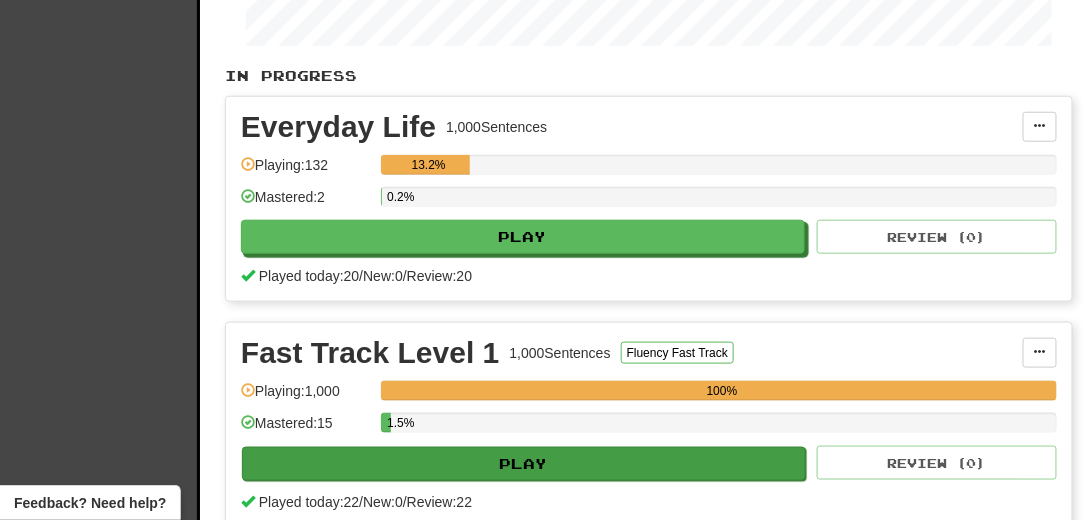 scroll, scrollTop: 171, scrollLeft: 0, axis: vertical 